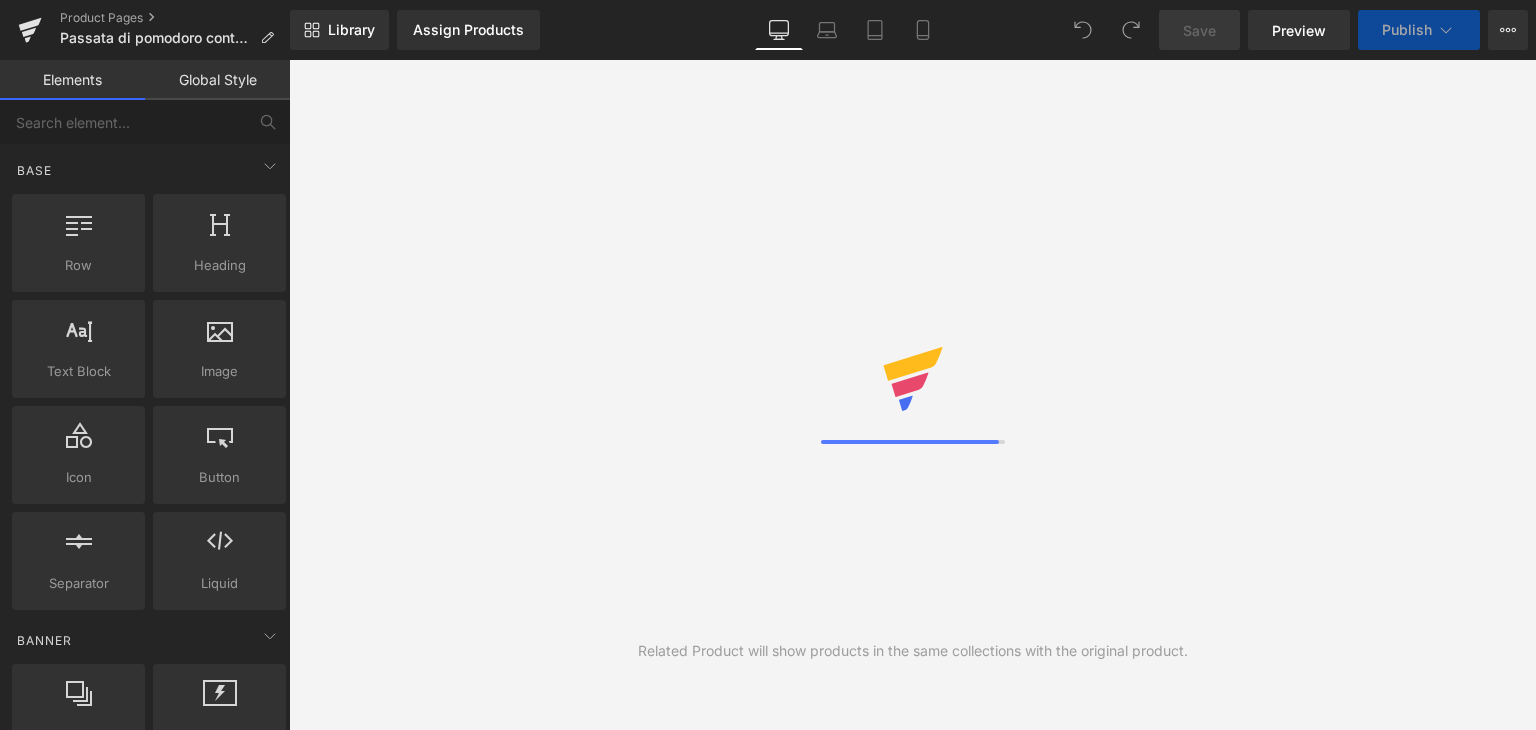 scroll, scrollTop: 0, scrollLeft: 0, axis: both 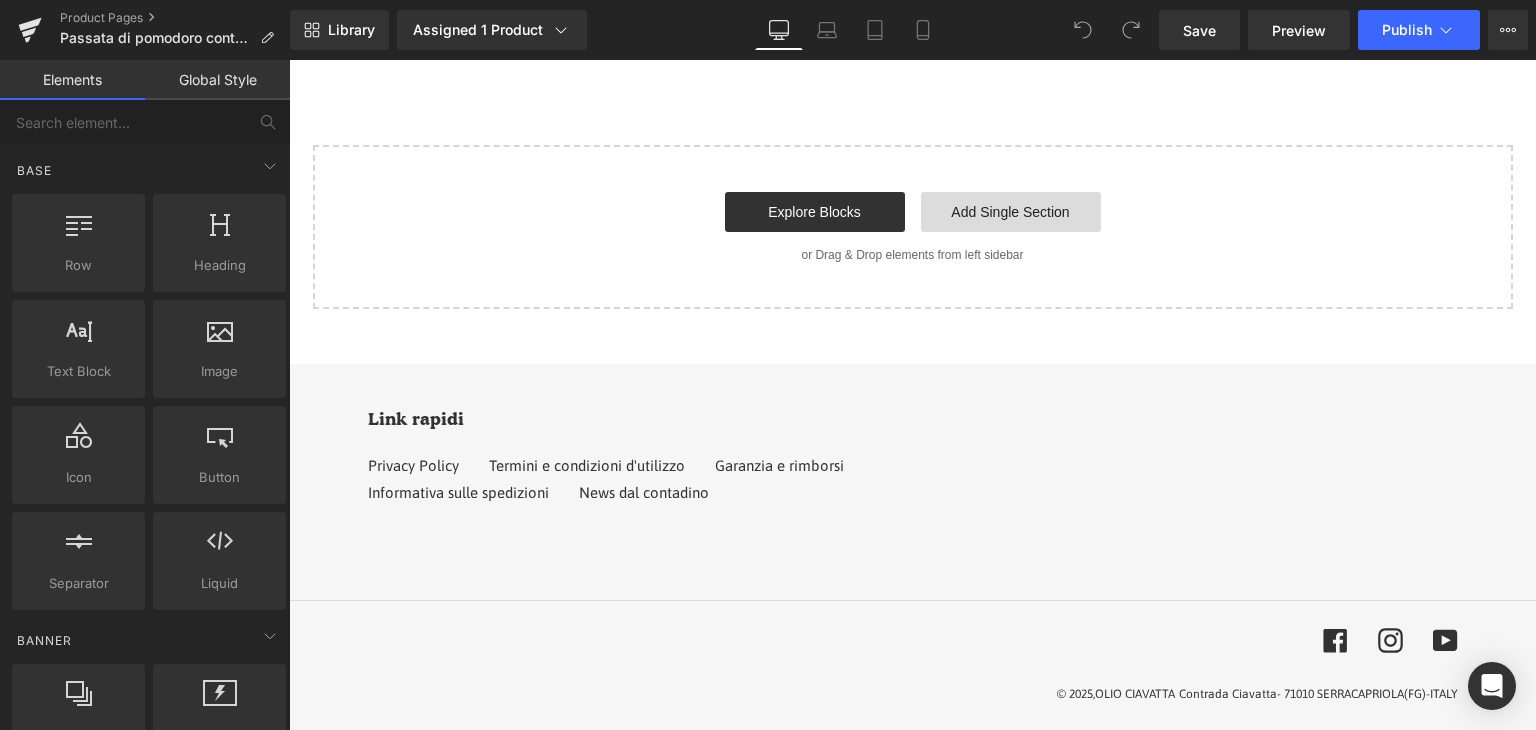 click on "Add Single Section" at bounding box center (1011, 212) 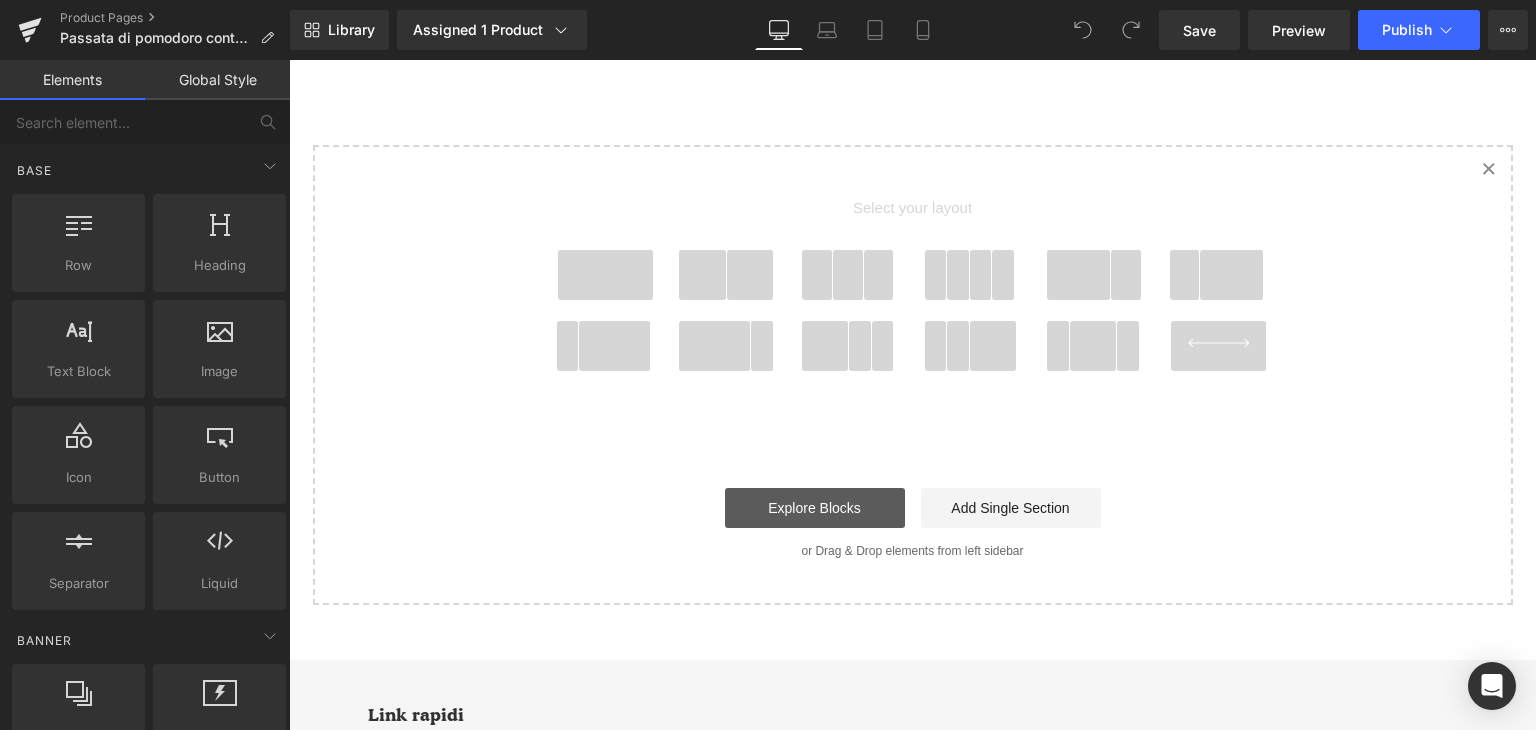 click on "Explore Blocks" at bounding box center [815, 508] 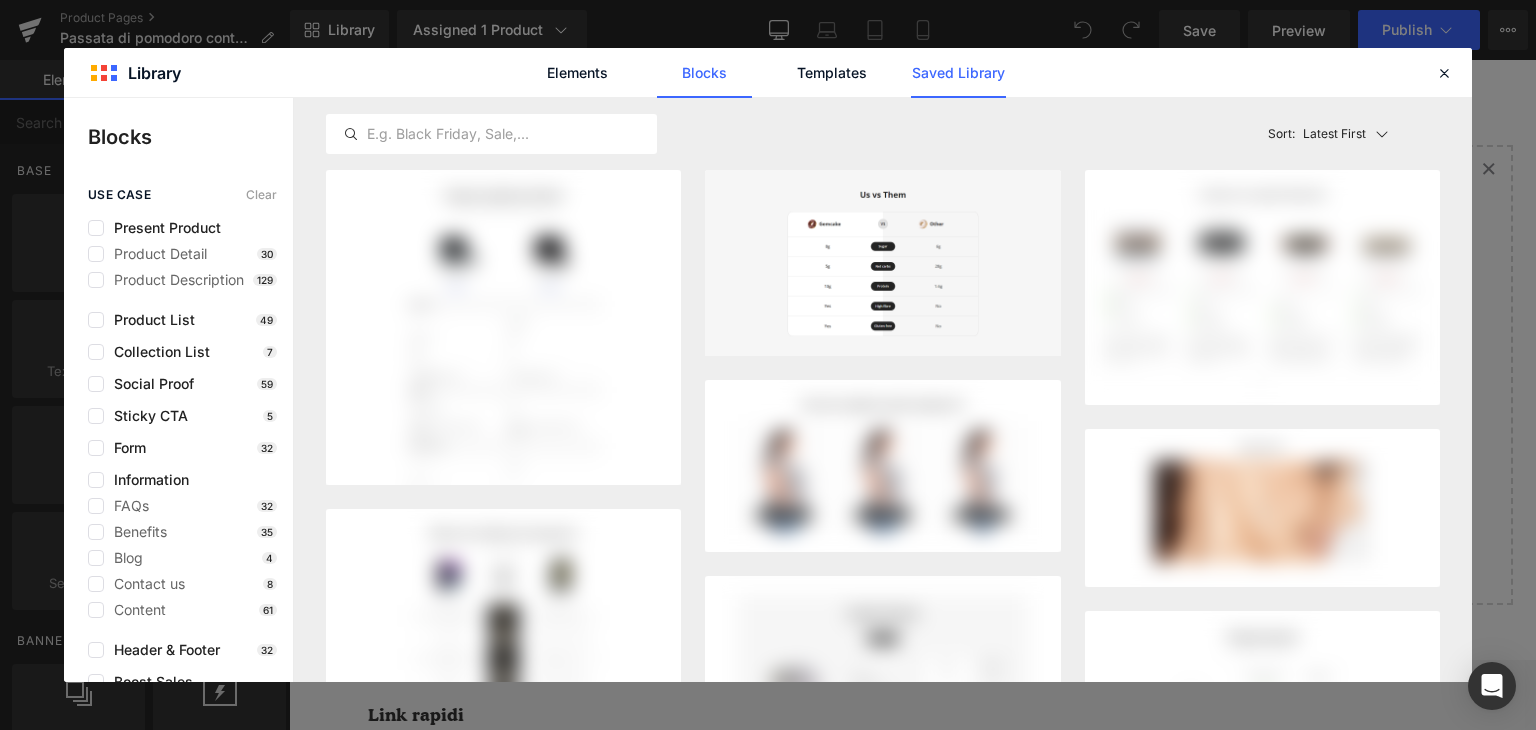 click on "Saved Library" 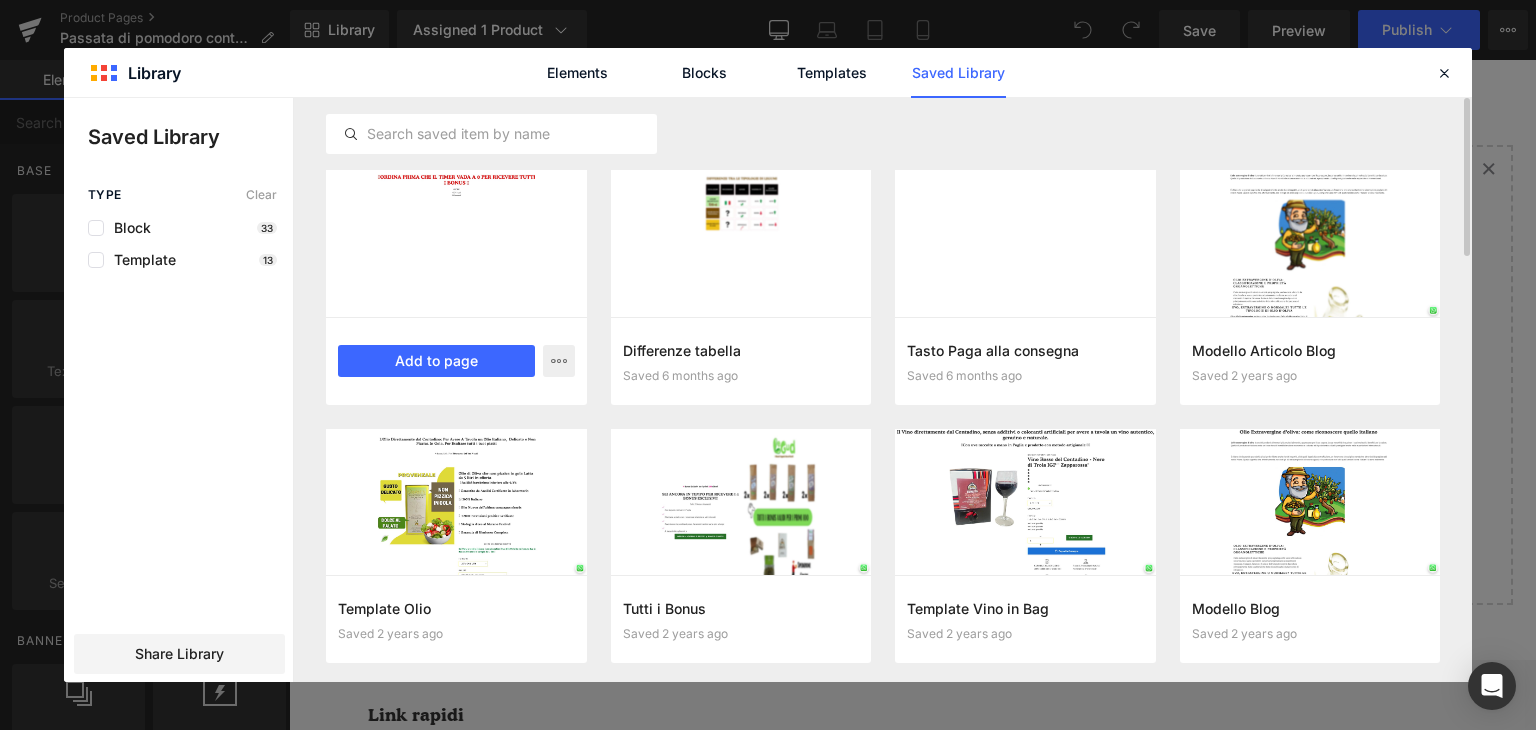 click at bounding box center (456, 243) 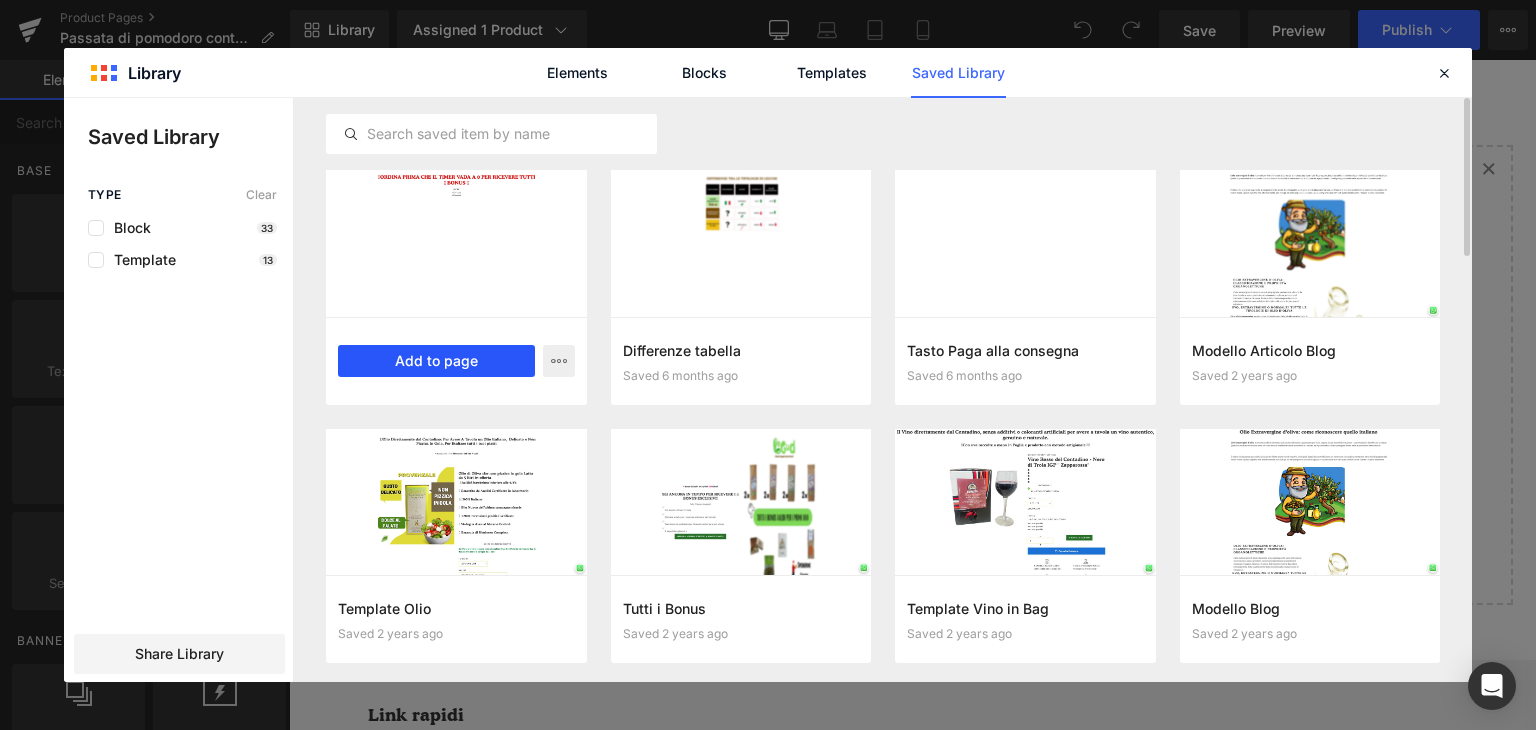 click on "Add to page" at bounding box center (436, 361) 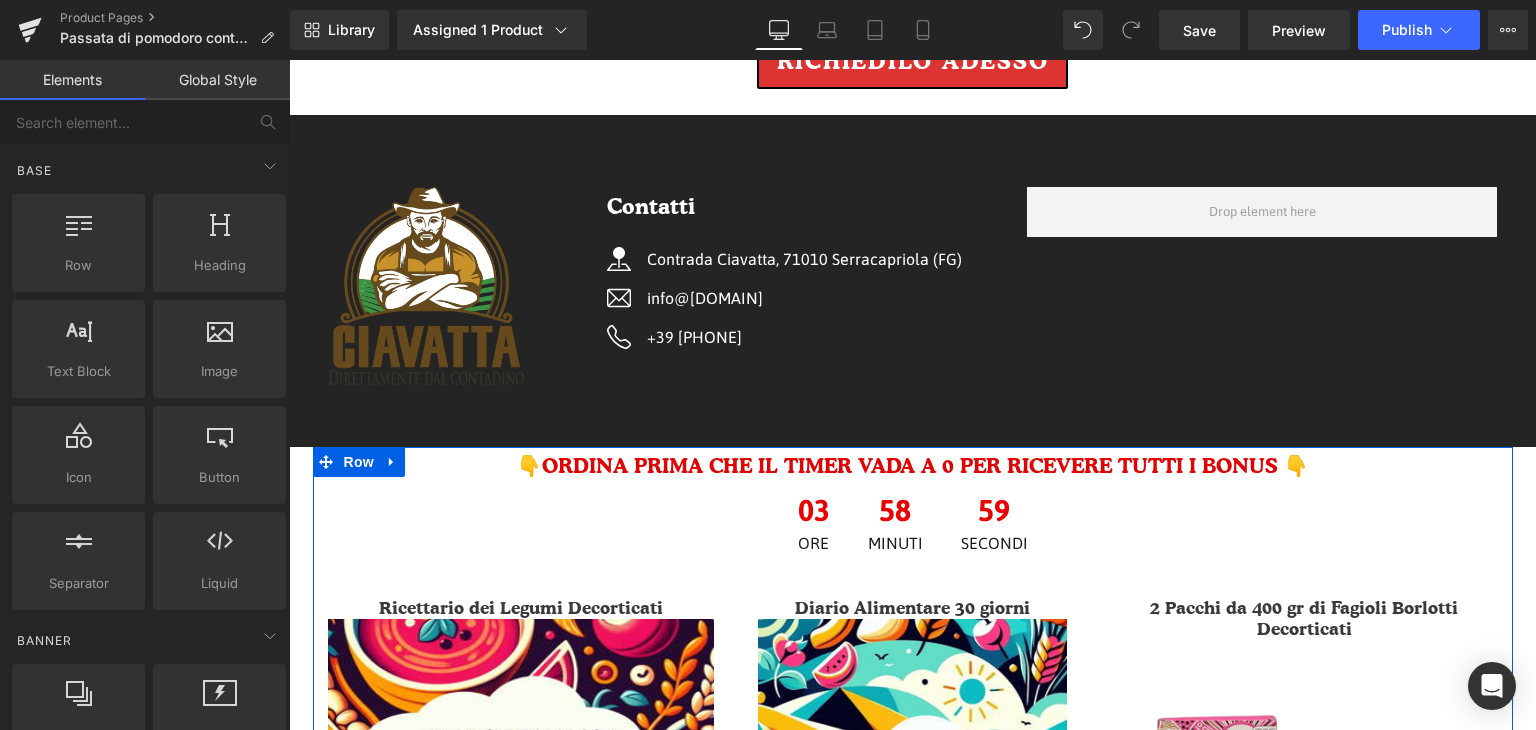 scroll, scrollTop: 5115, scrollLeft: 0, axis: vertical 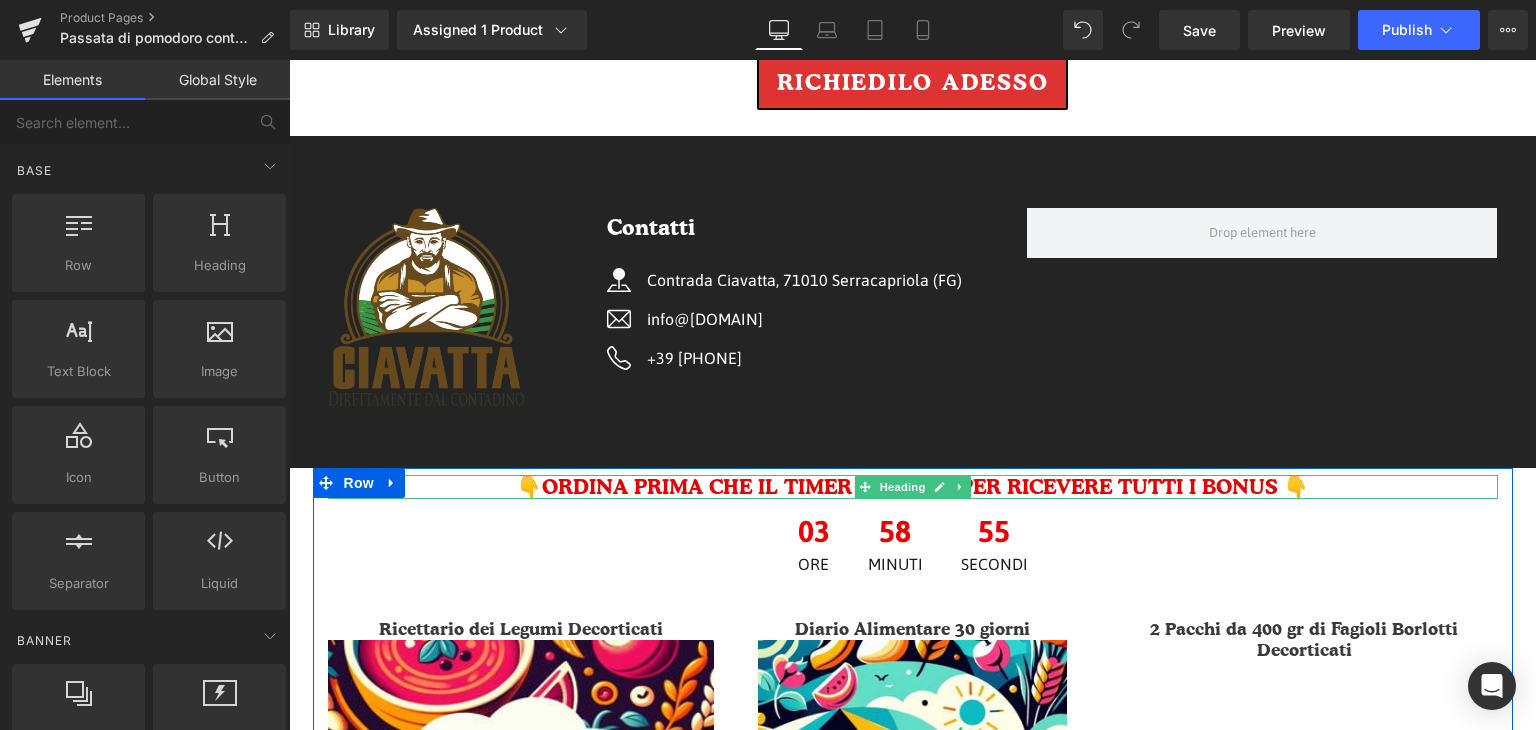 click on "👇ORDINA PRIMA CHE IL TIMER VADA A 0 PER RICEVERE TUTTI I BONUS 👇" at bounding box center (913, 487) 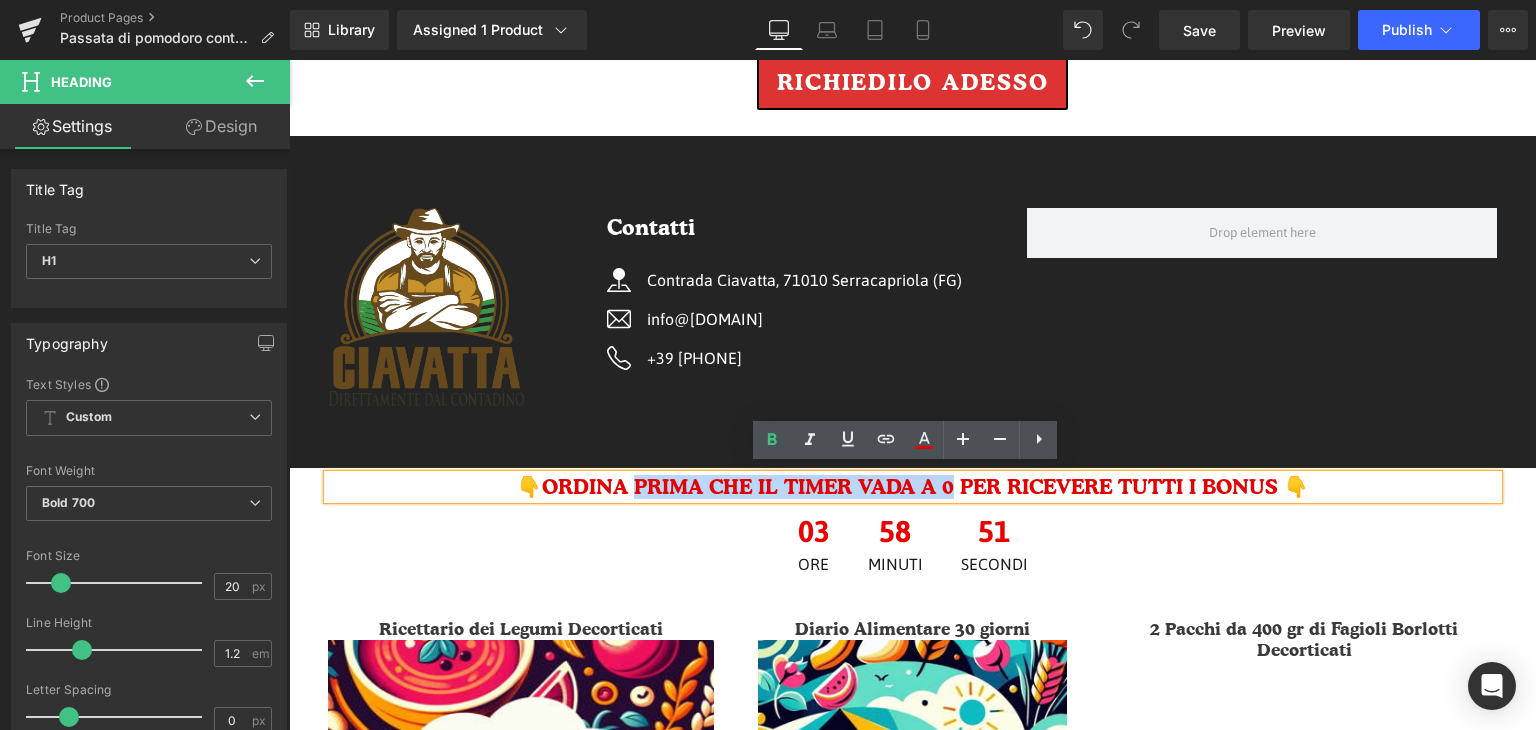 drag, startPoint x: 640, startPoint y: 473, endPoint x: 944, endPoint y: 472, distance: 304.00165 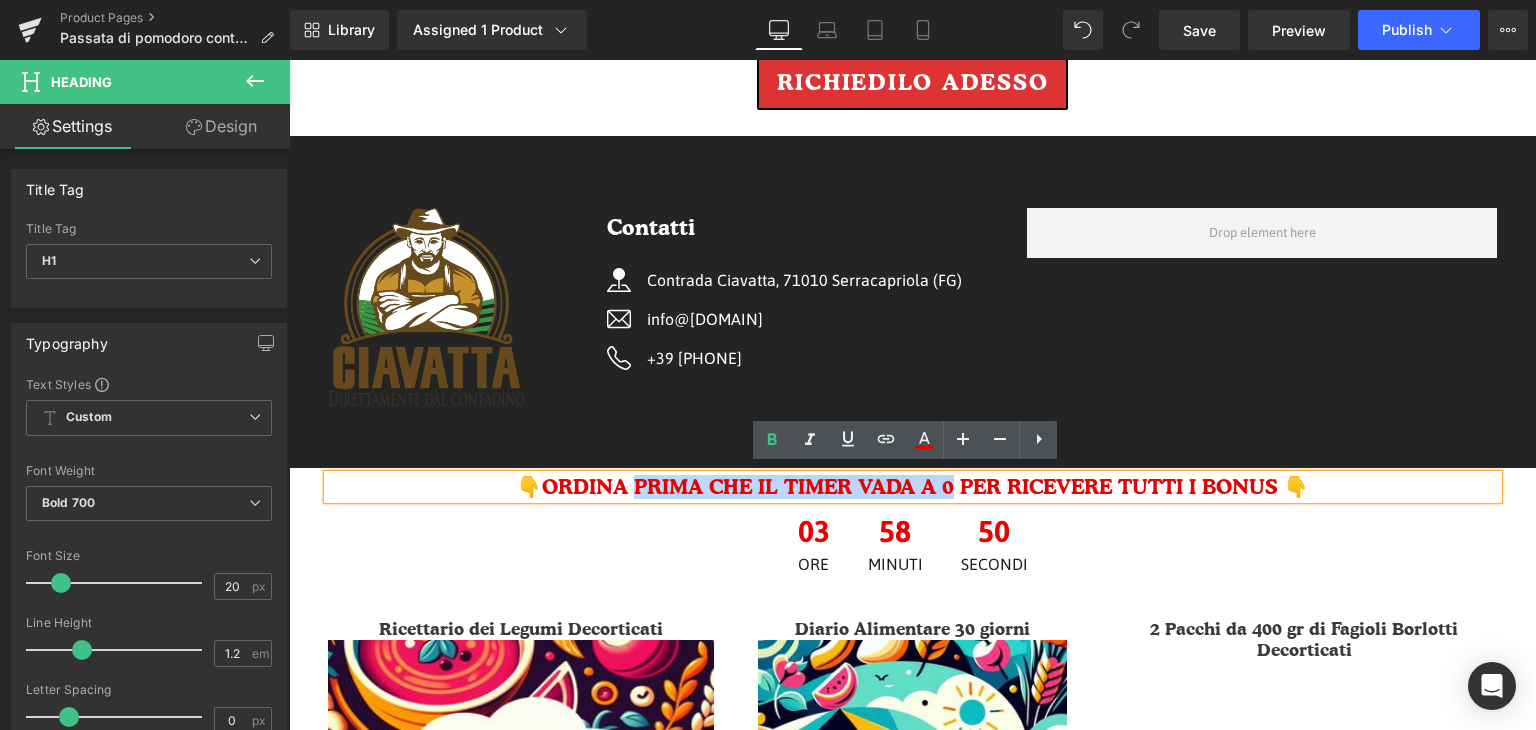 type 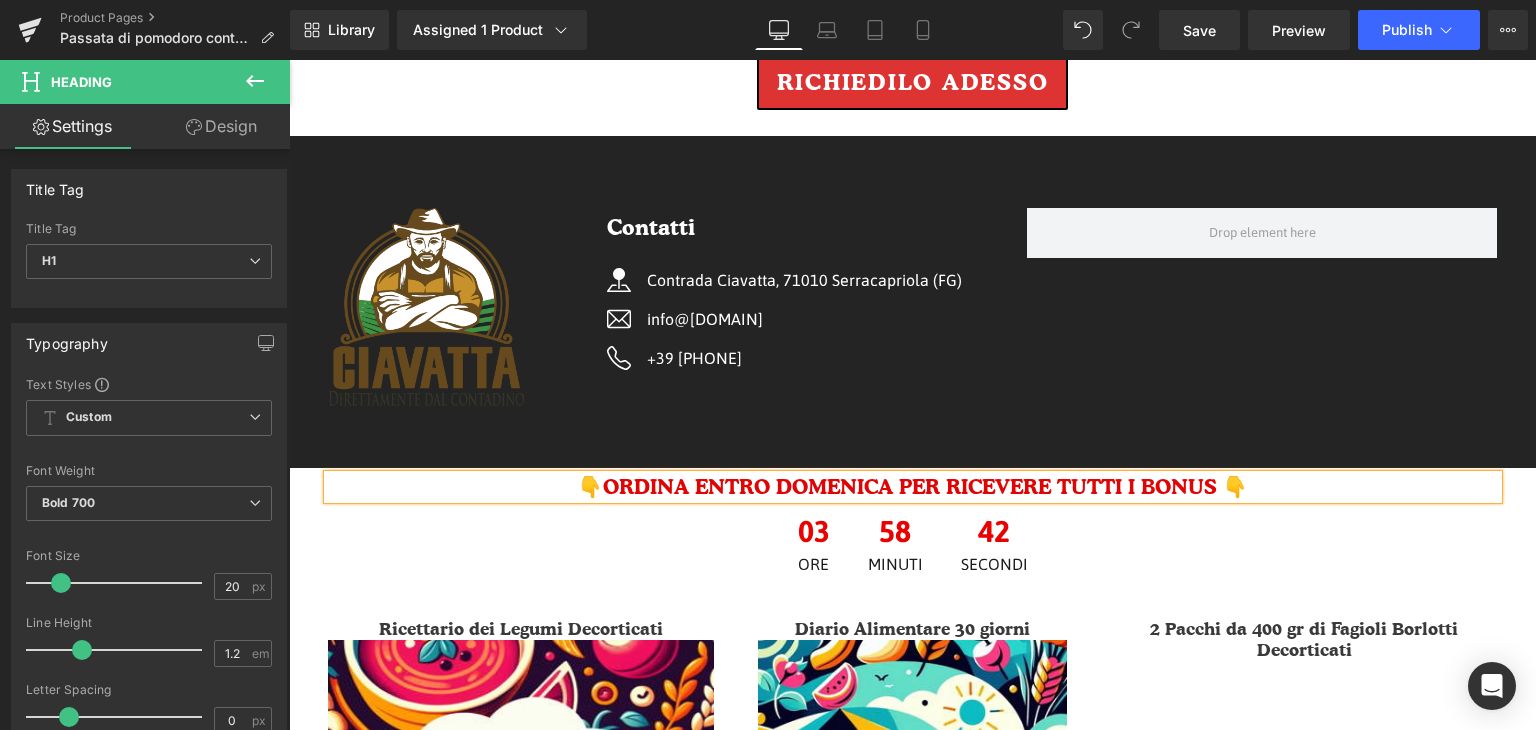 drag, startPoint x: 1196, startPoint y: 476, endPoint x: 1214, endPoint y: 485, distance: 20.12461 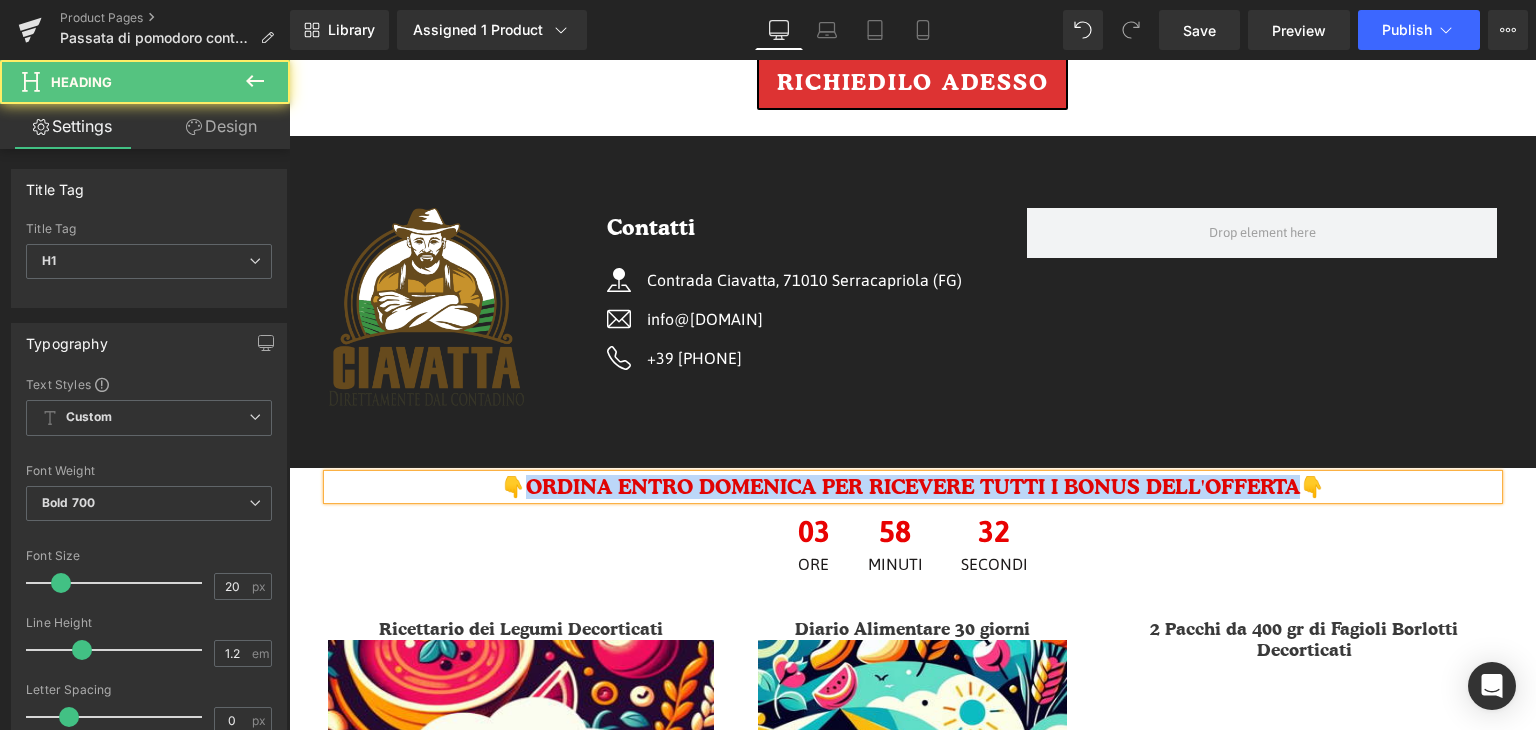 drag, startPoint x: 1280, startPoint y: 477, endPoint x: 537, endPoint y: 484, distance: 743.03296 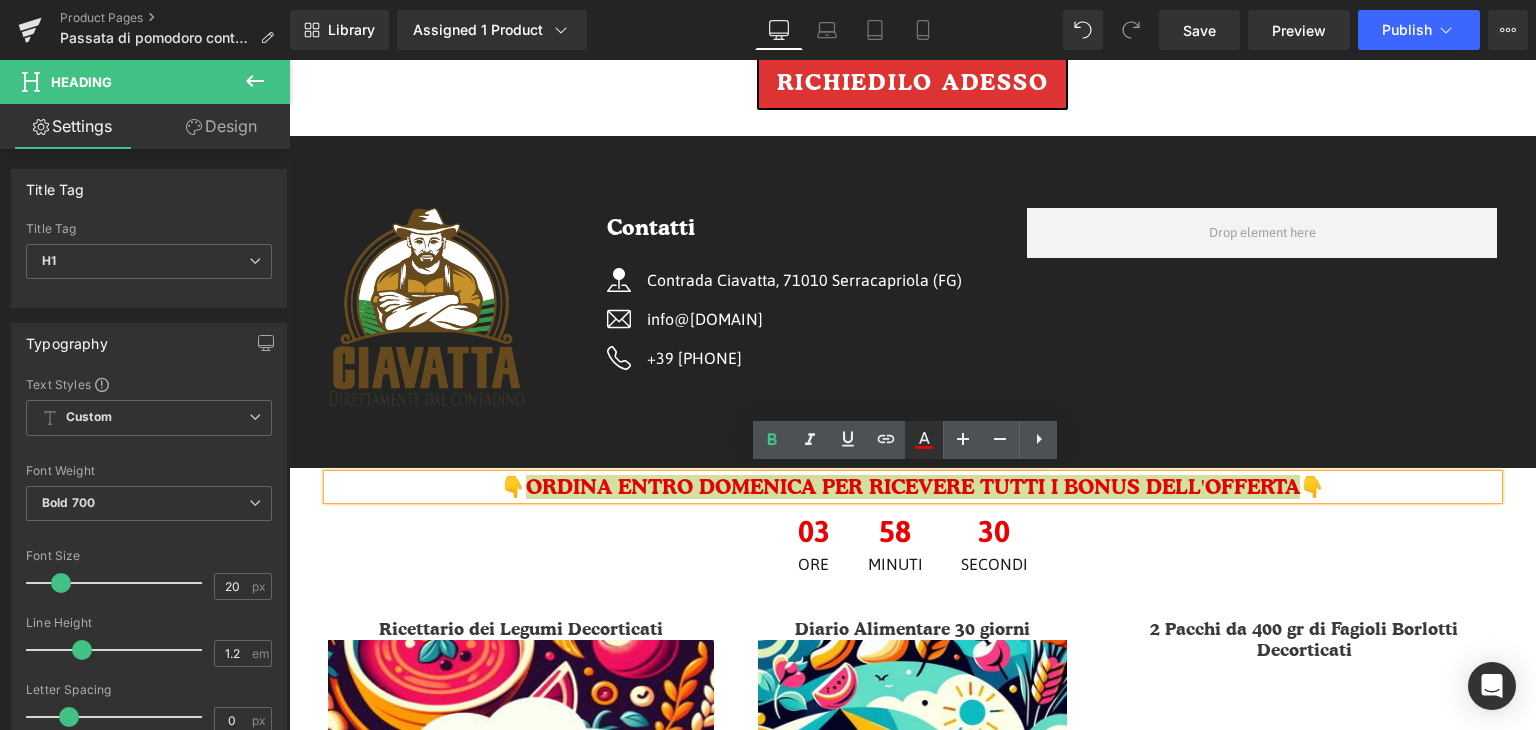 click 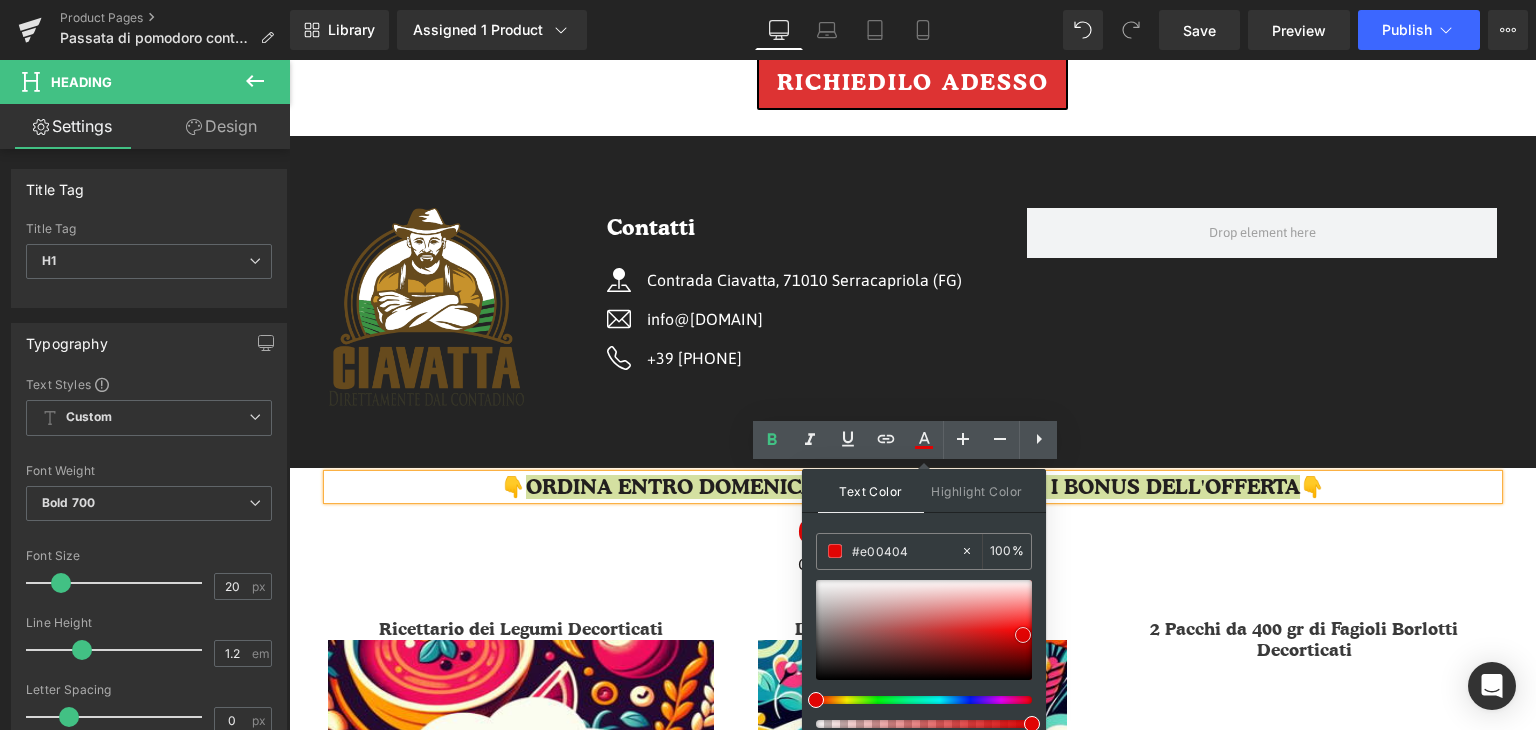 click at bounding box center [924, 630] 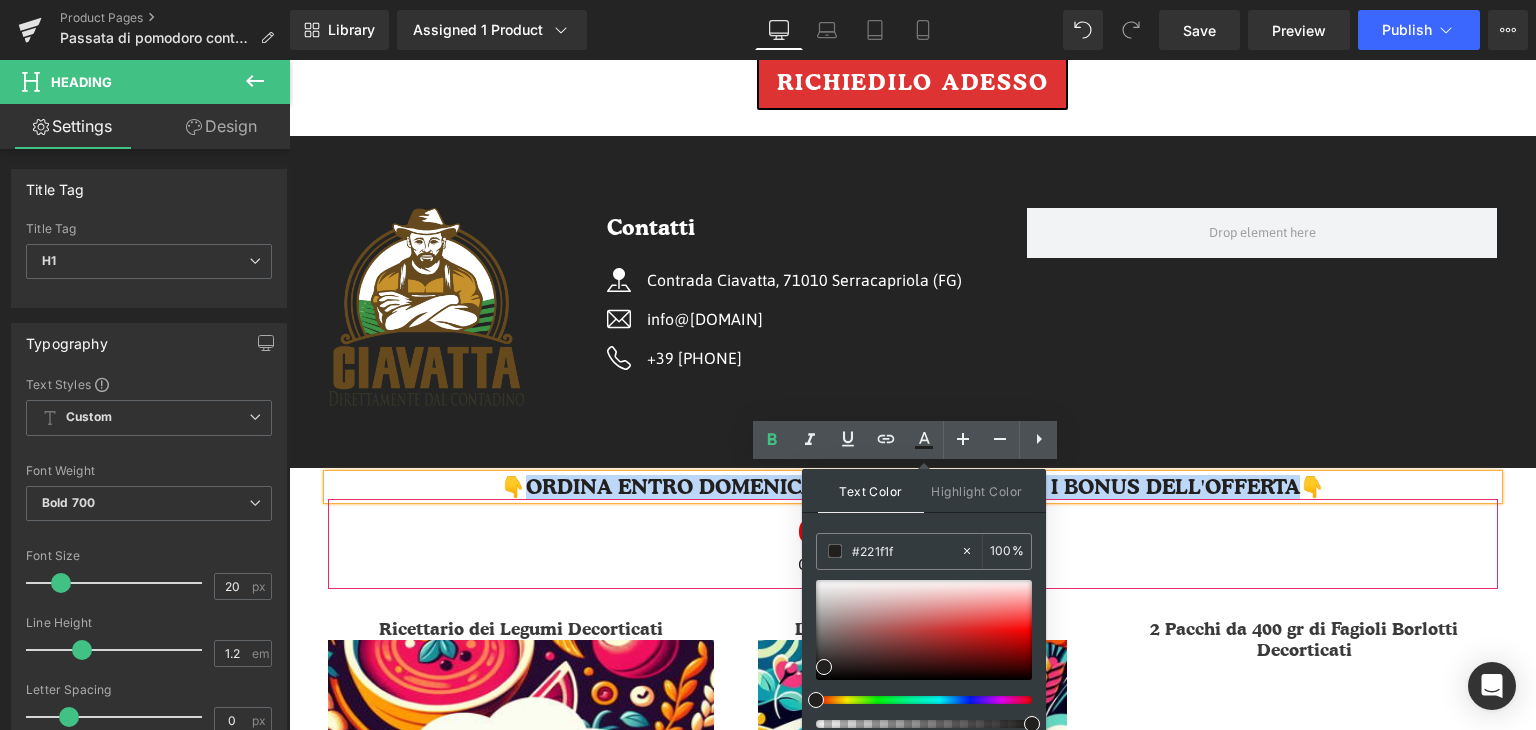 click on "03 ORE
58 MinutI
28 SecondI" at bounding box center (913, 544) 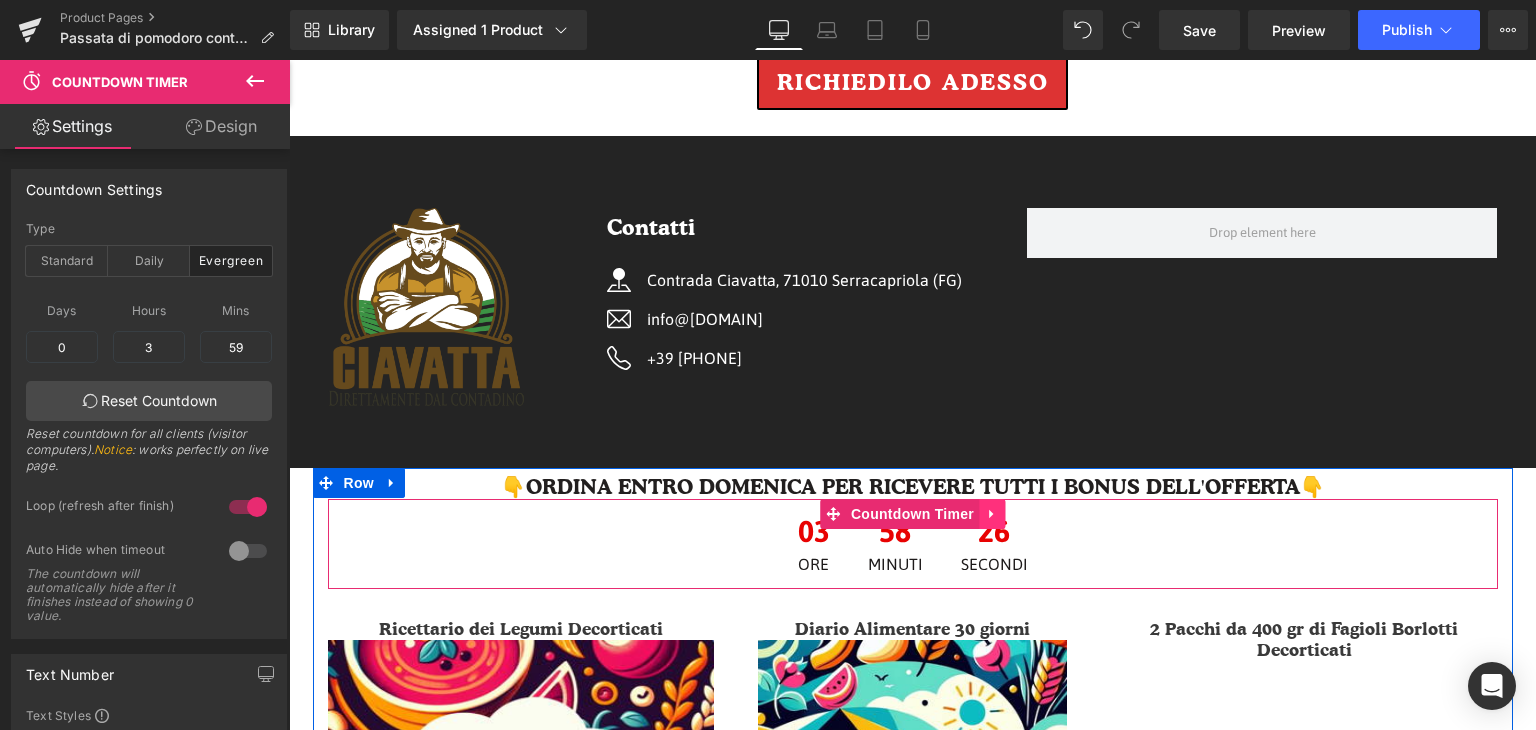 click 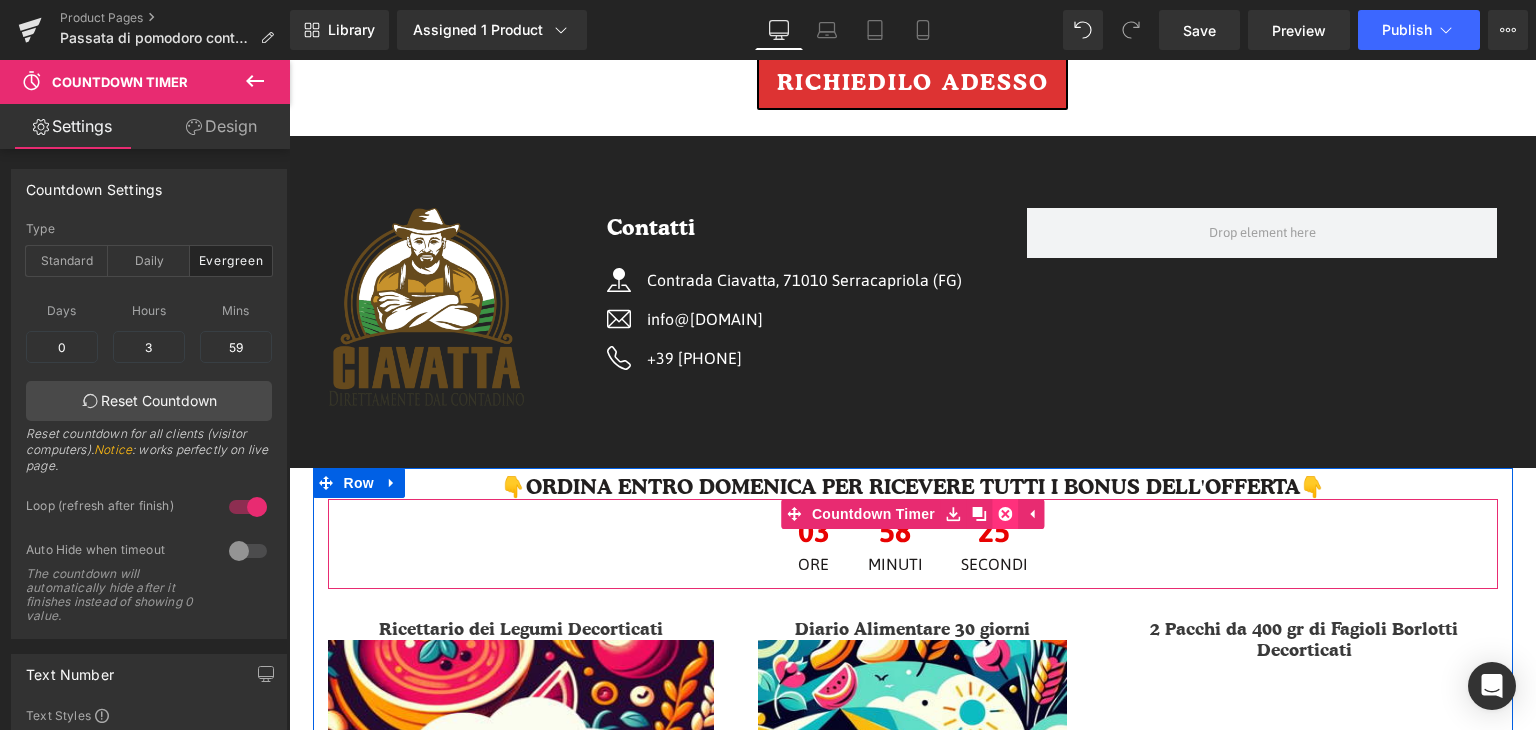 click 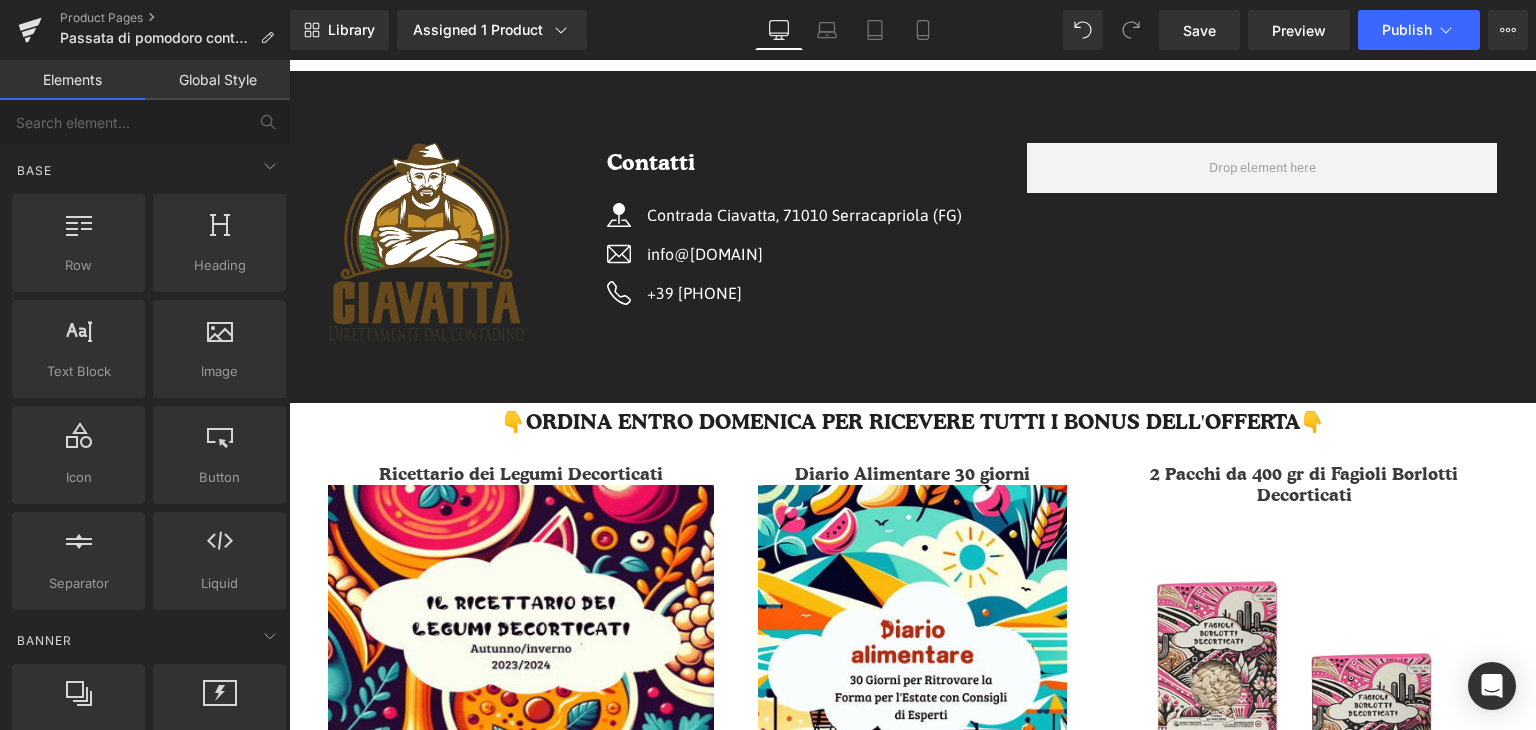 scroll, scrollTop: 5215, scrollLeft: 0, axis: vertical 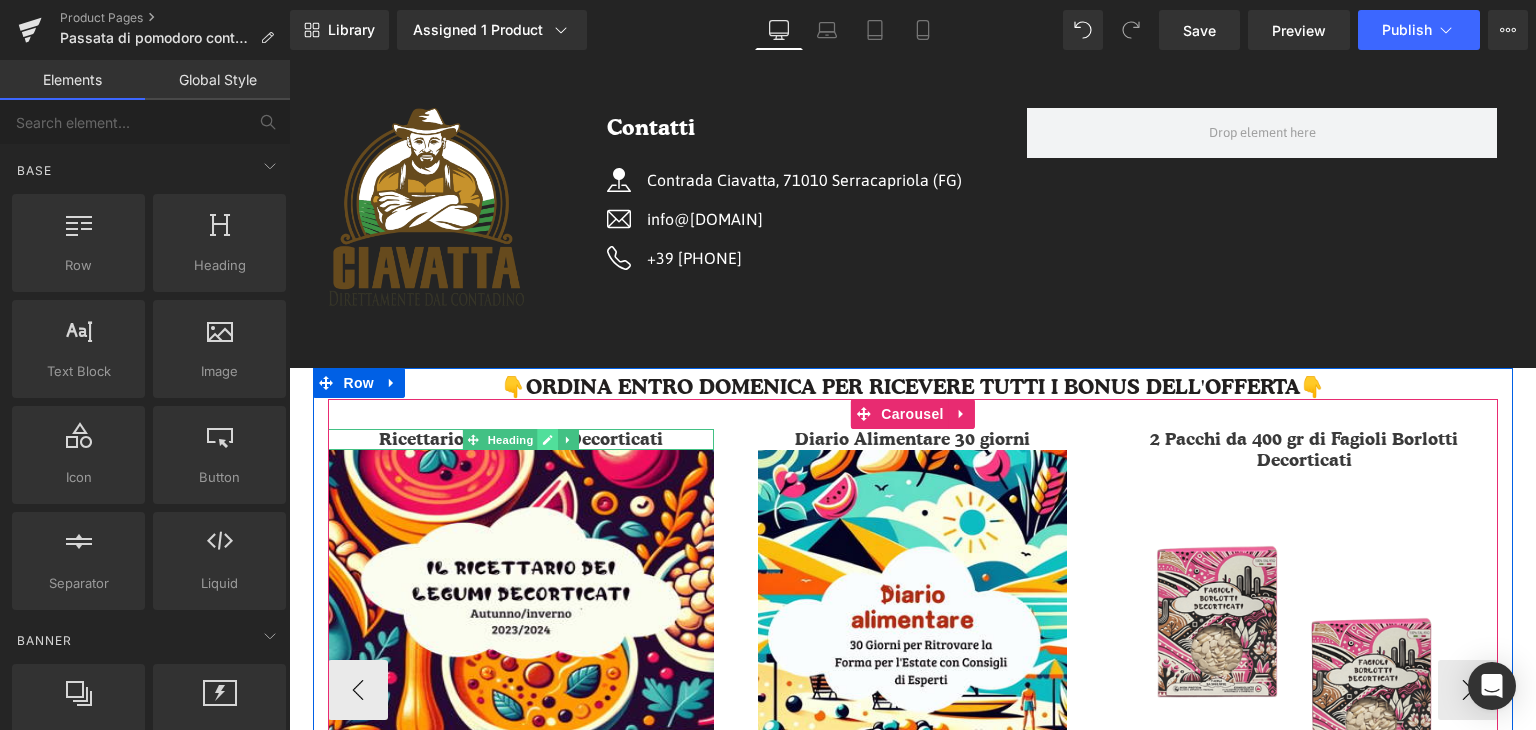 click at bounding box center [547, 440] 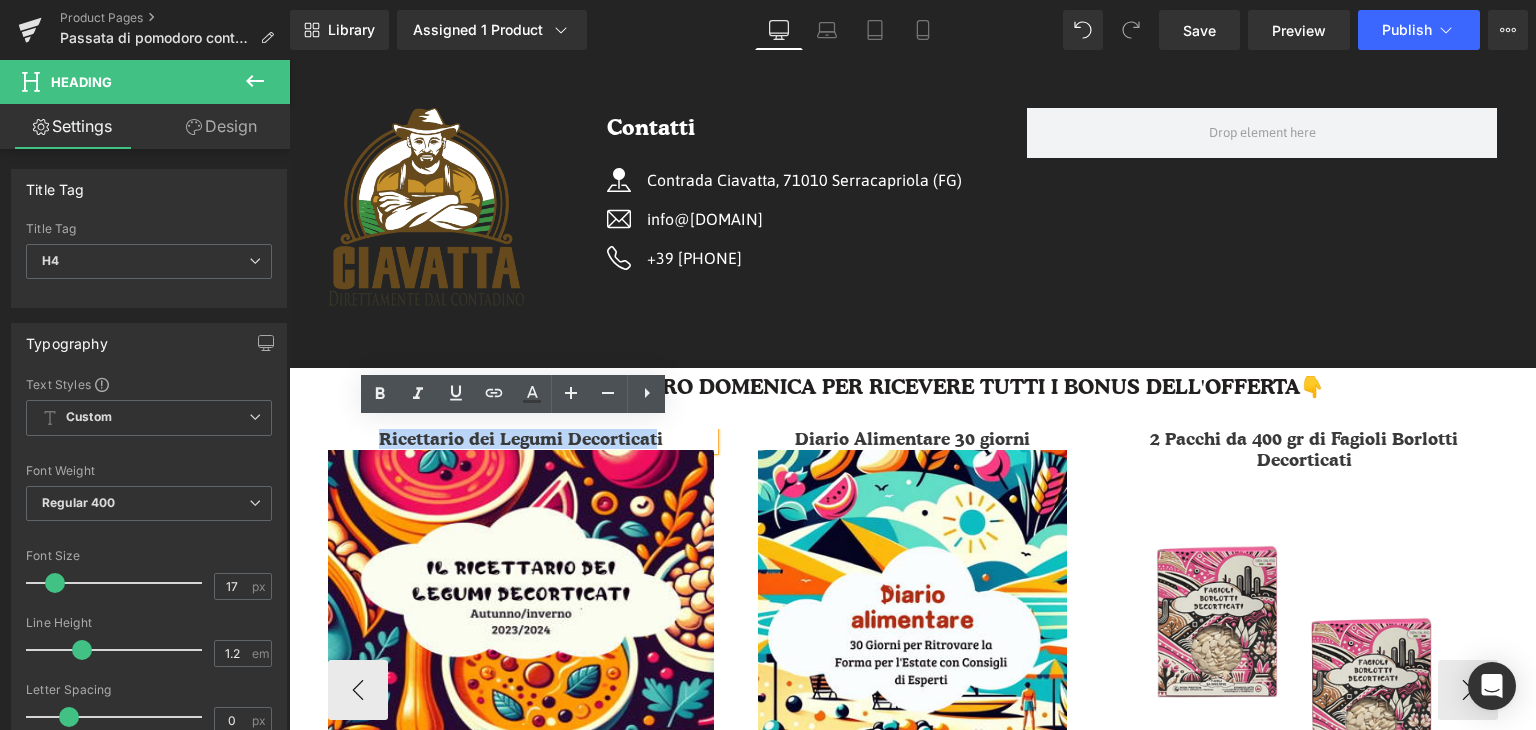 drag, startPoint x: 476, startPoint y: 425, endPoint x: 392, endPoint y: 423, distance: 84.0238 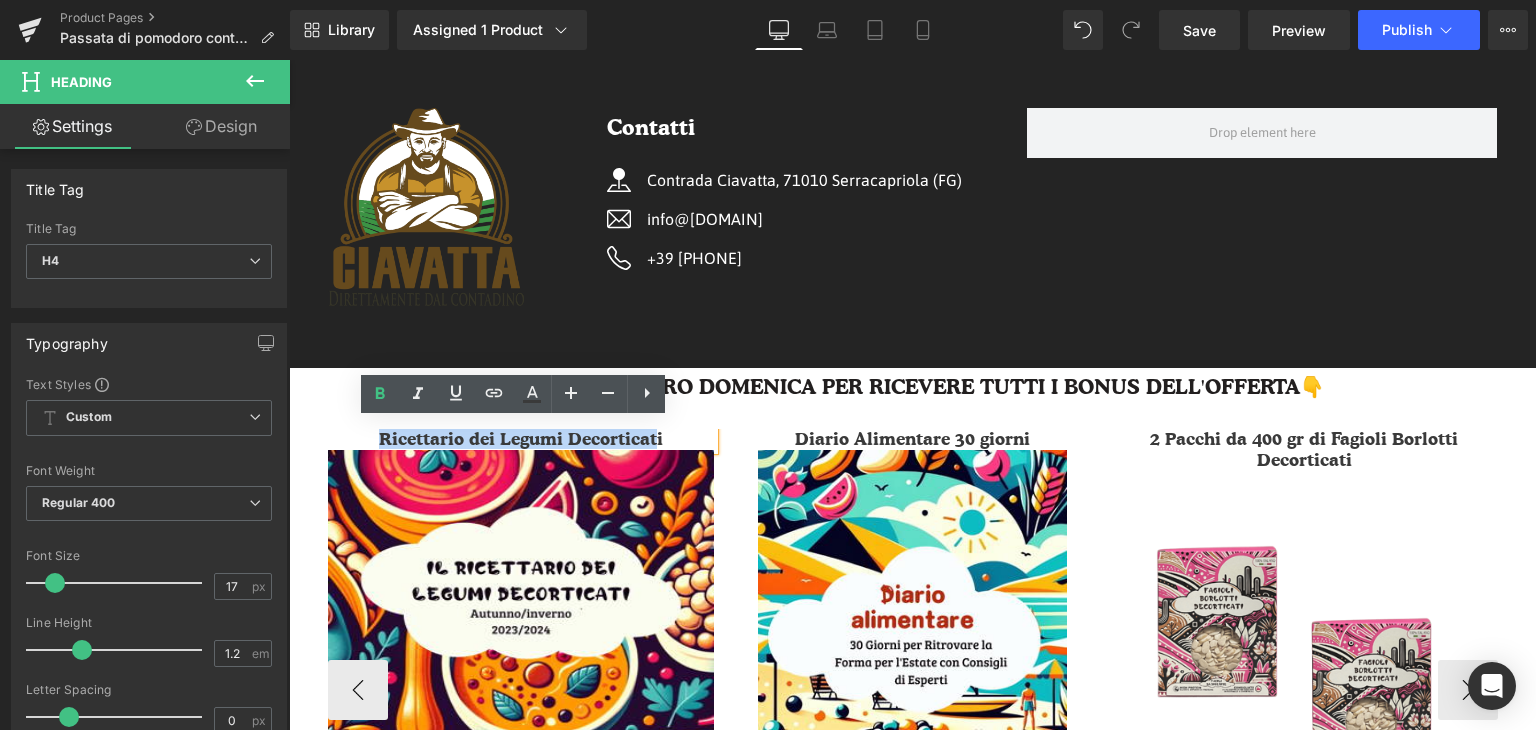 type 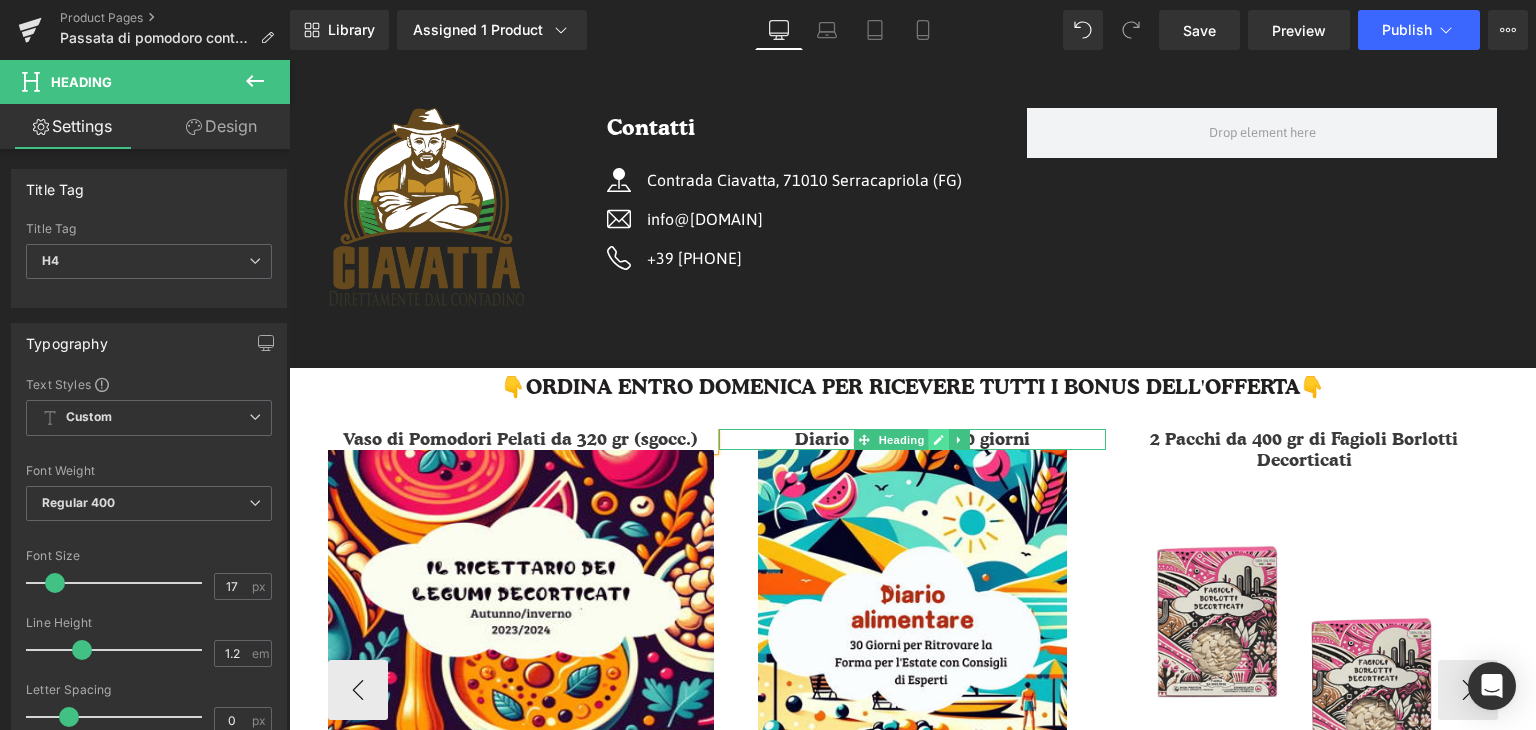 click at bounding box center [939, 440] 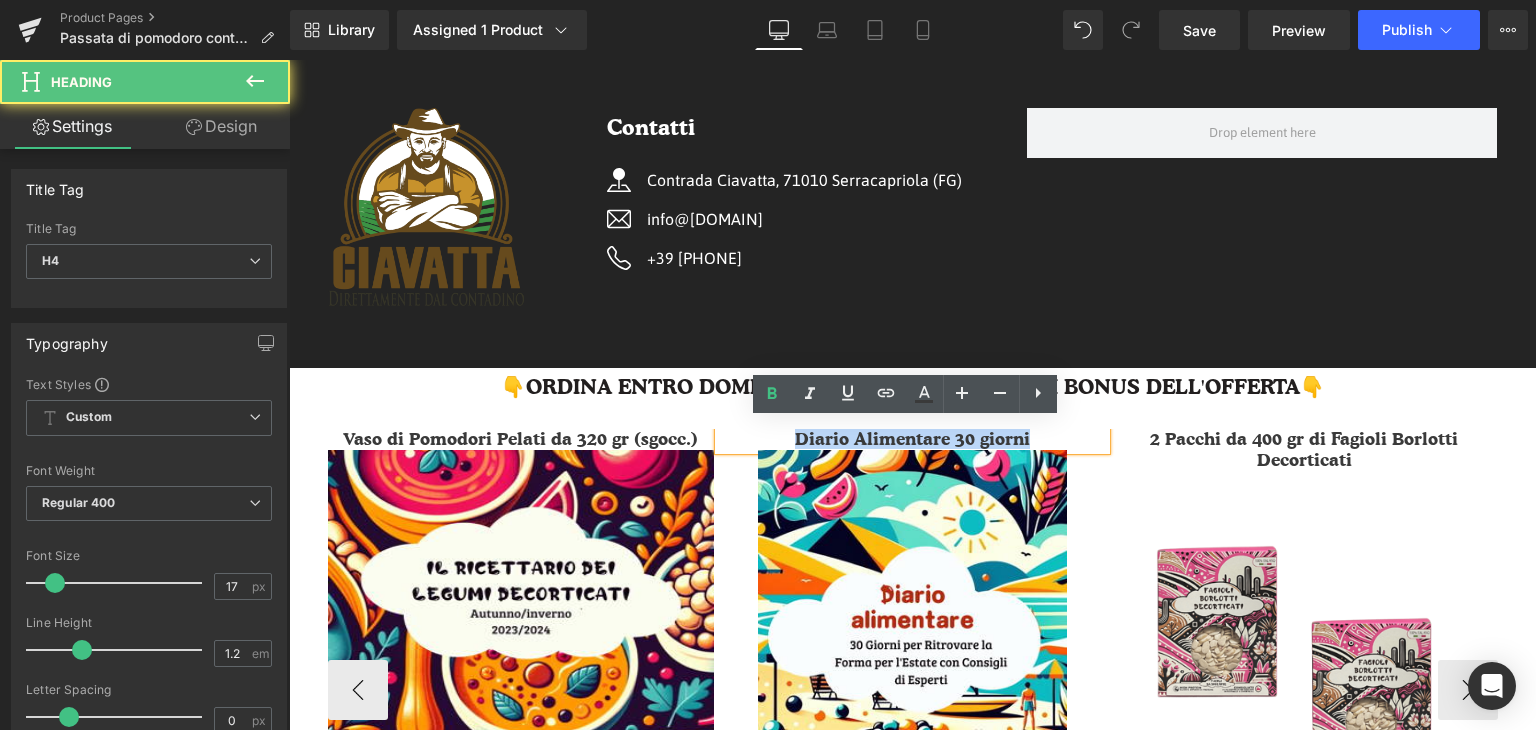 drag, startPoint x: 1026, startPoint y: 433, endPoint x: 787, endPoint y: 413, distance: 239.83536 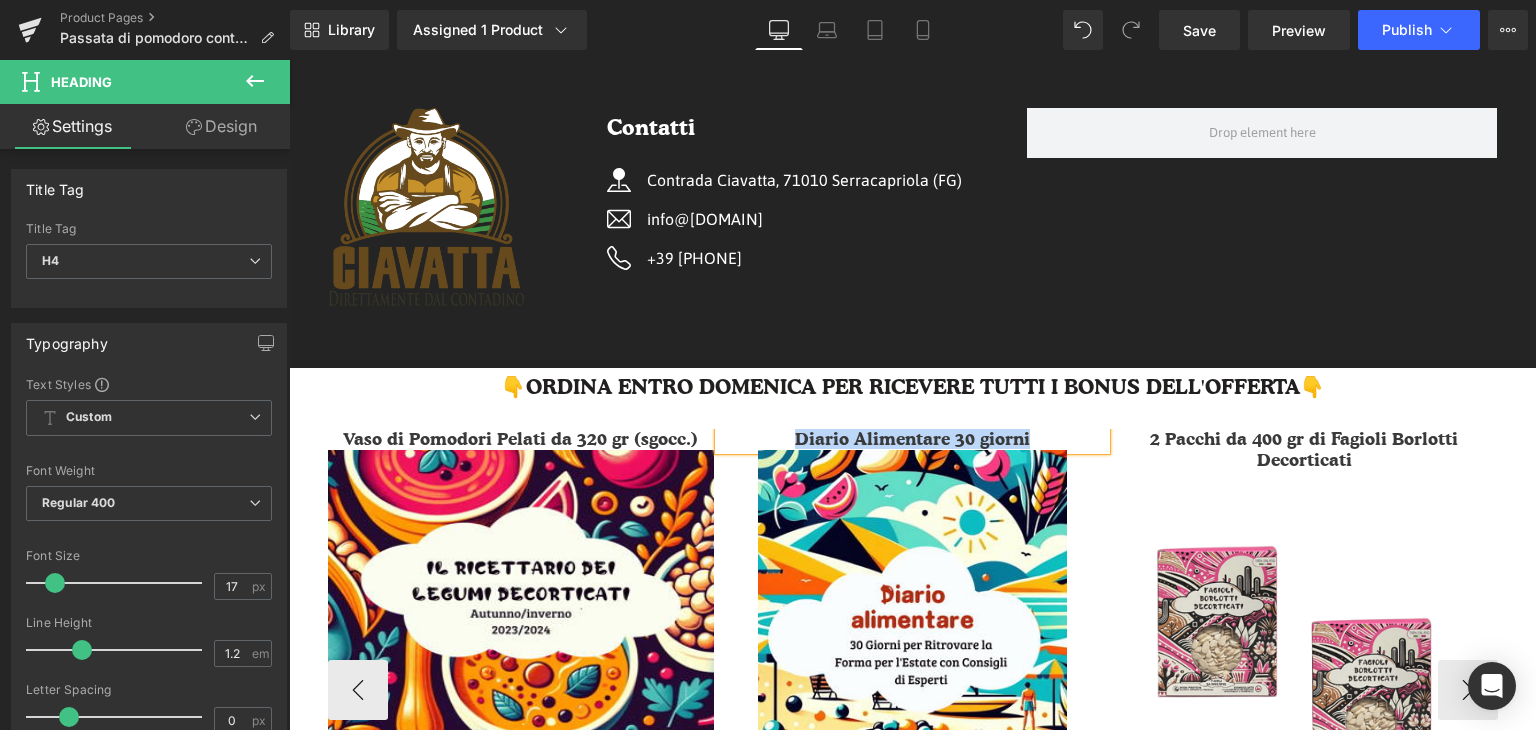 type 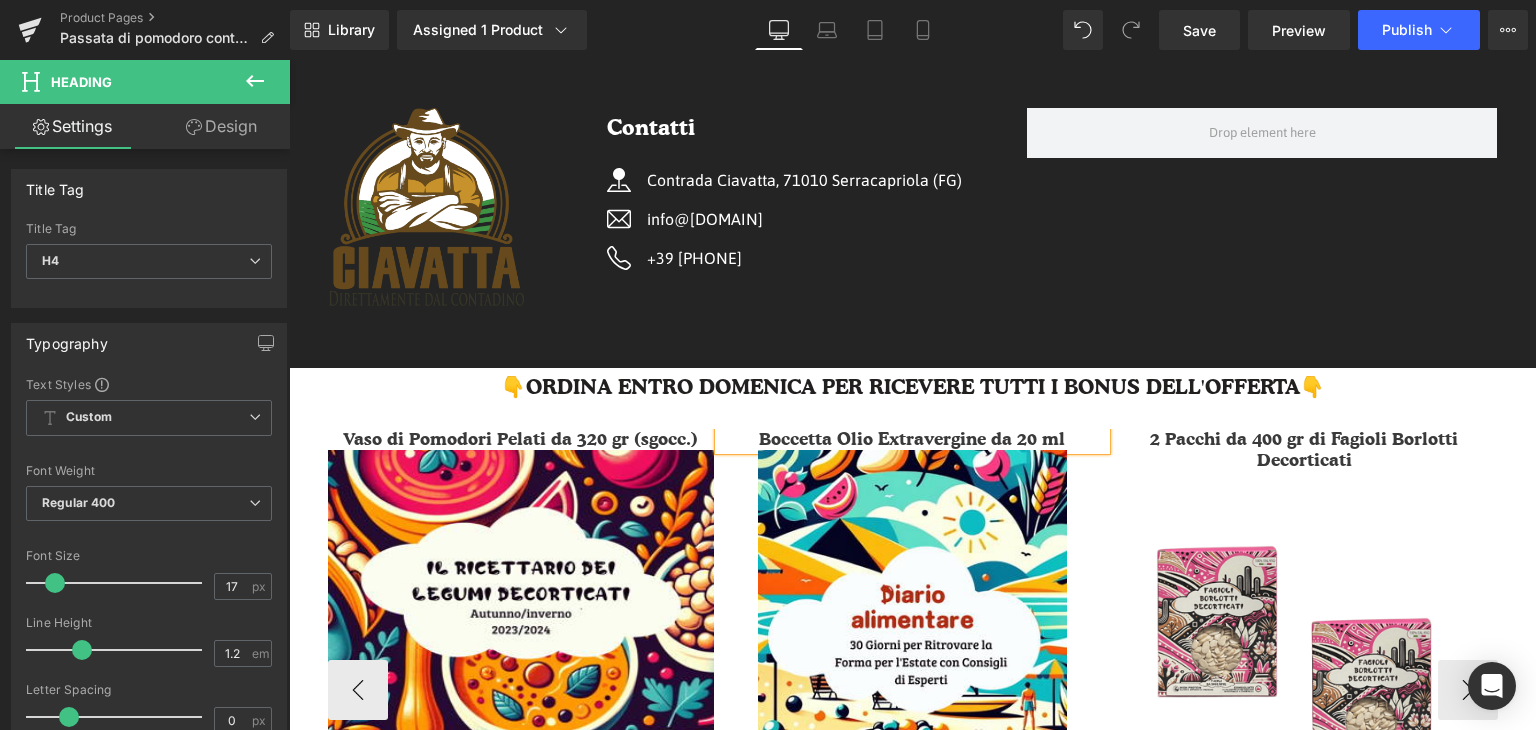 click on "Vaso di Pomodori Pelati da 320 gr (sgocc.) Heading
Image
Boccetta Olio Extravergine da 20 ml
Heading
Image
2 Pacchi da 400 gr di Fagioli Borlotti Decorticati Heading
Image
Heading" at bounding box center [913, 674] 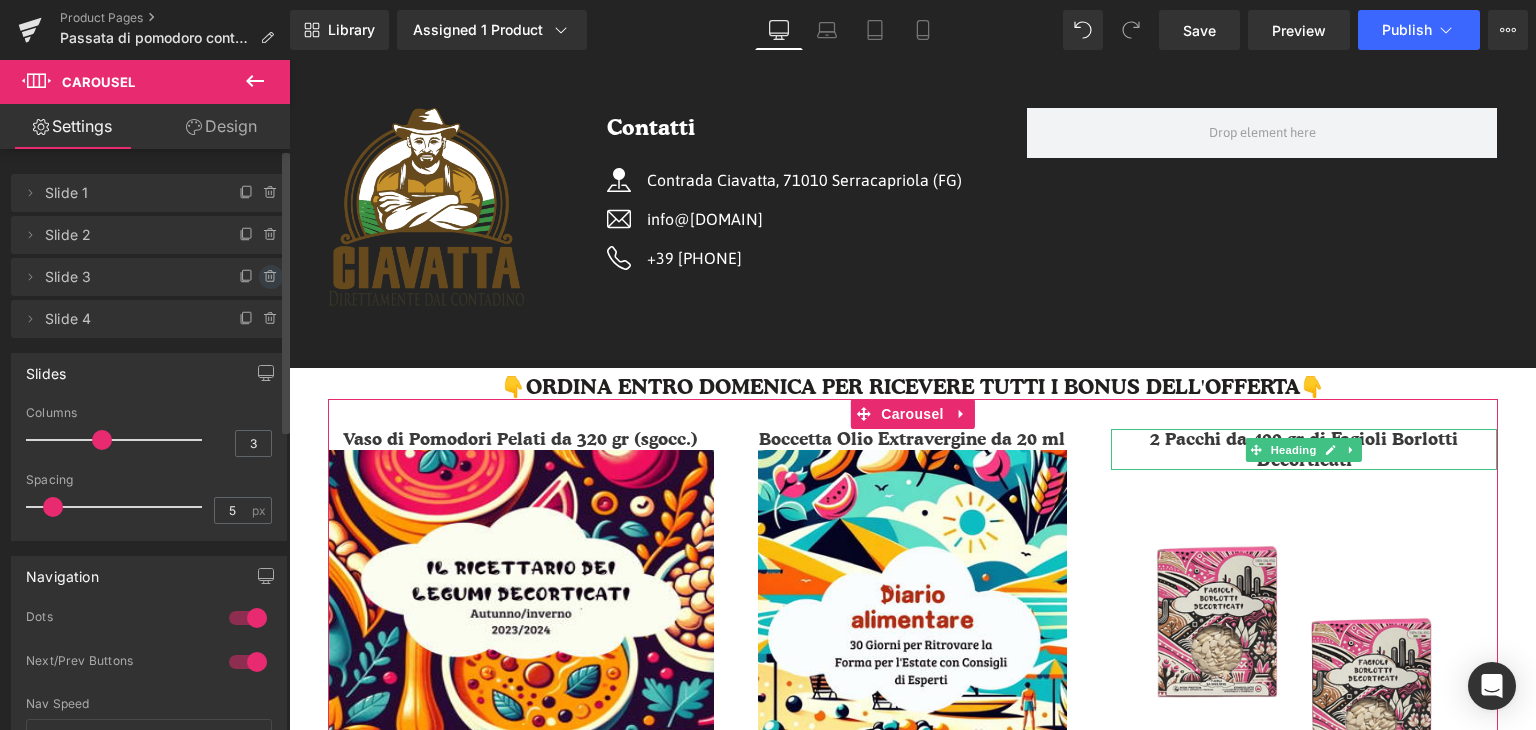 click 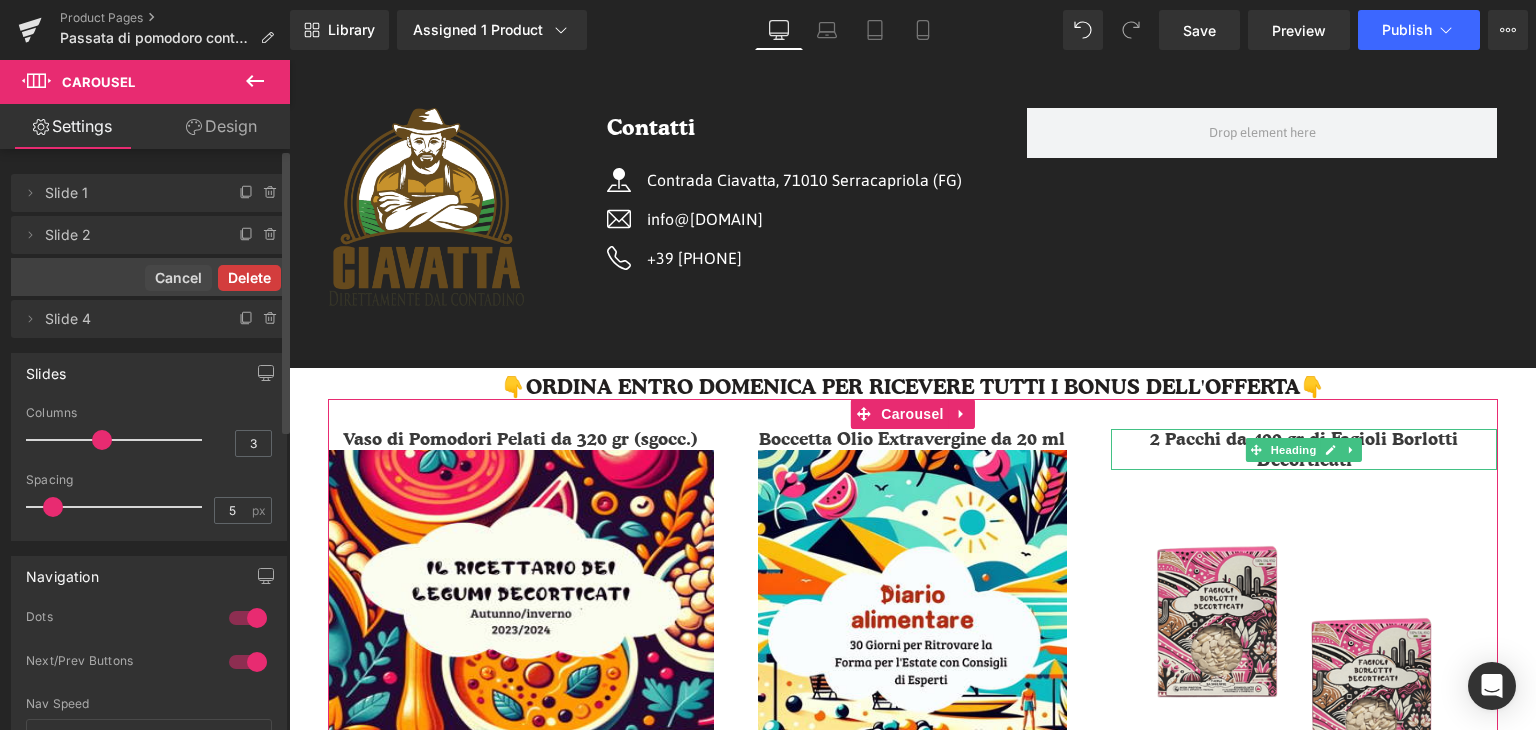 click on "Delete" at bounding box center [249, 278] 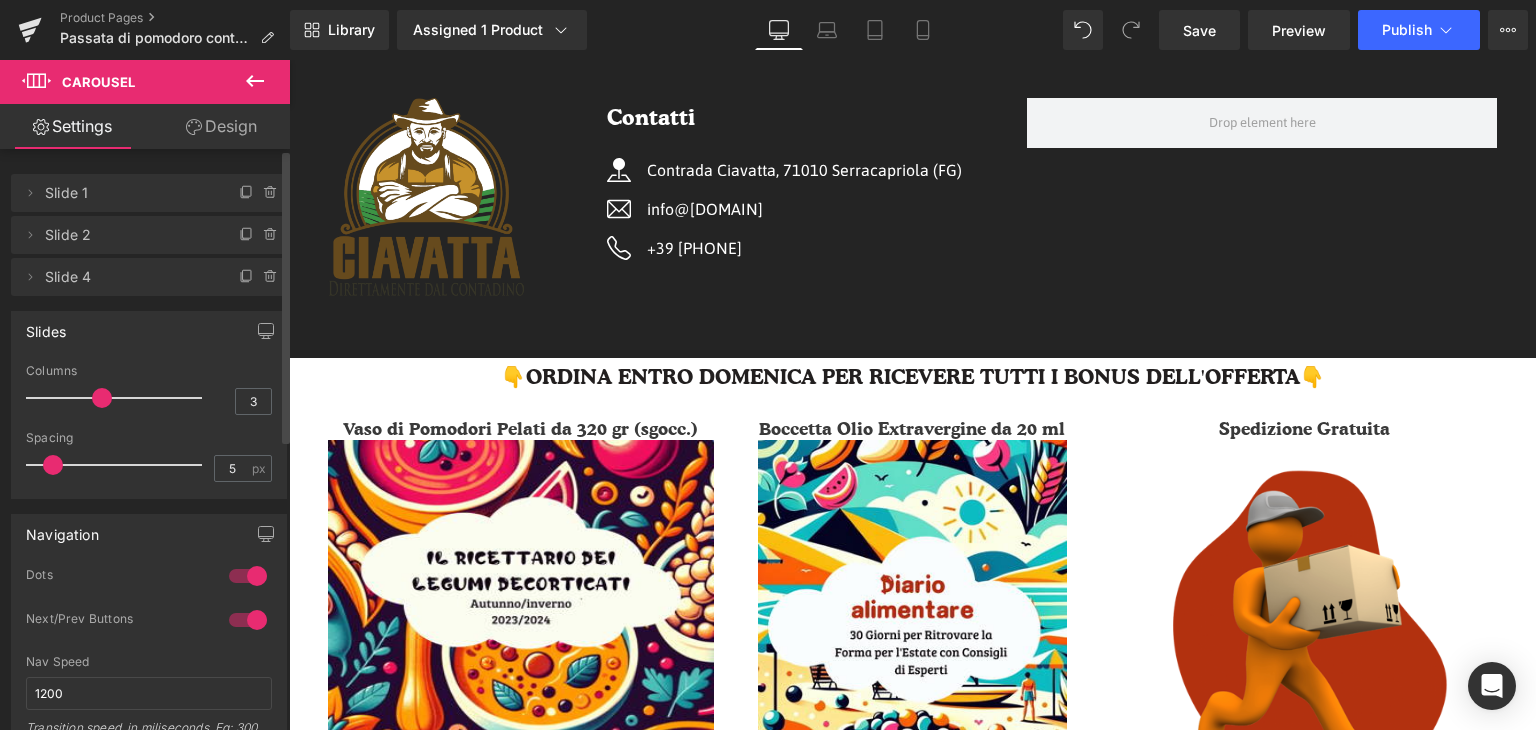 scroll, scrollTop: 5325, scrollLeft: 0, axis: vertical 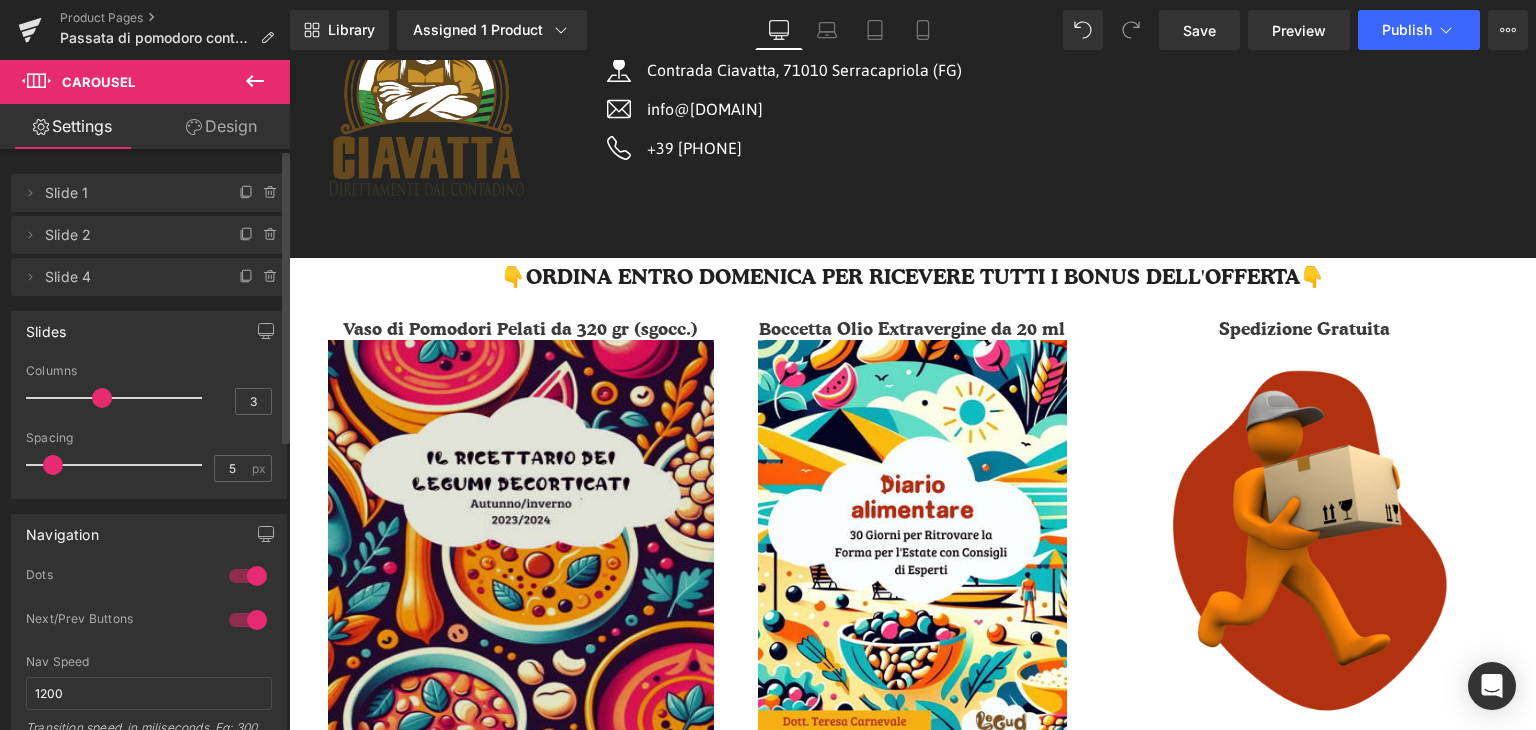 click at bounding box center [521, 590] 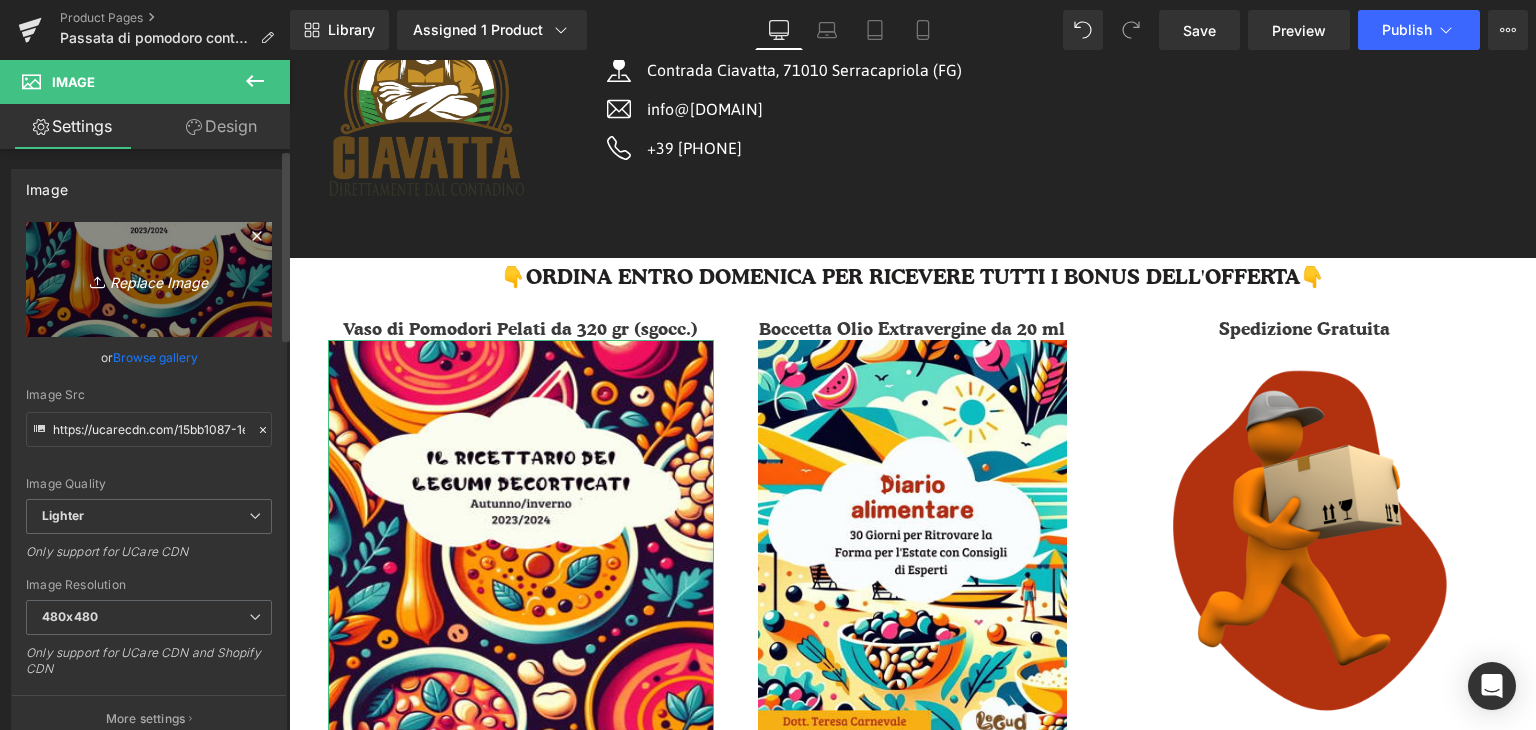click on "Replace Image" at bounding box center (149, 279) 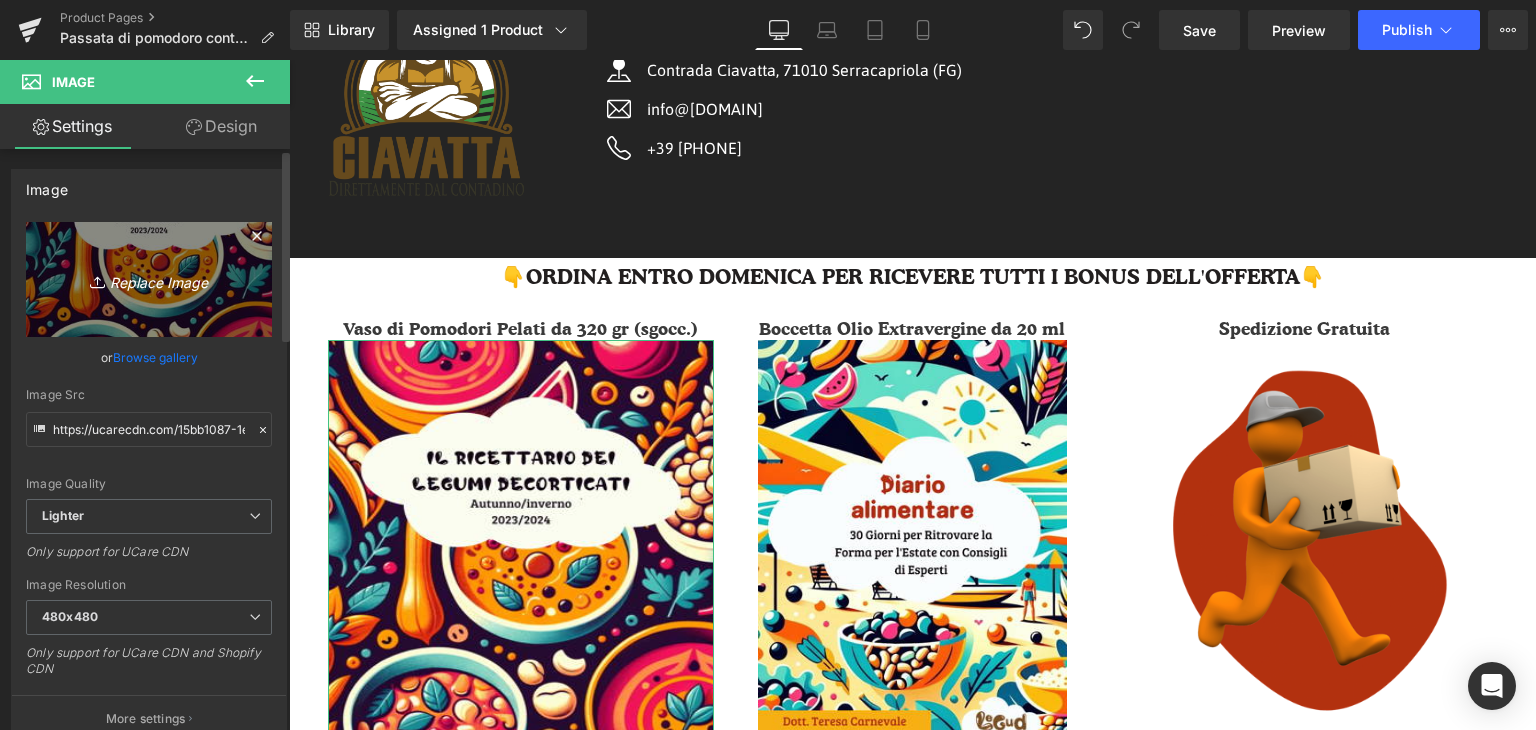 type on "C:\fakepath\Pomodori pelati.png" 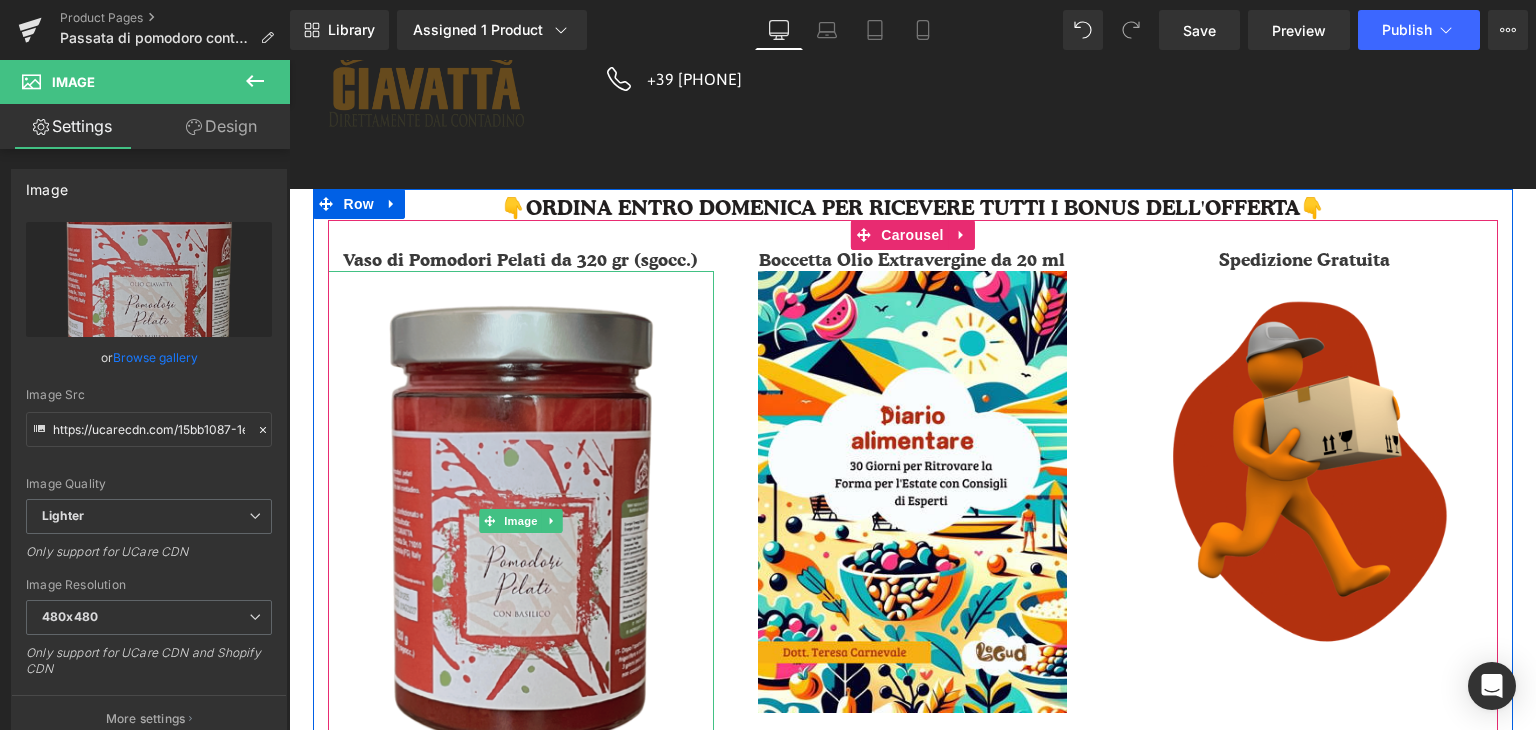 scroll, scrollTop: 5525, scrollLeft: 0, axis: vertical 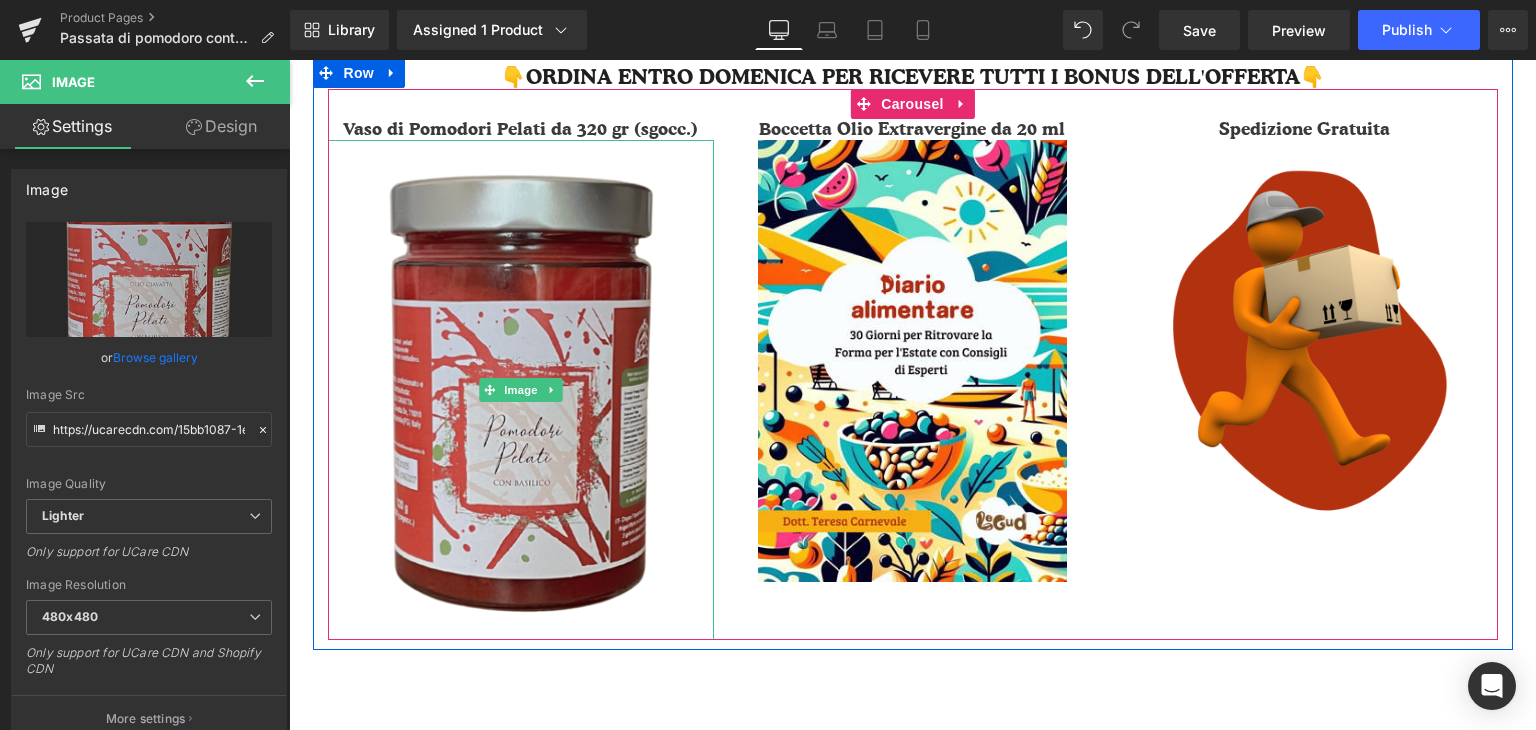 click at bounding box center [521, 390] 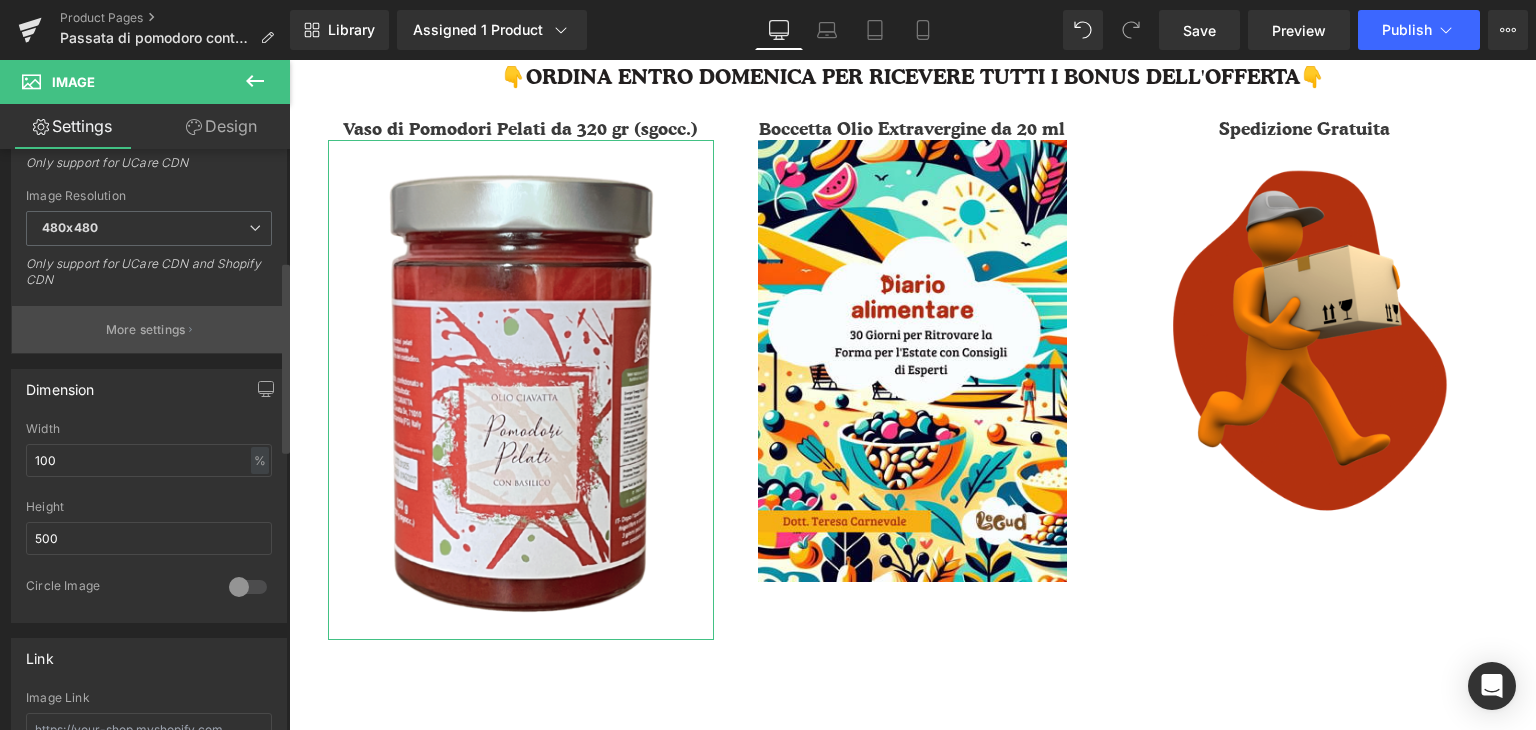 scroll, scrollTop: 400, scrollLeft: 0, axis: vertical 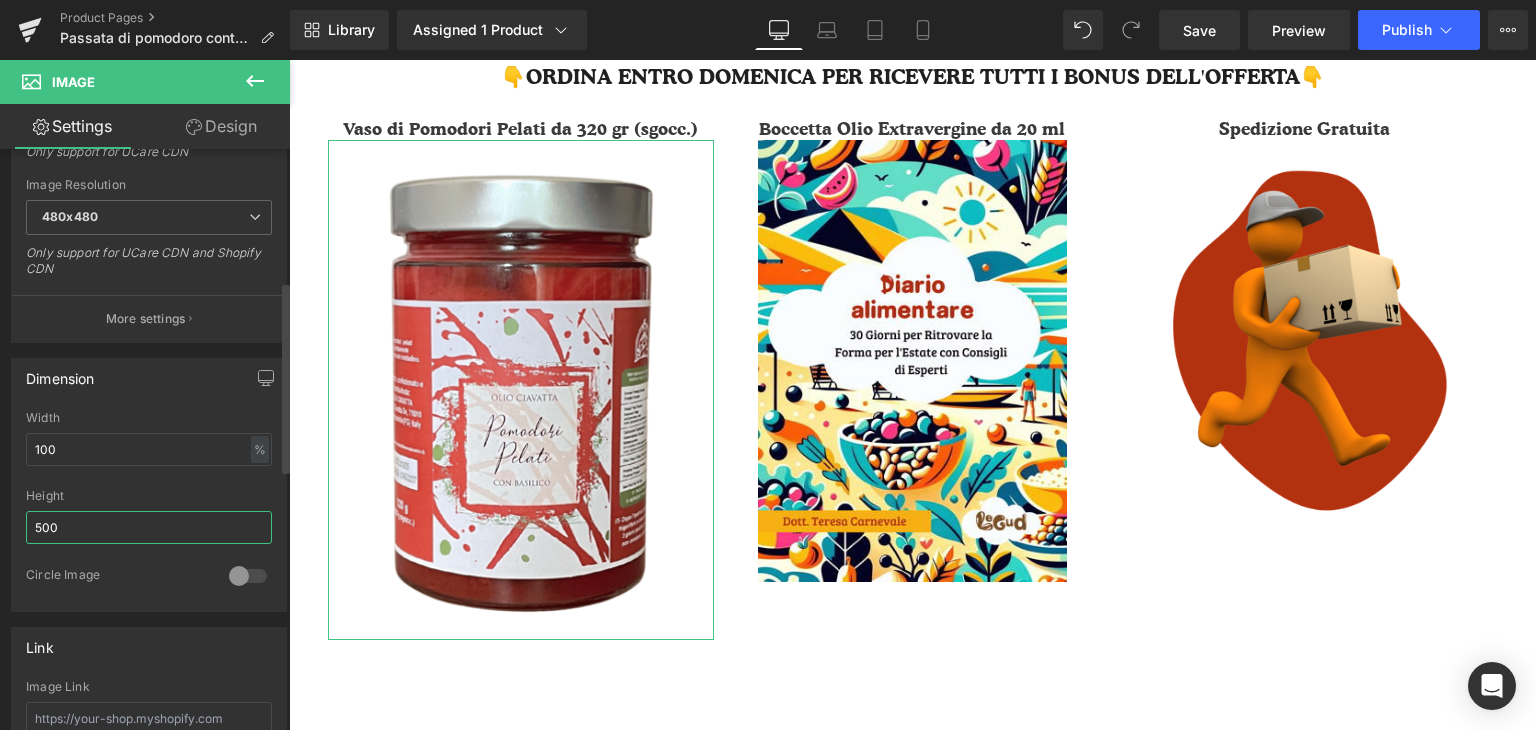 click on "500" at bounding box center [149, 527] 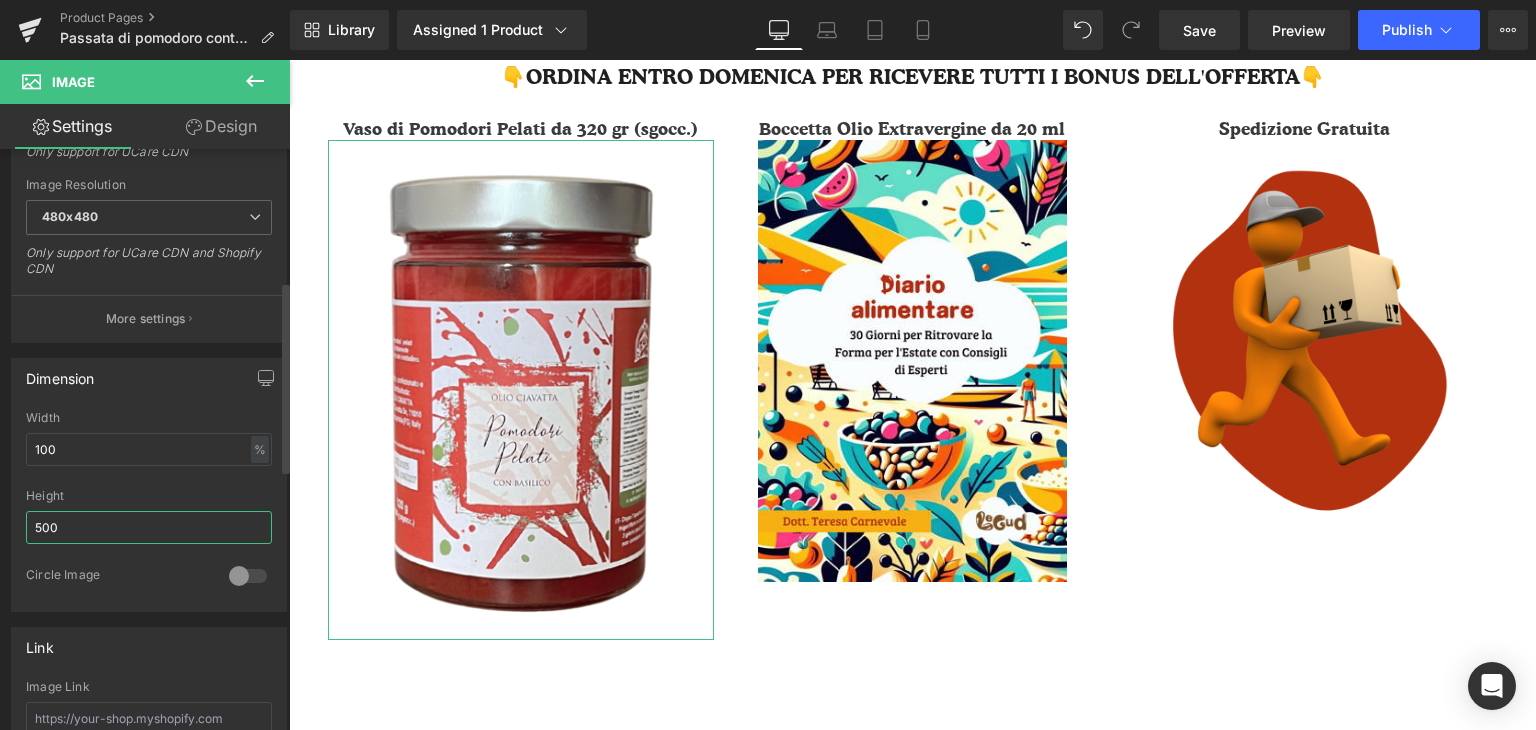 type on "400" 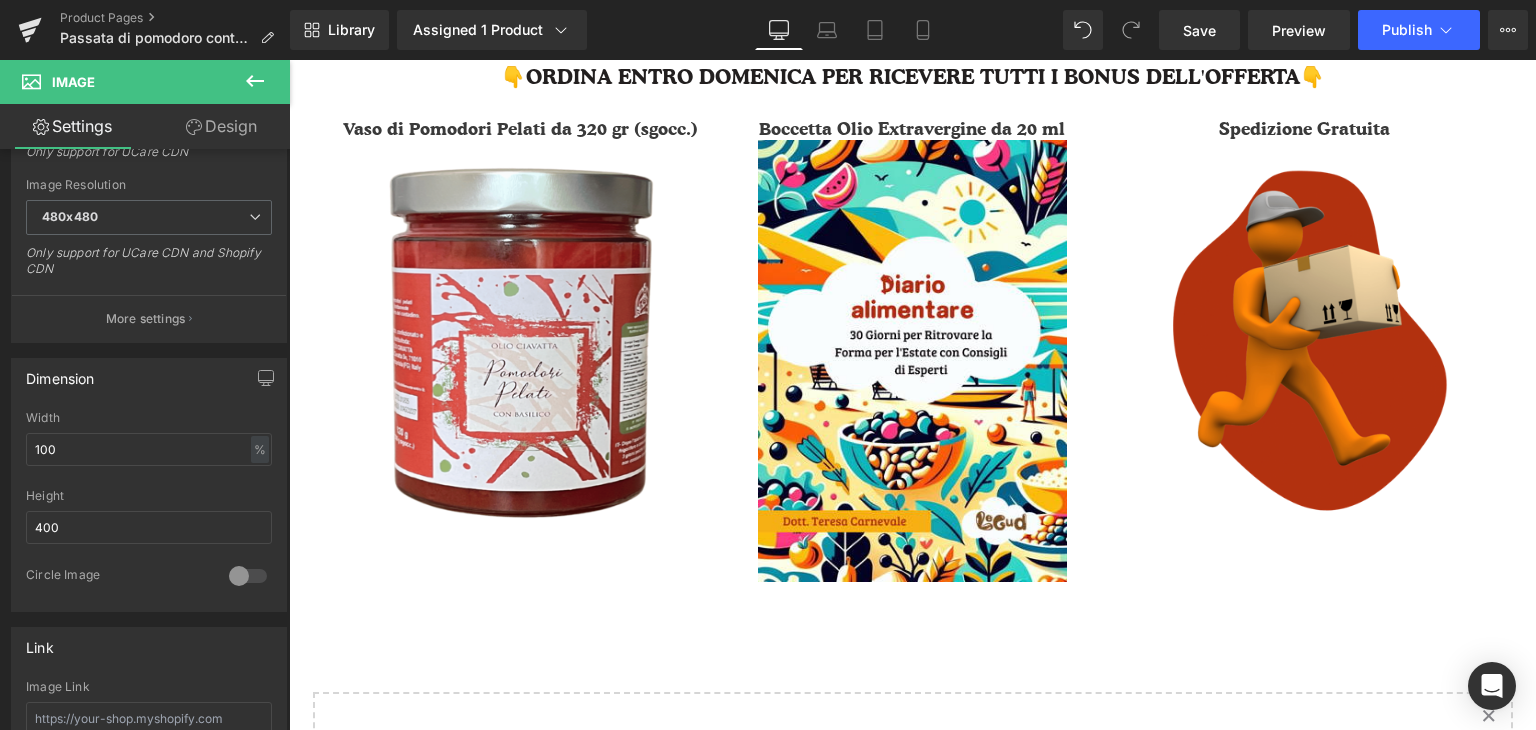 click on "Passata di pomodoro Contadina  Artigianale , dalla campagna a casa tua senza doverti preoccupare di trovare conservanti artificiali. Heading         Heading         Senza acido citrico , solo pomodori rossi di Serracapriola Text Block         Row         Row
Sale Off
(P) Image" at bounding box center [912, -2052] 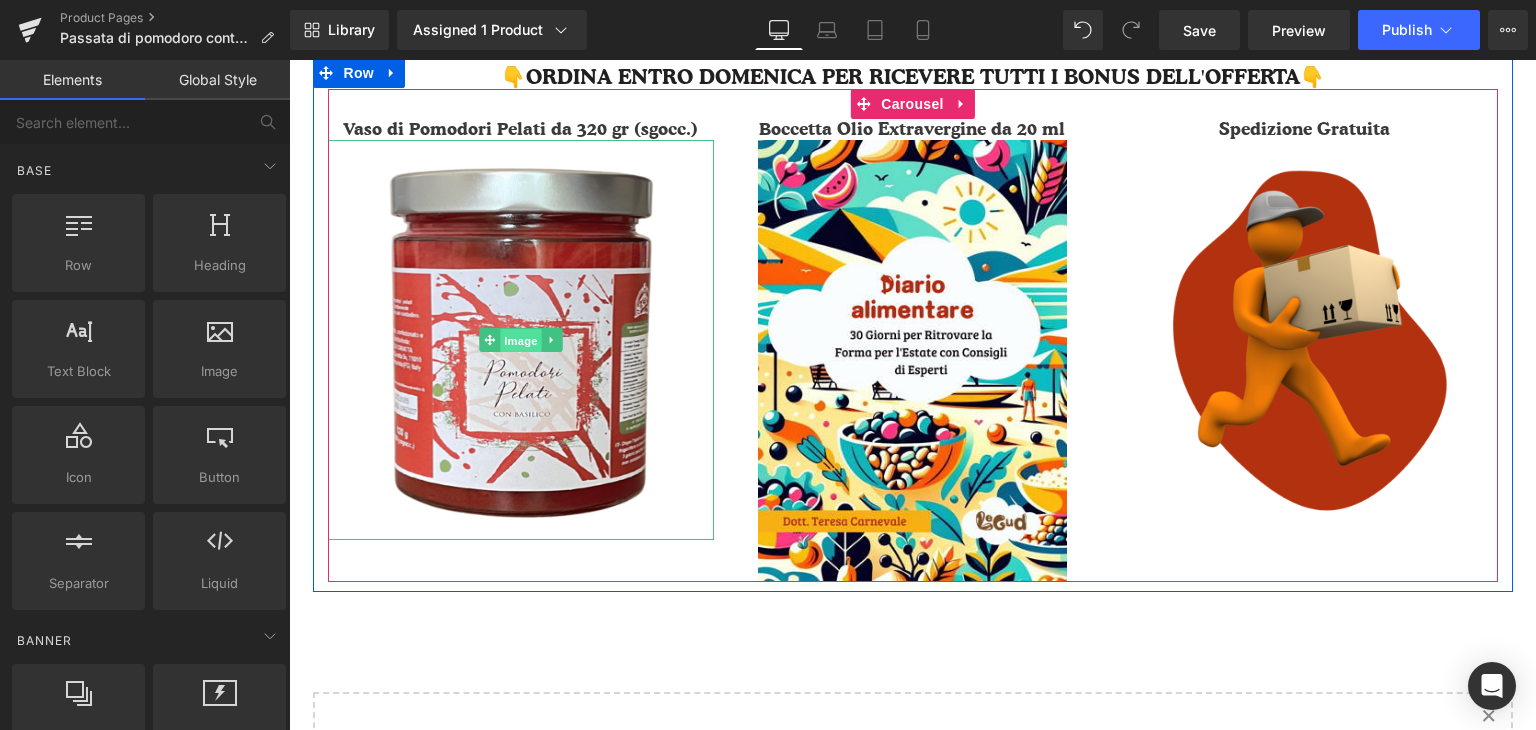 click on "Image" at bounding box center [521, 341] 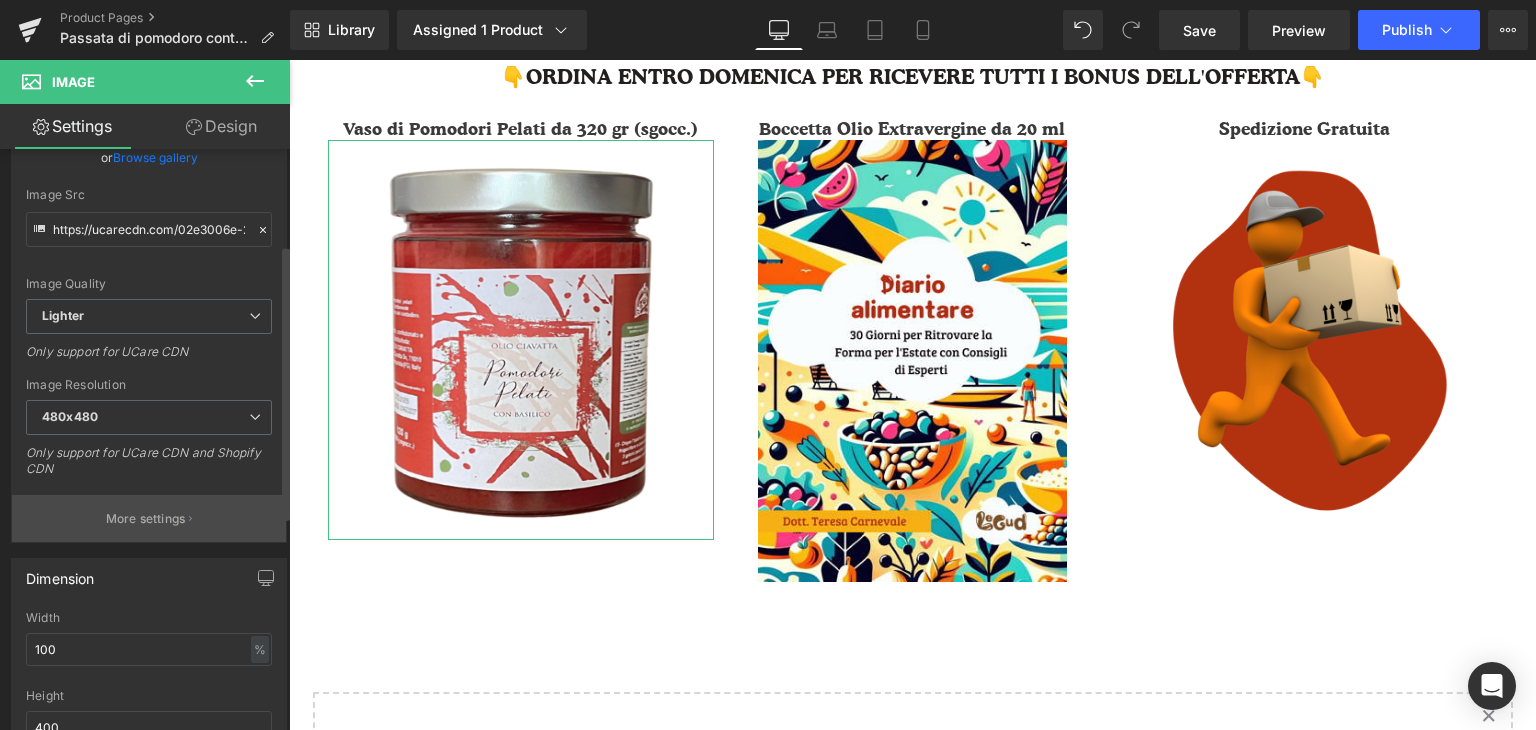 scroll, scrollTop: 400, scrollLeft: 0, axis: vertical 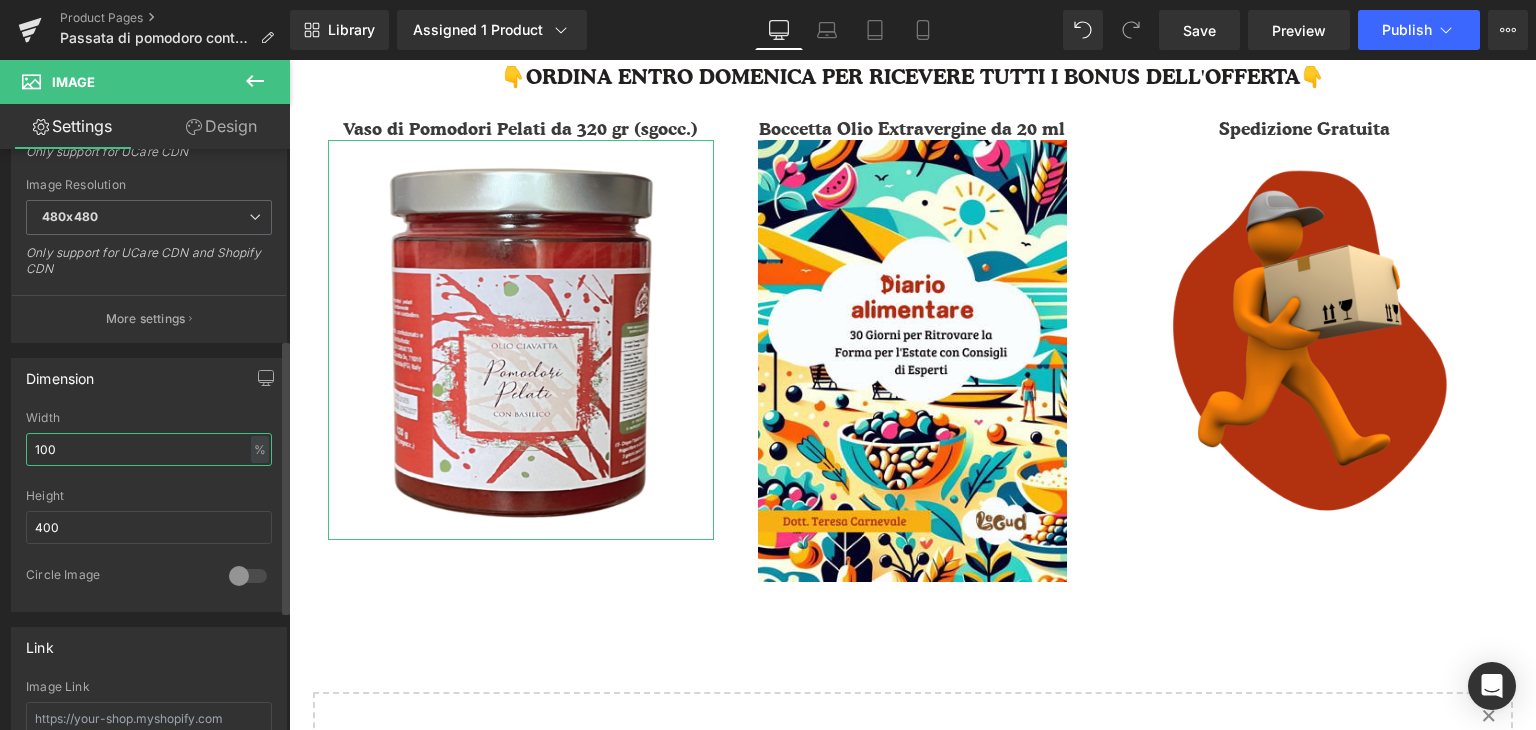 drag, startPoint x: 68, startPoint y: 437, endPoint x: 0, endPoint y: 450, distance: 69.2315 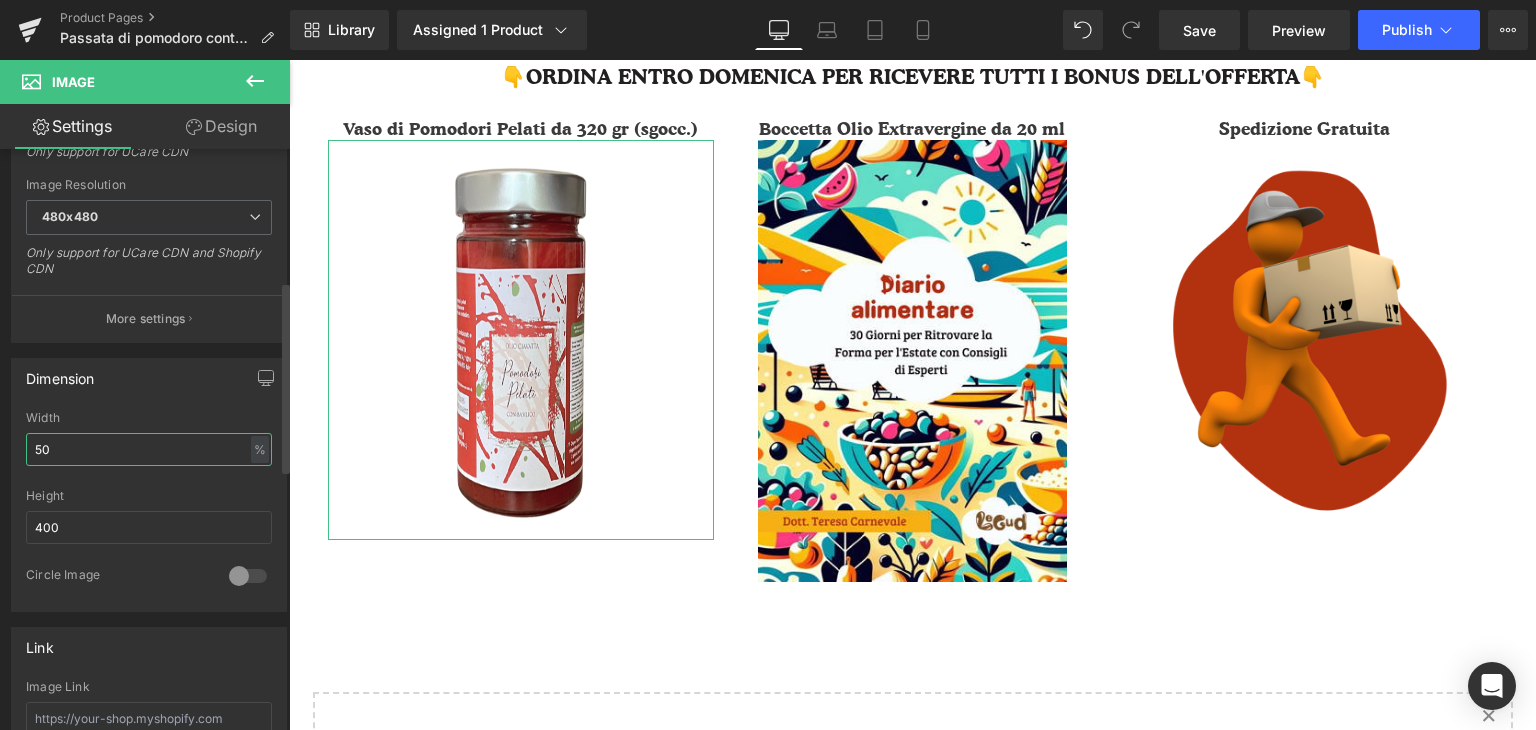 type on "50" 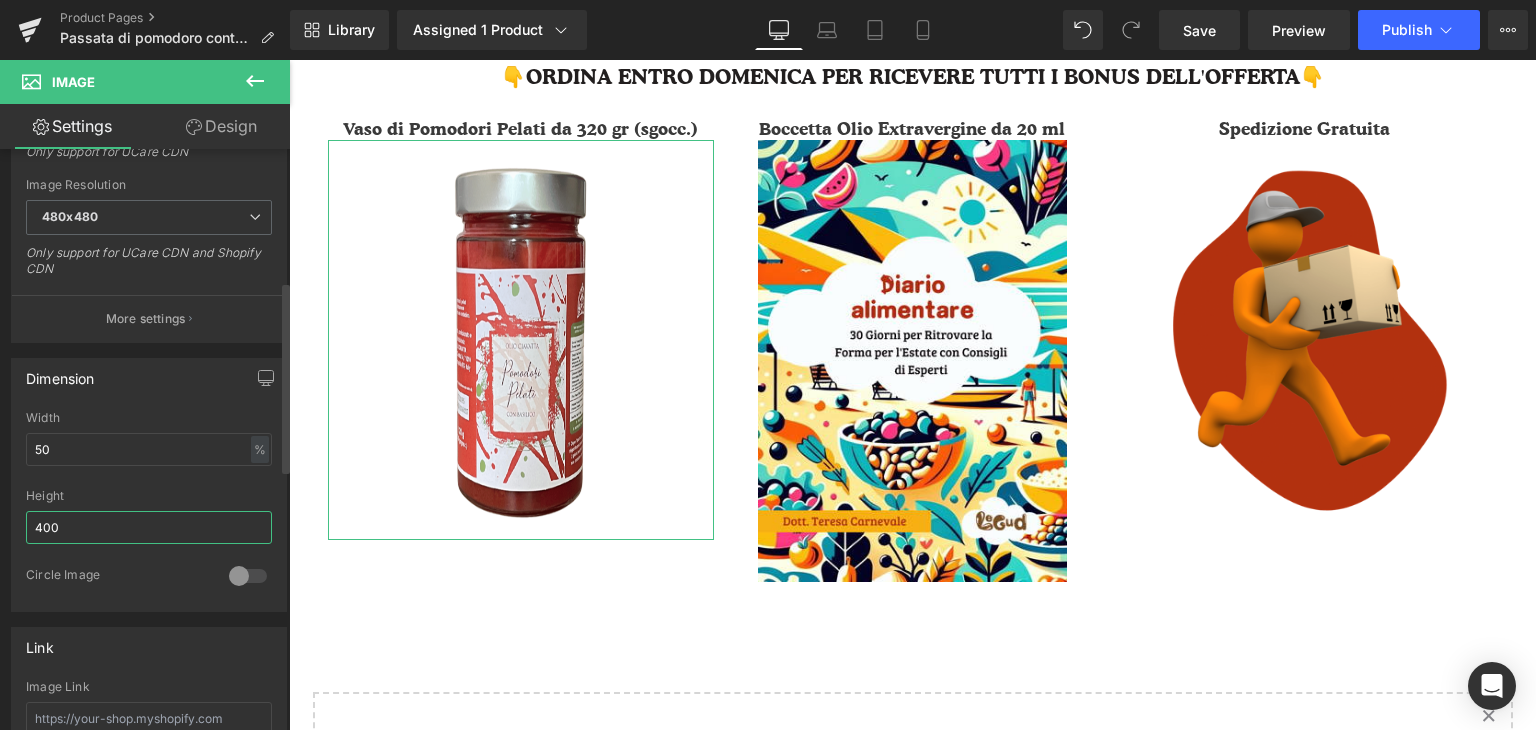 click on "Dimension 100% Width 50 % % px 400px Height 400 0 Circle Image" at bounding box center [149, 477] 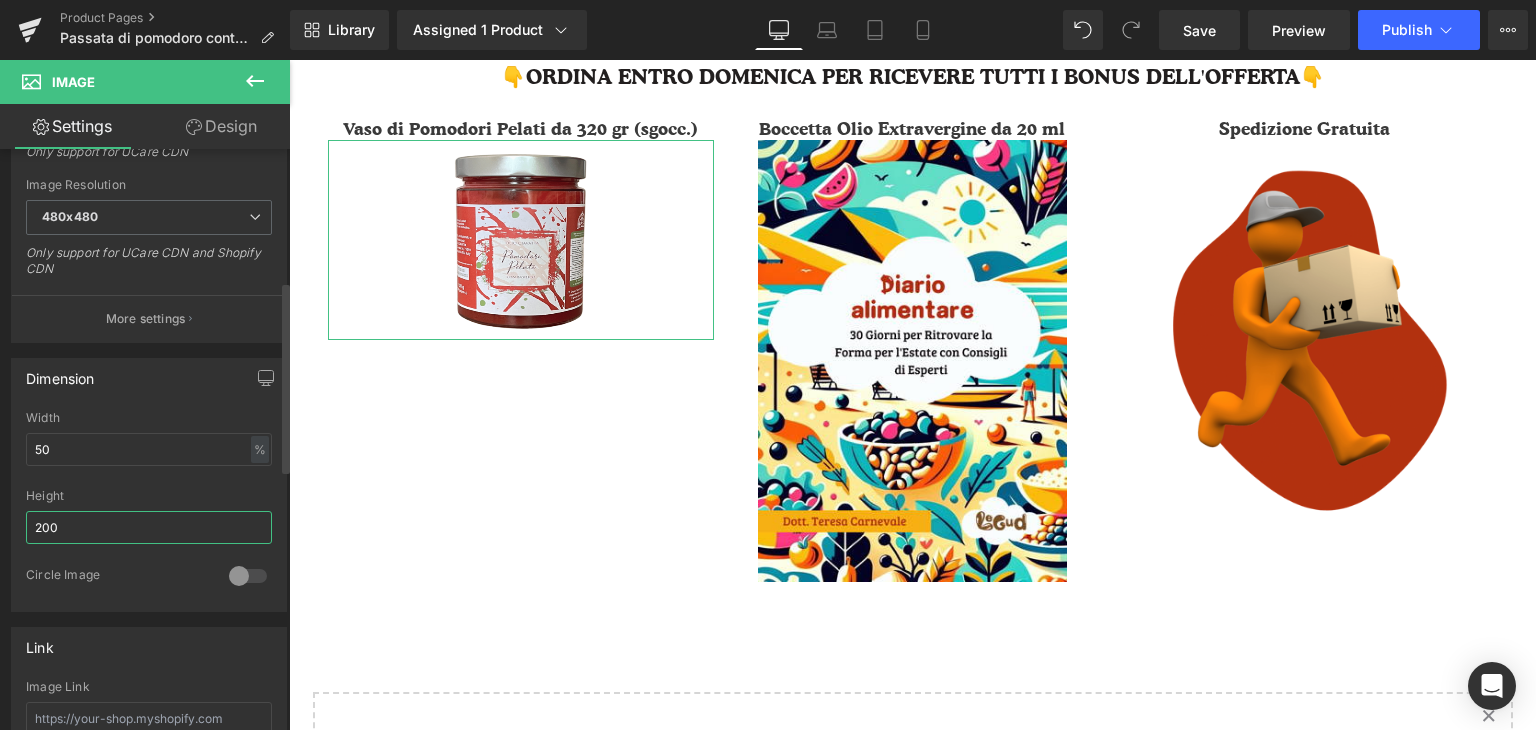 click on "200" at bounding box center (149, 527) 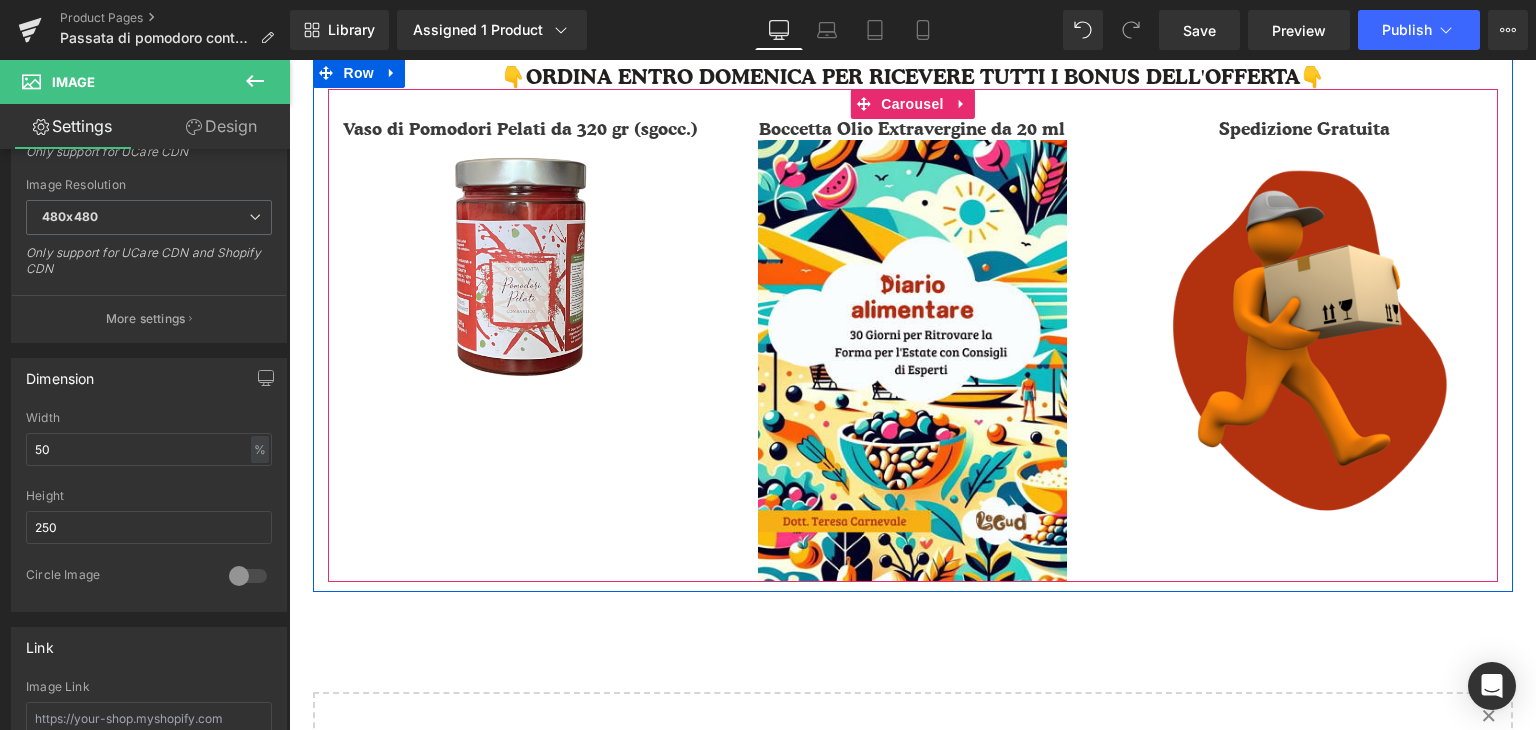 click on "Vaso di Pomodori Pelati da 320 gr (sgocc.) Heading
Image
Boccetta Olio Extravergine da 20 ml
Heading
Image
Spedizione Gratuita Heading
Image" at bounding box center [916, 350] 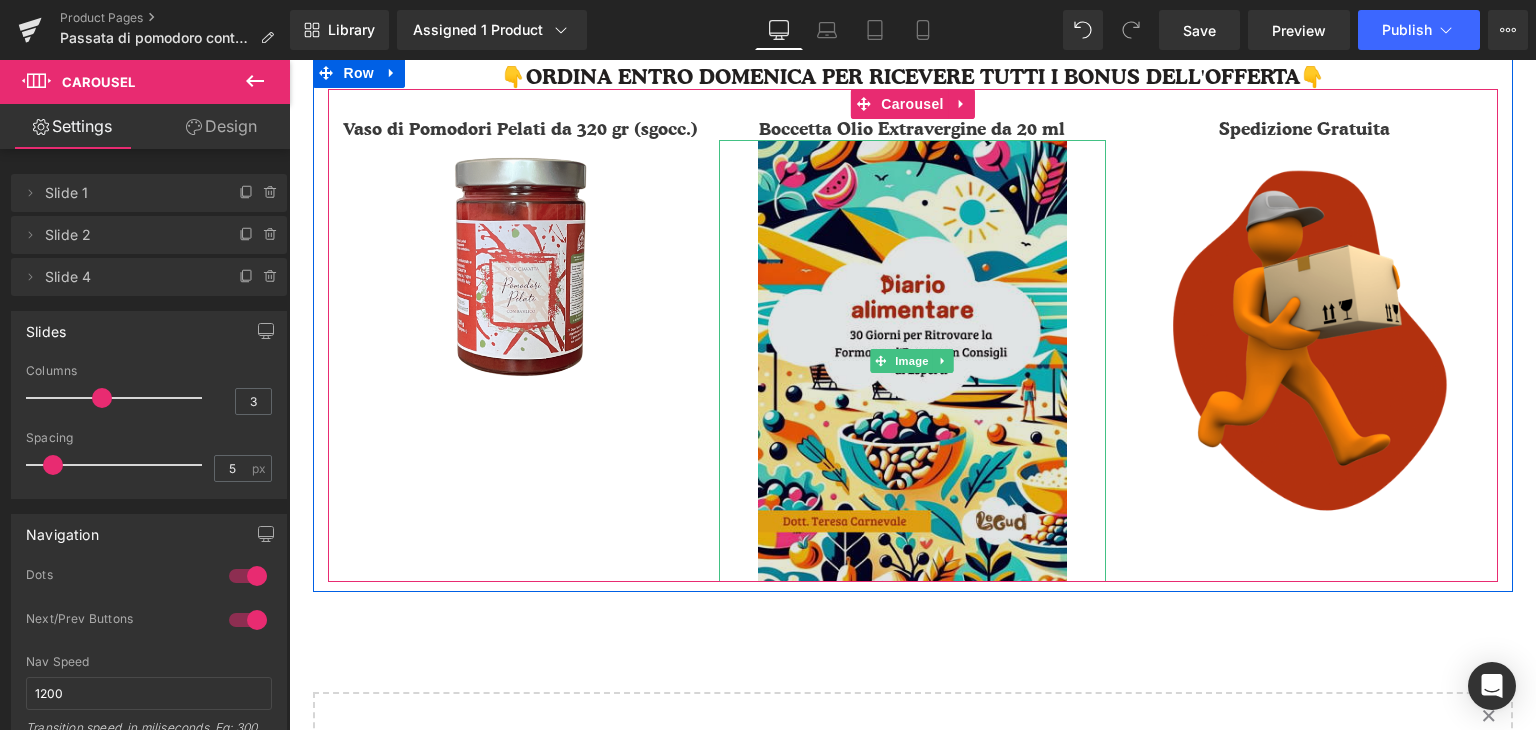 click at bounding box center [912, 361] 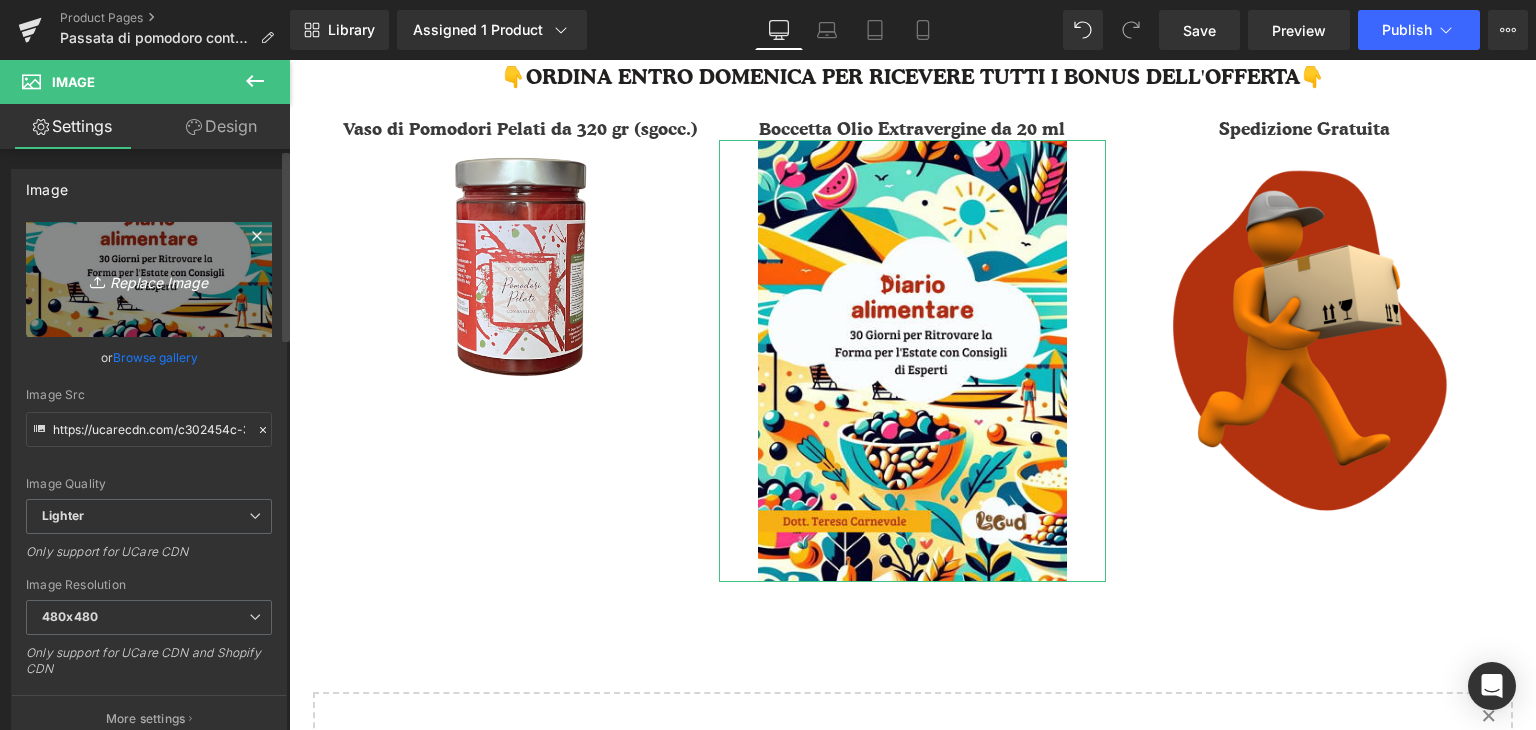 click on "Replace Image" at bounding box center [149, 279] 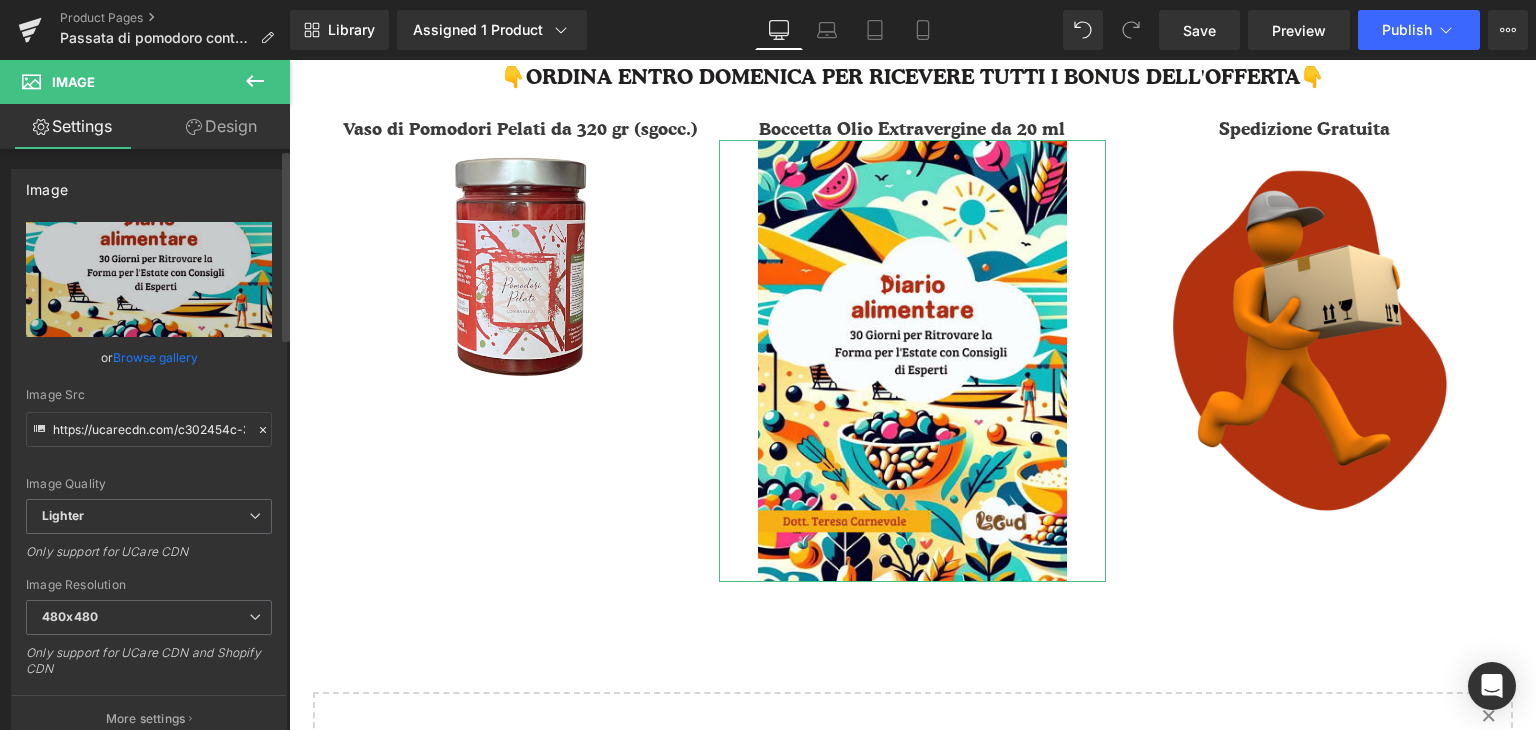 click on "Browse gallery" at bounding box center (155, 357) 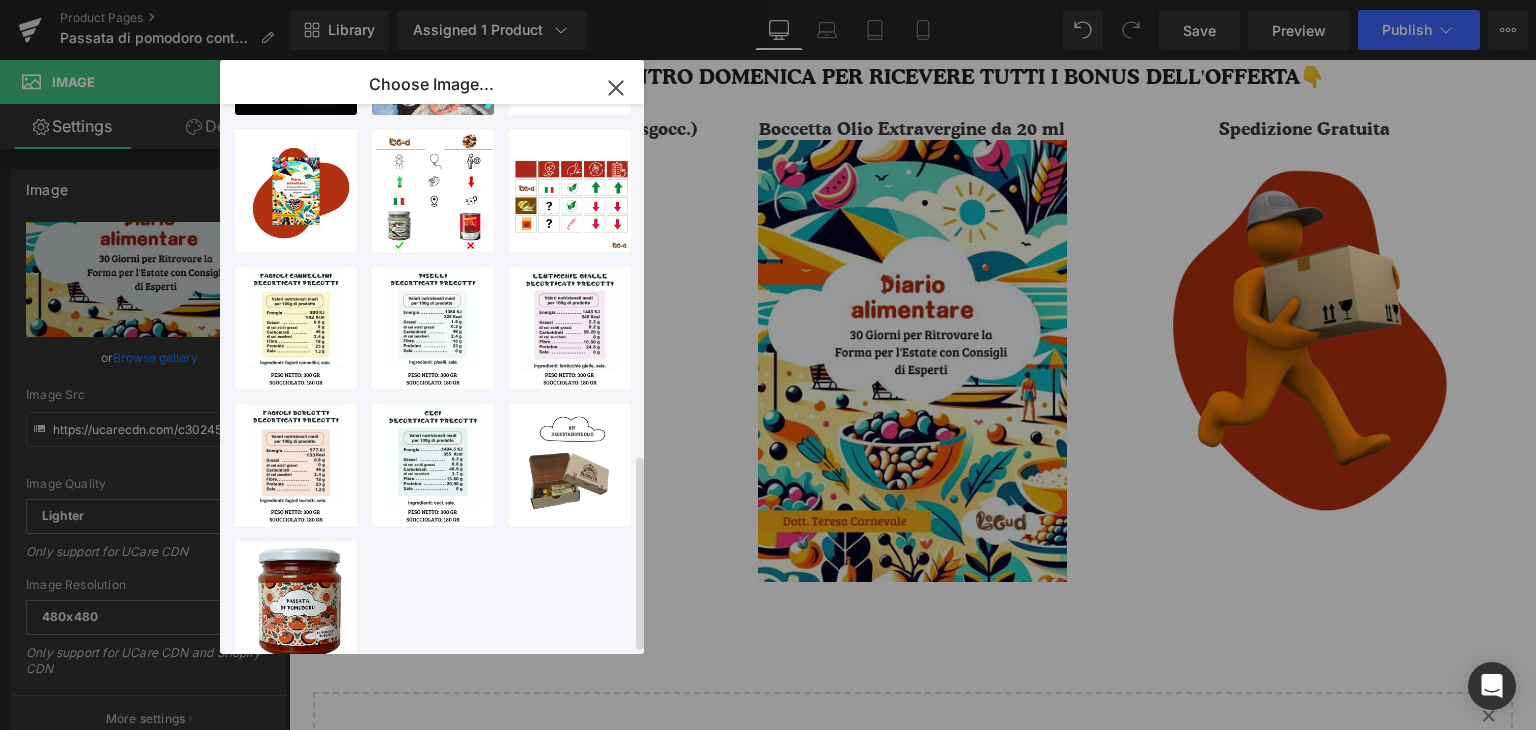 scroll, scrollTop: 987, scrollLeft: 0, axis: vertical 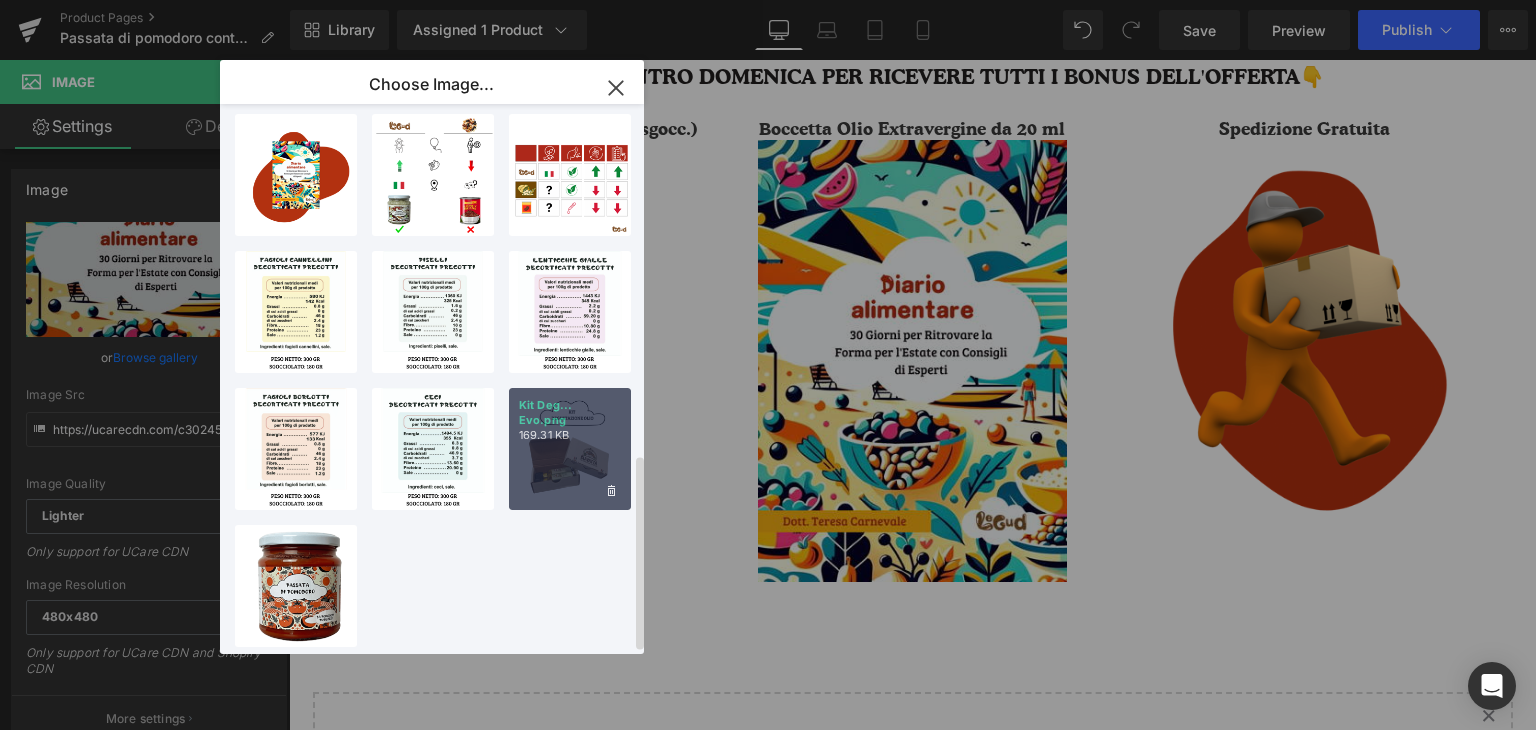 click on "169.31 KB" at bounding box center [570, 435] 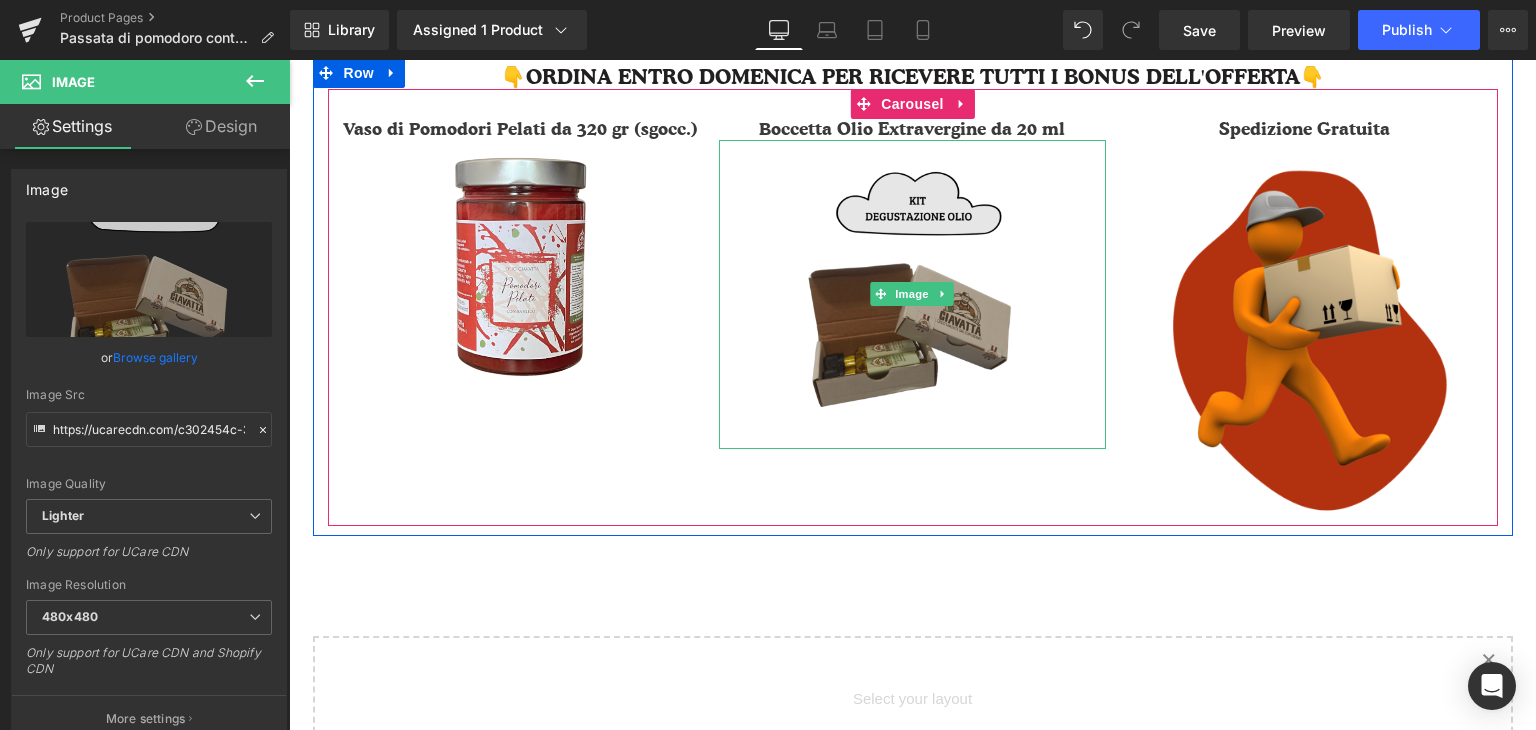 click at bounding box center [912, 294] 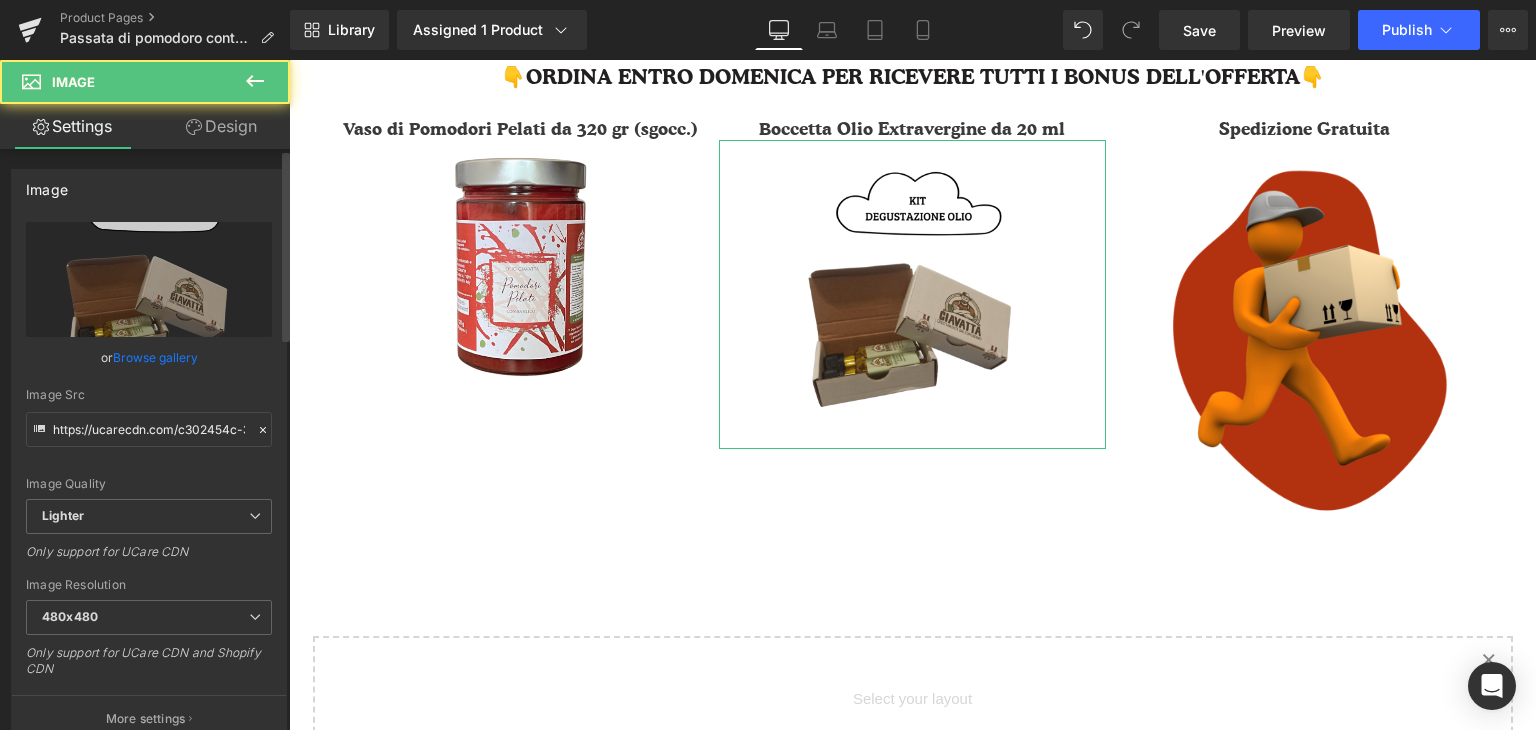 scroll, scrollTop: 300, scrollLeft: 0, axis: vertical 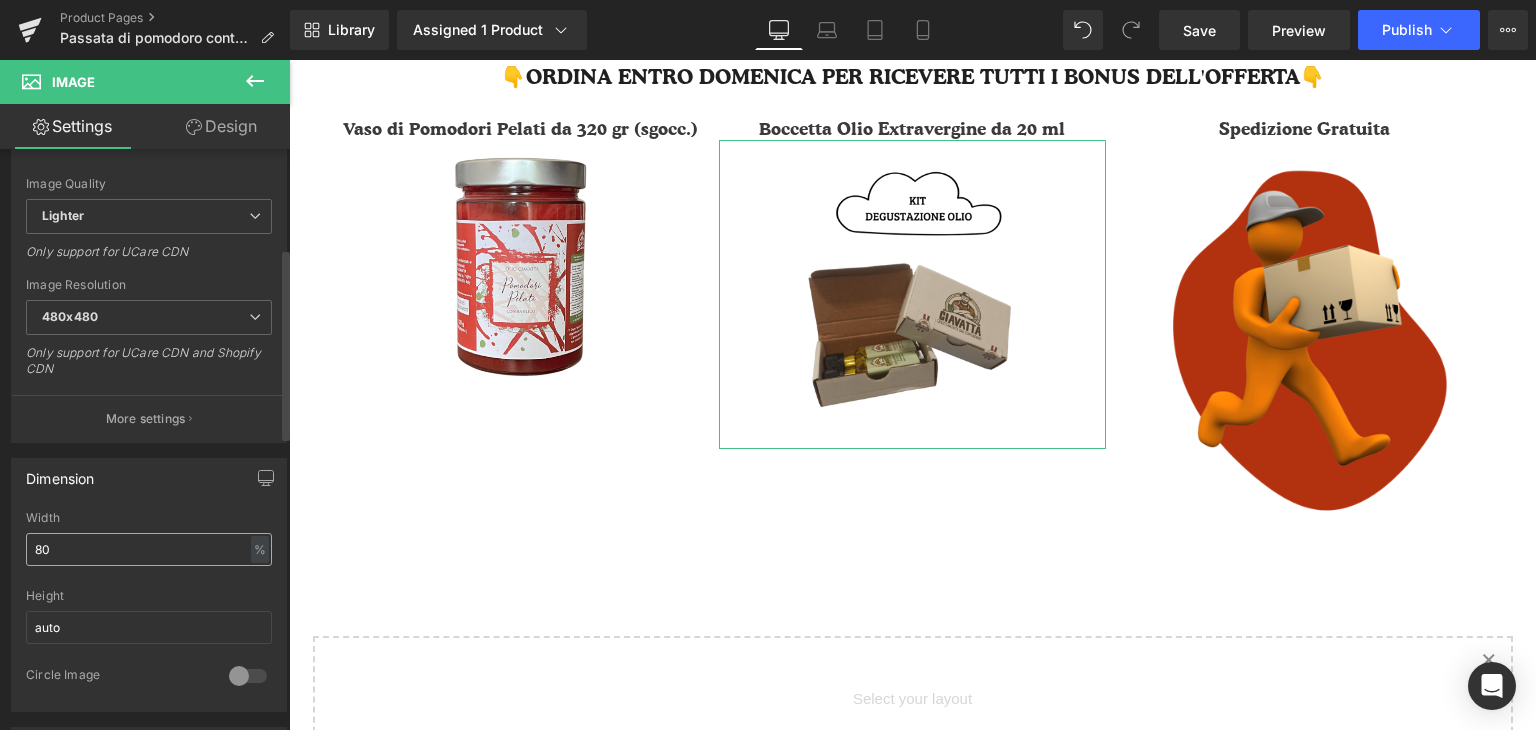 drag, startPoint x: 43, startPoint y: 543, endPoint x: 26, endPoint y: 541, distance: 17.117243 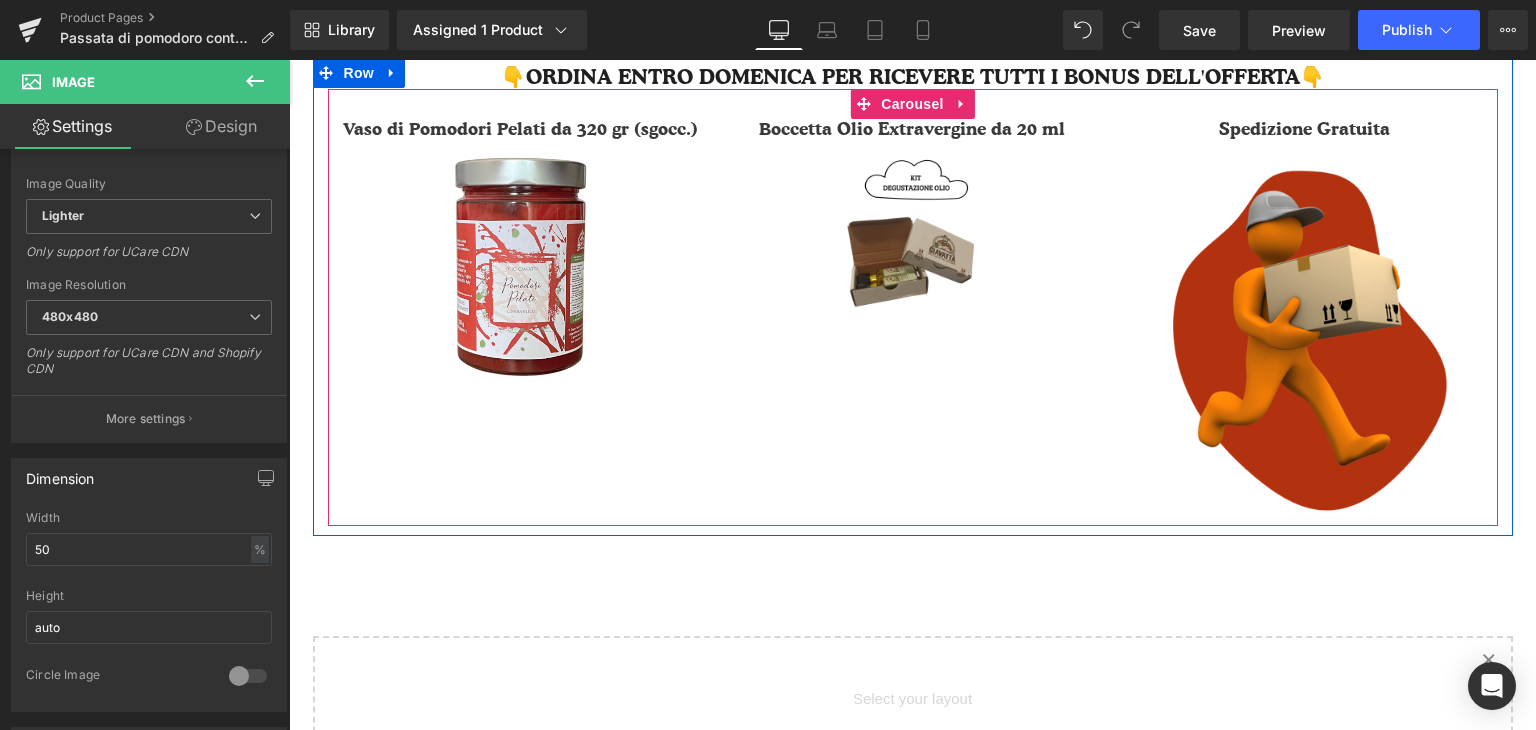 click on "Vaso di Pomodori Pelati da 320 gr (sgocc.) Heading
Image
Boccetta Olio Extravergine da 20 ml
Heading
Image
Spedizione Gratuita Heading
Image" at bounding box center (916, 322) 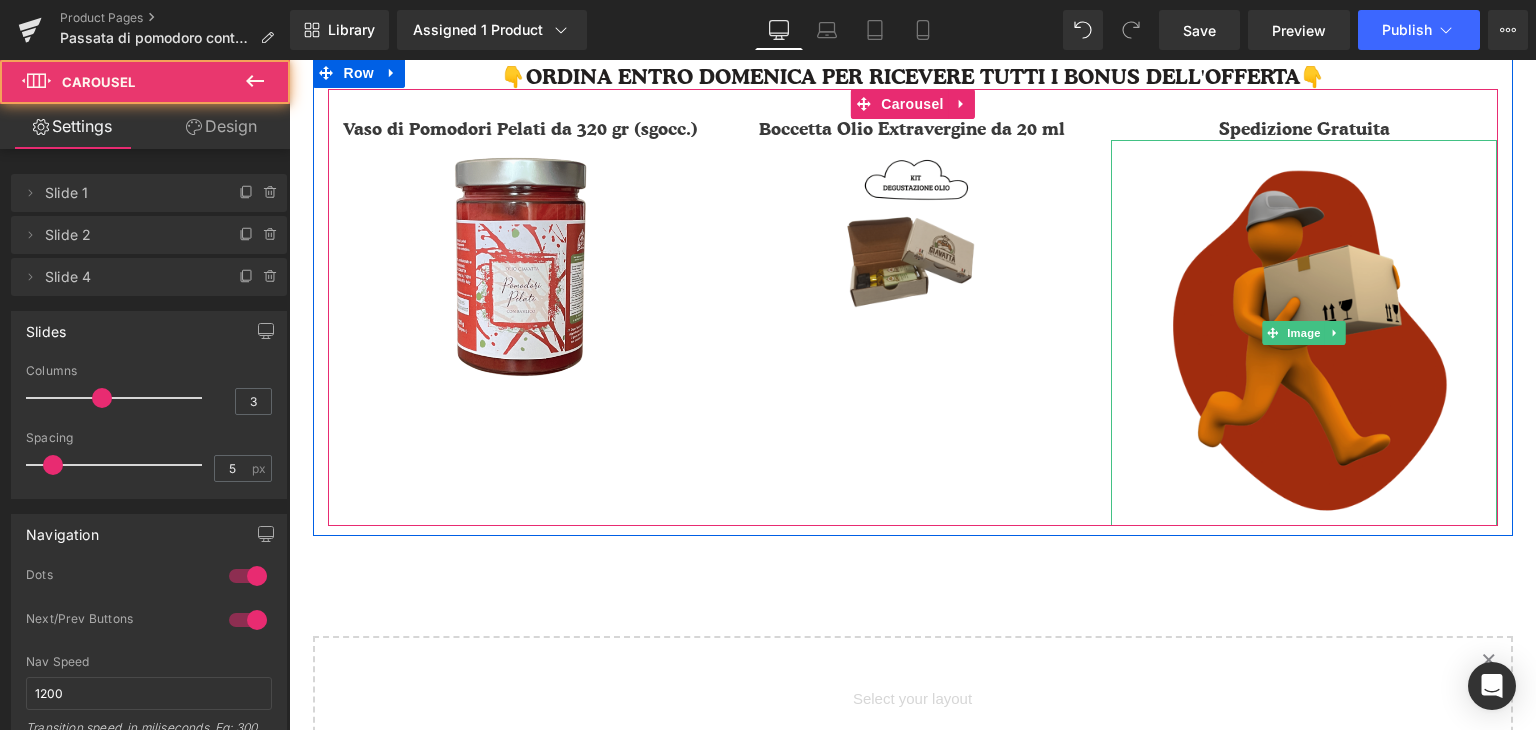 scroll, scrollTop: 5425, scrollLeft: 0, axis: vertical 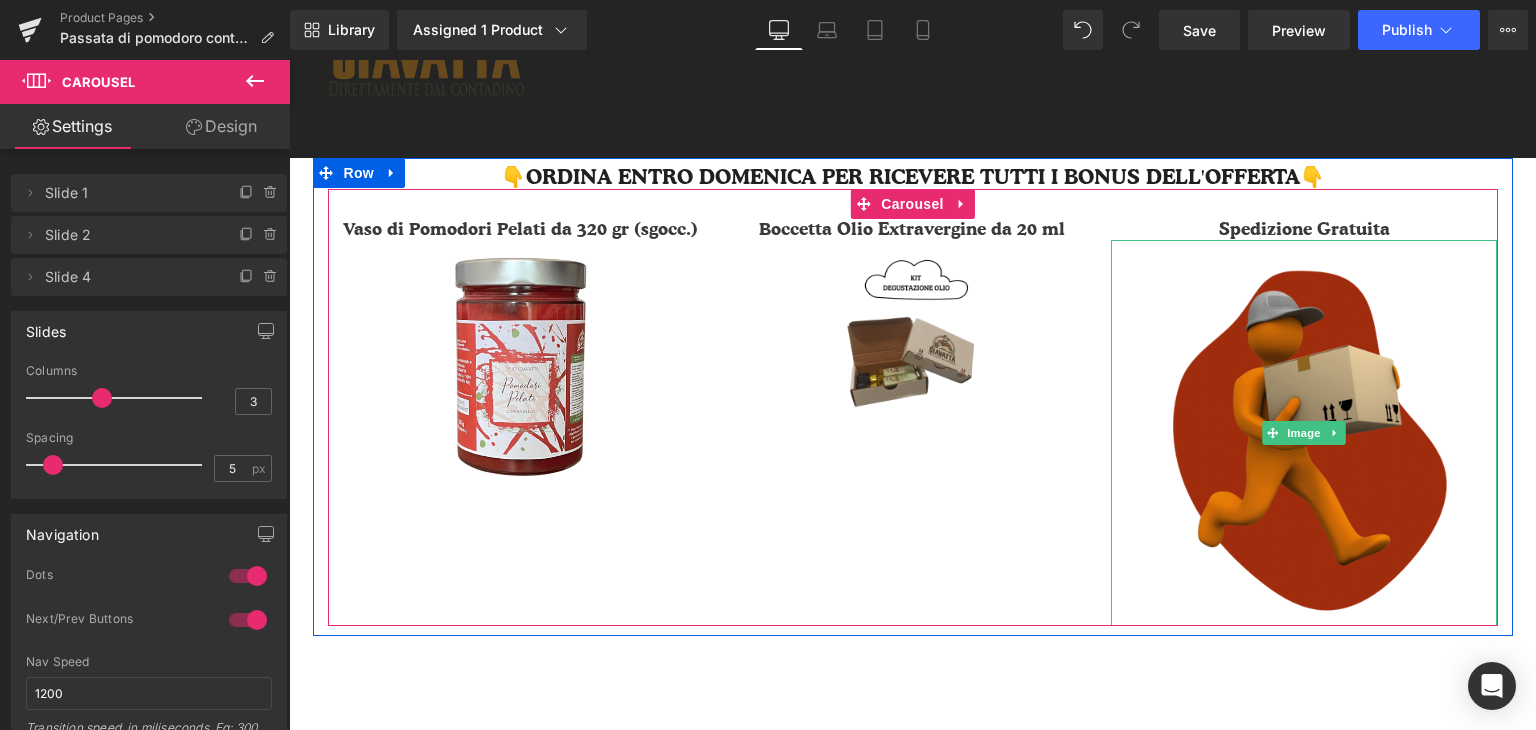click at bounding box center (1304, 433) 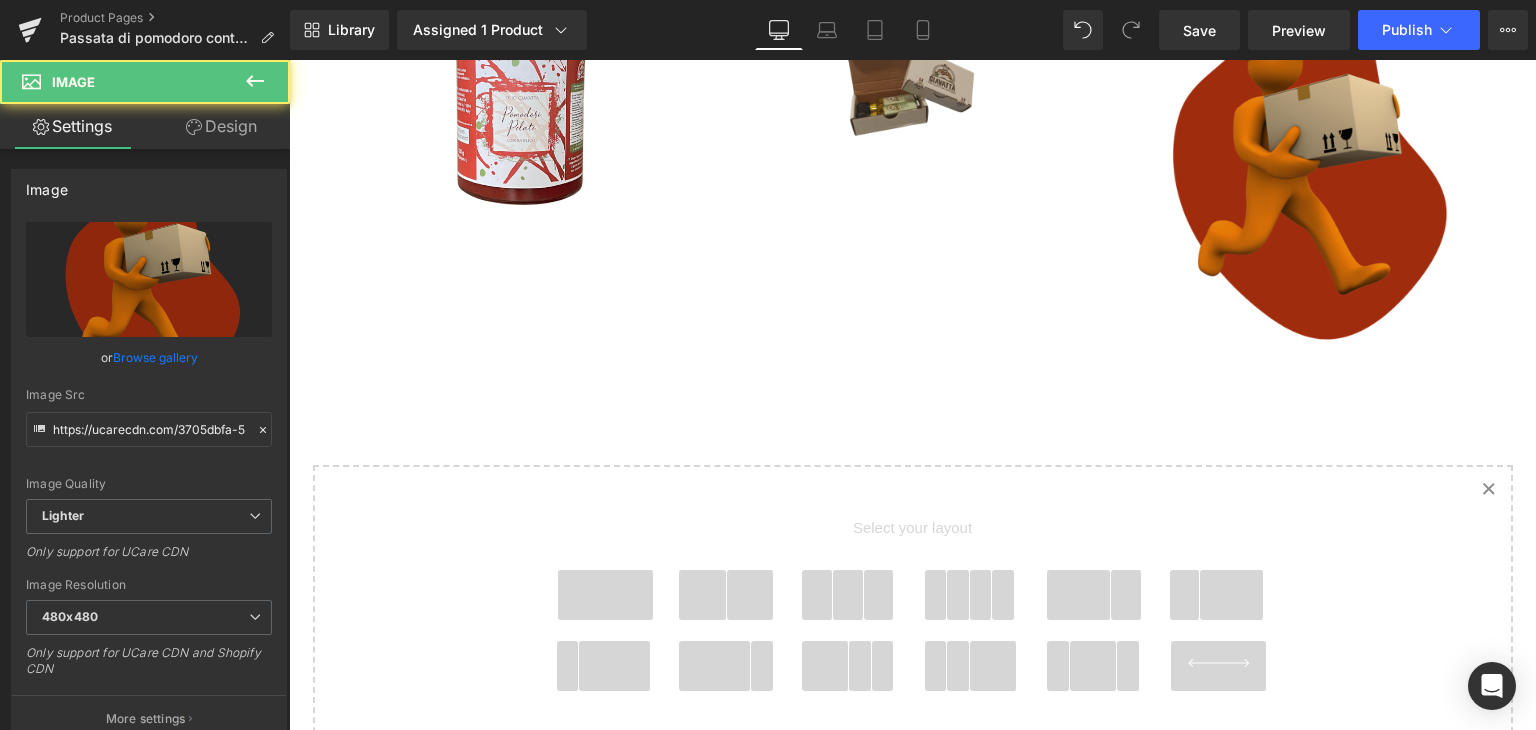 scroll, scrollTop: 5725, scrollLeft: 0, axis: vertical 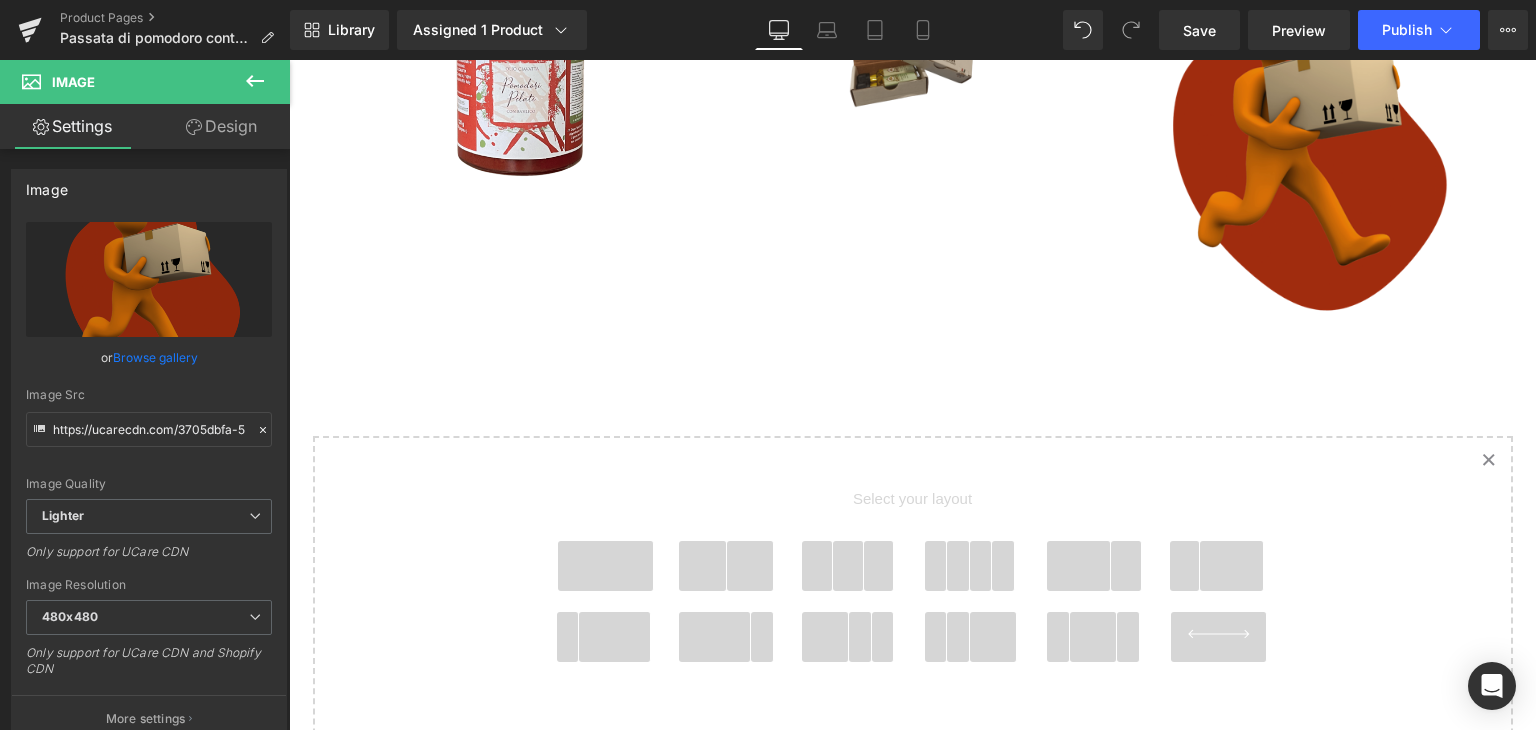 click at bounding box center [1304, 133] 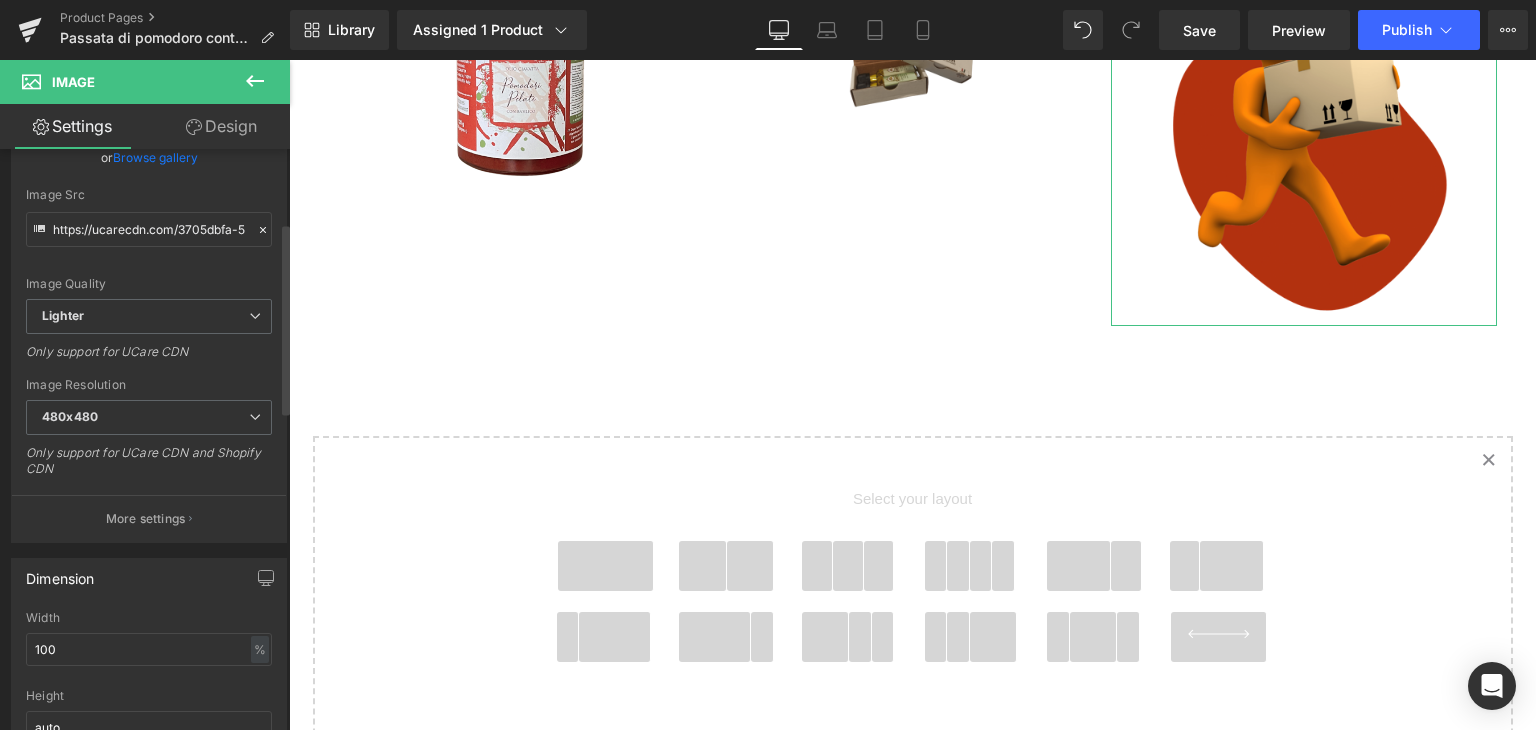scroll, scrollTop: 300, scrollLeft: 0, axis: vertical 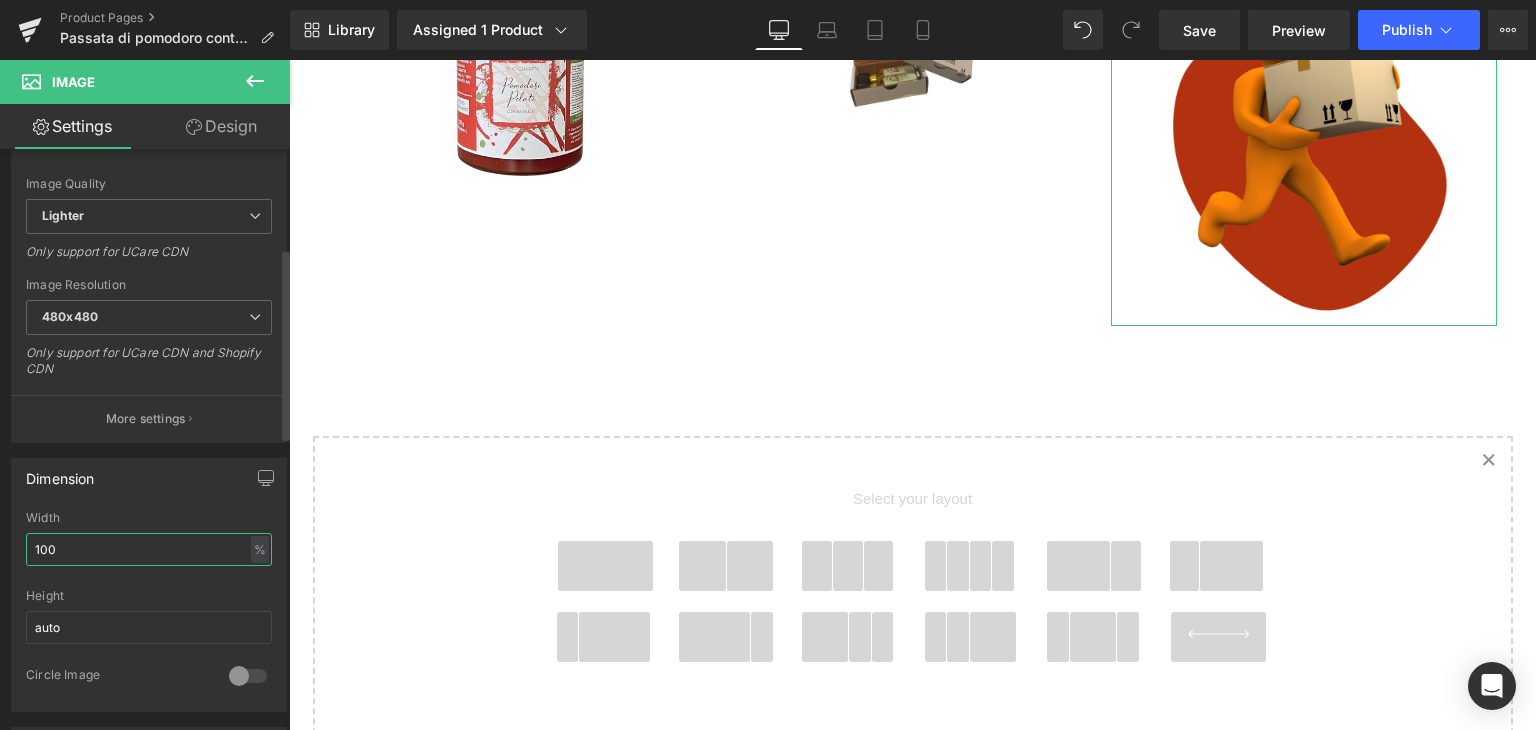 drag, startPoint x: 80, startPoint y: 544, endPoint x: 0, endPoint y: 544, distance: 80 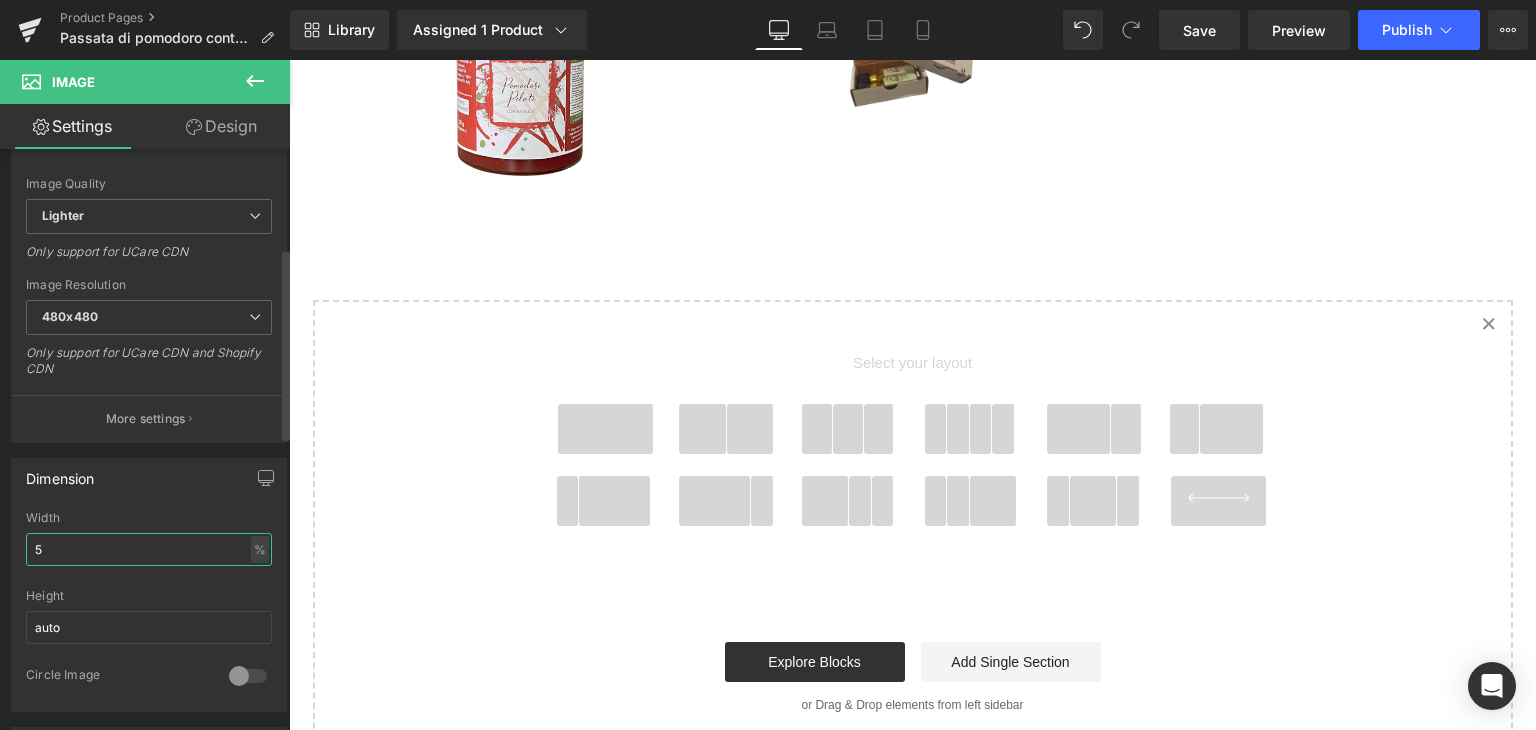 type on "50" 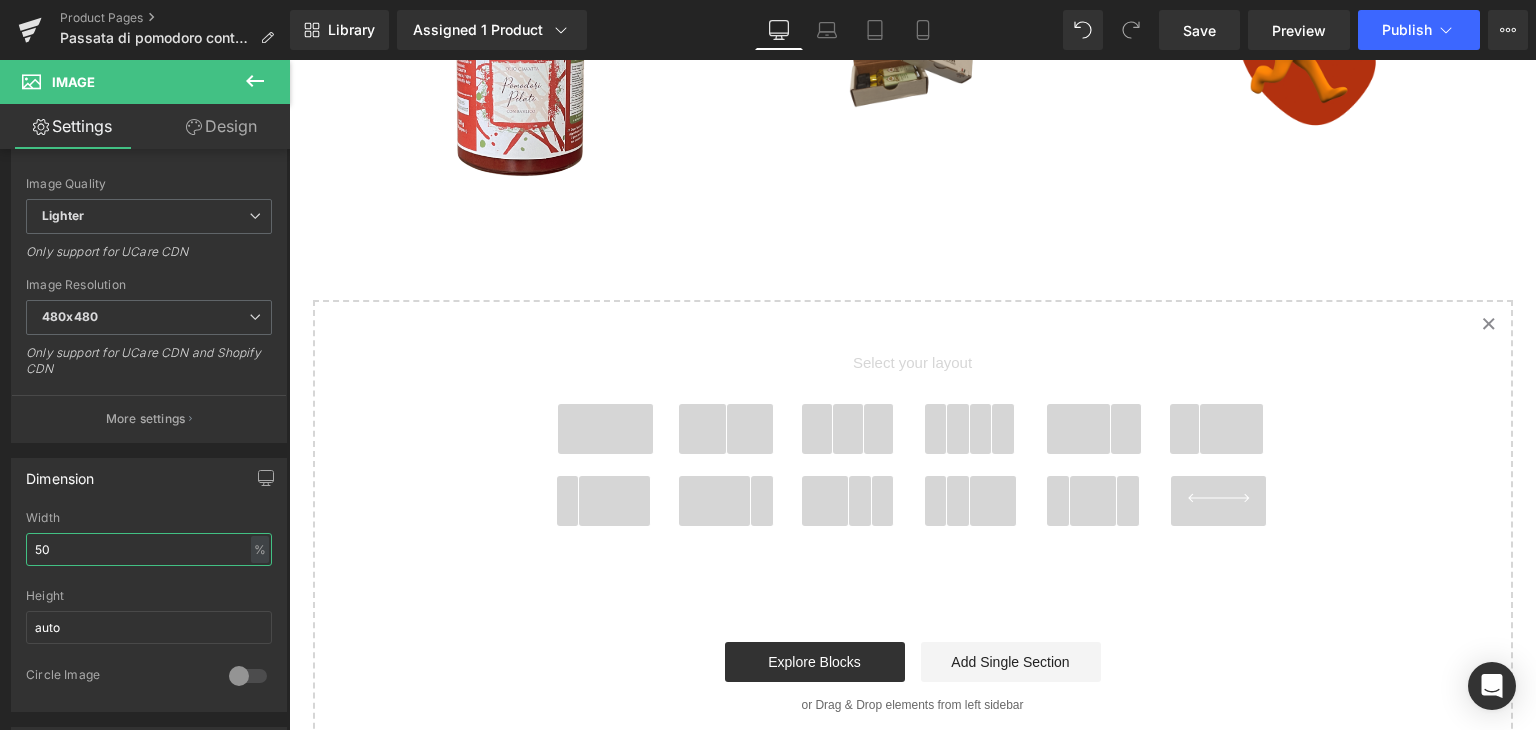 scroll, scrollTop: 5425, scrollLeft: 0, axis: vertical 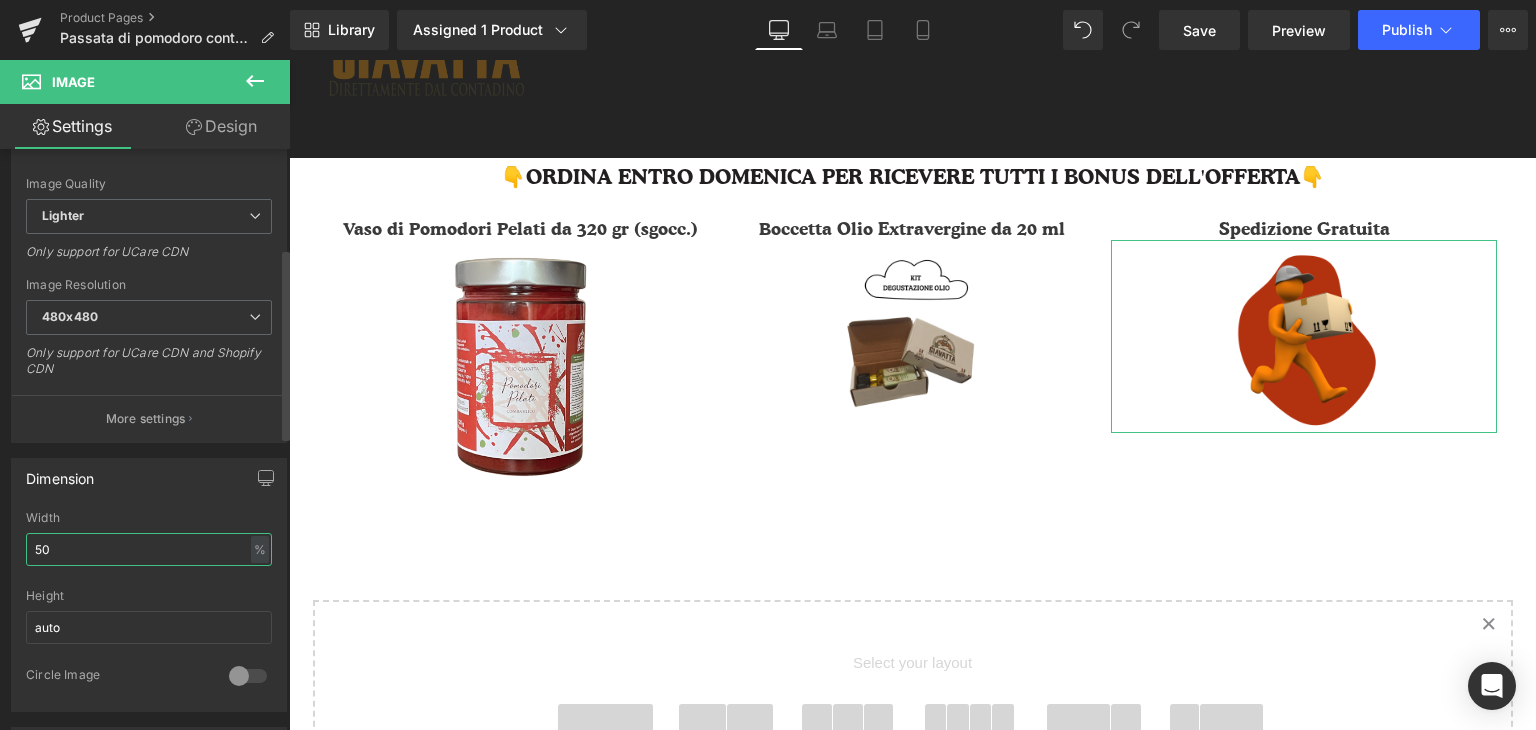click on "50" at bounding box center [149, 549] 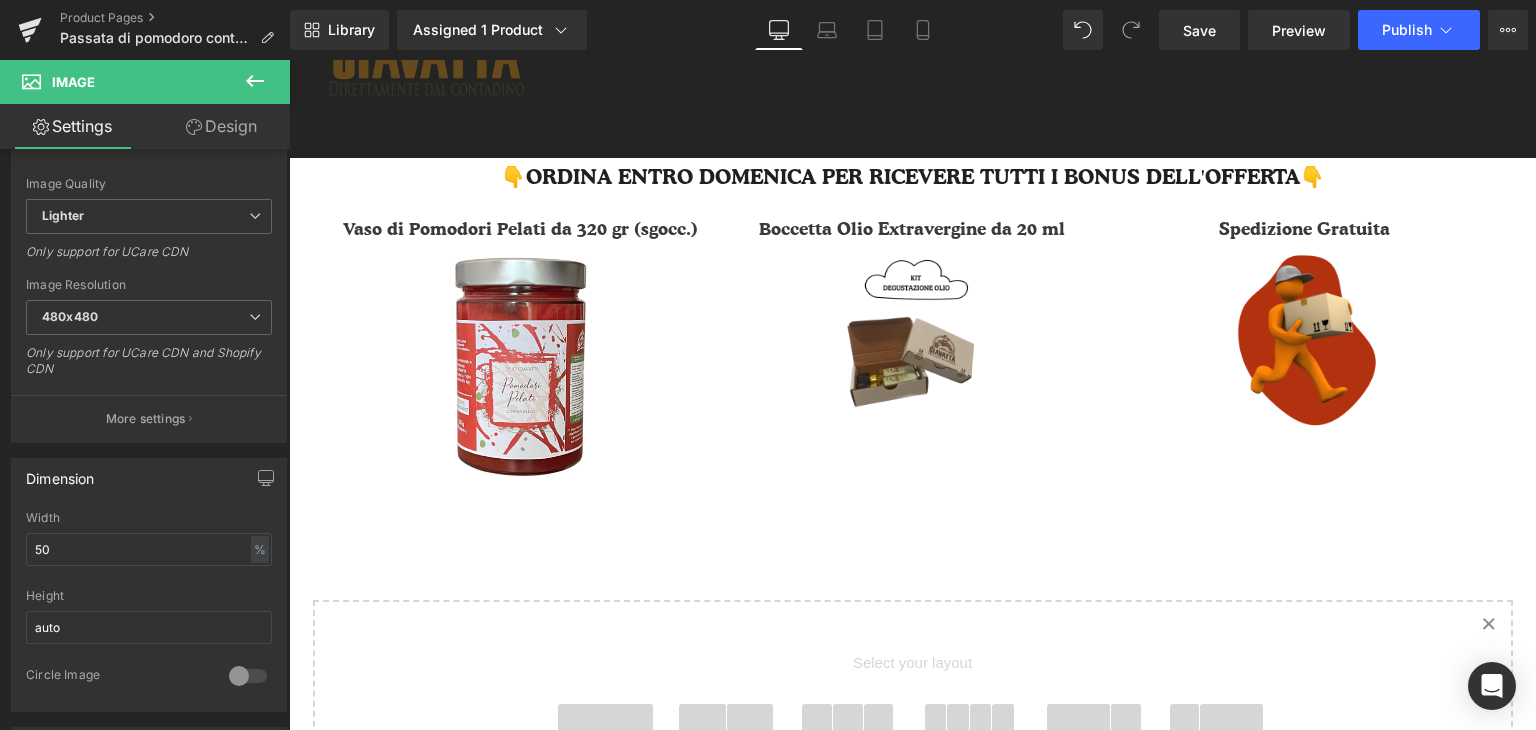 click on "Select your layout" at bounding box center [913, 830] 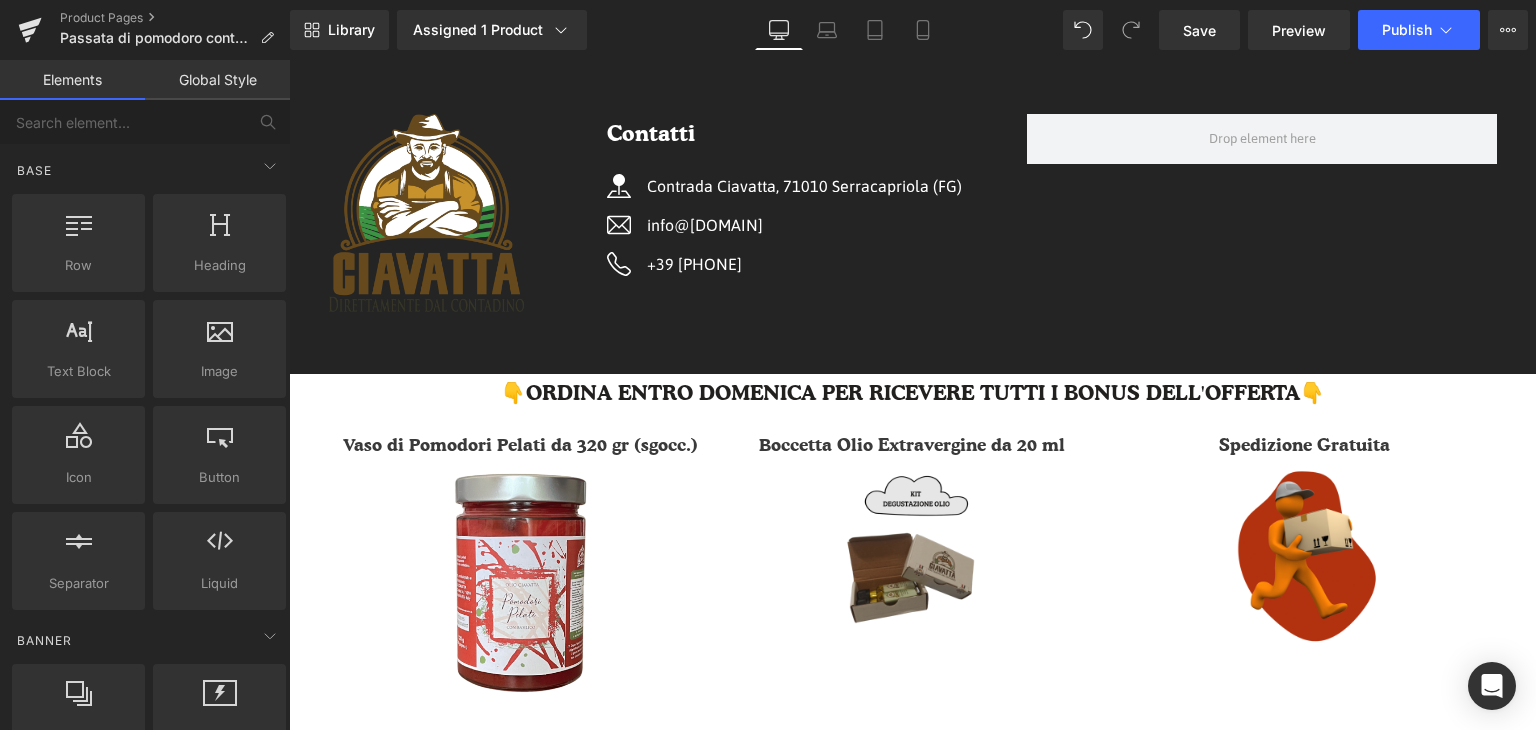 scroll, scrollTop: 5225, scrollLeft: 0, axis: vertical 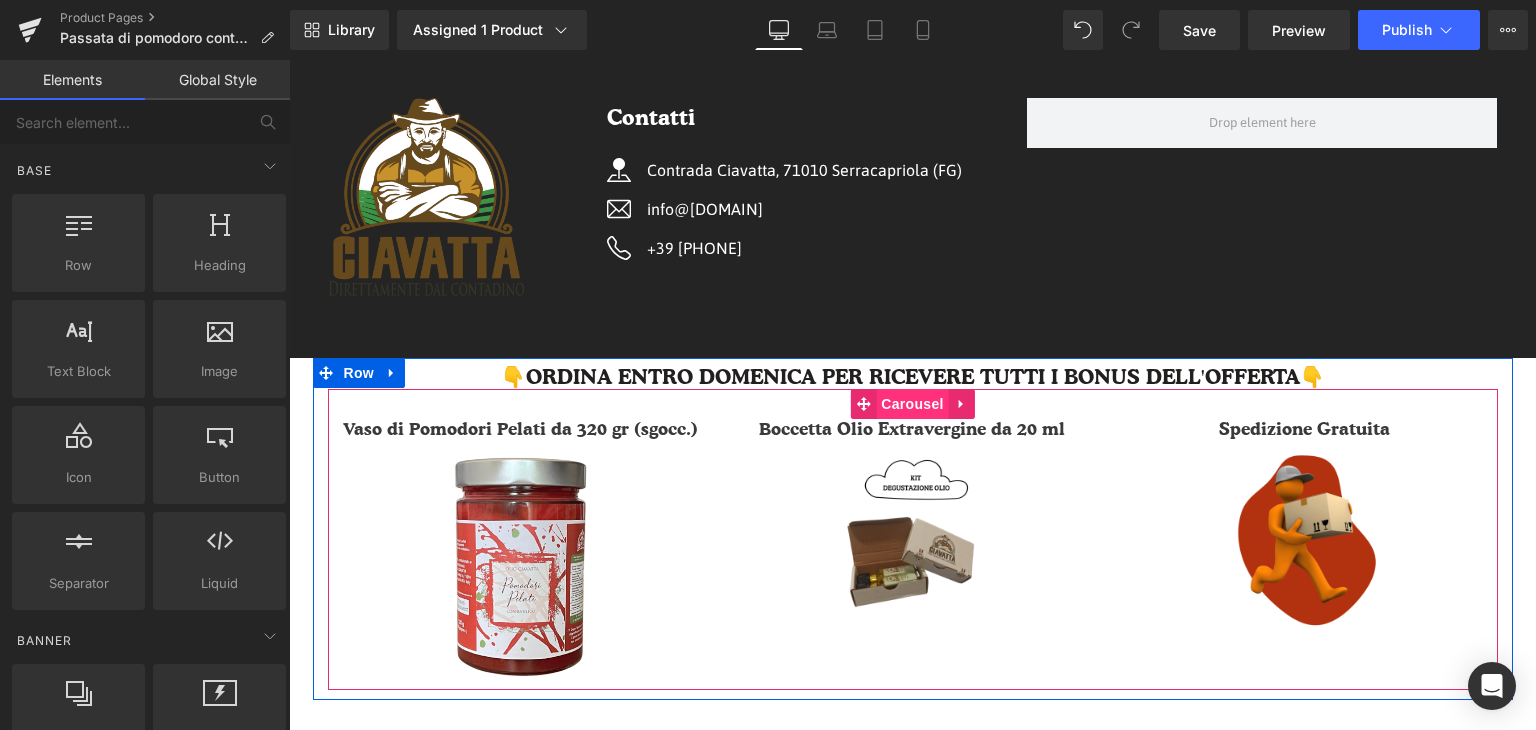 click on "Carousel" at bounding box center (912, 404) 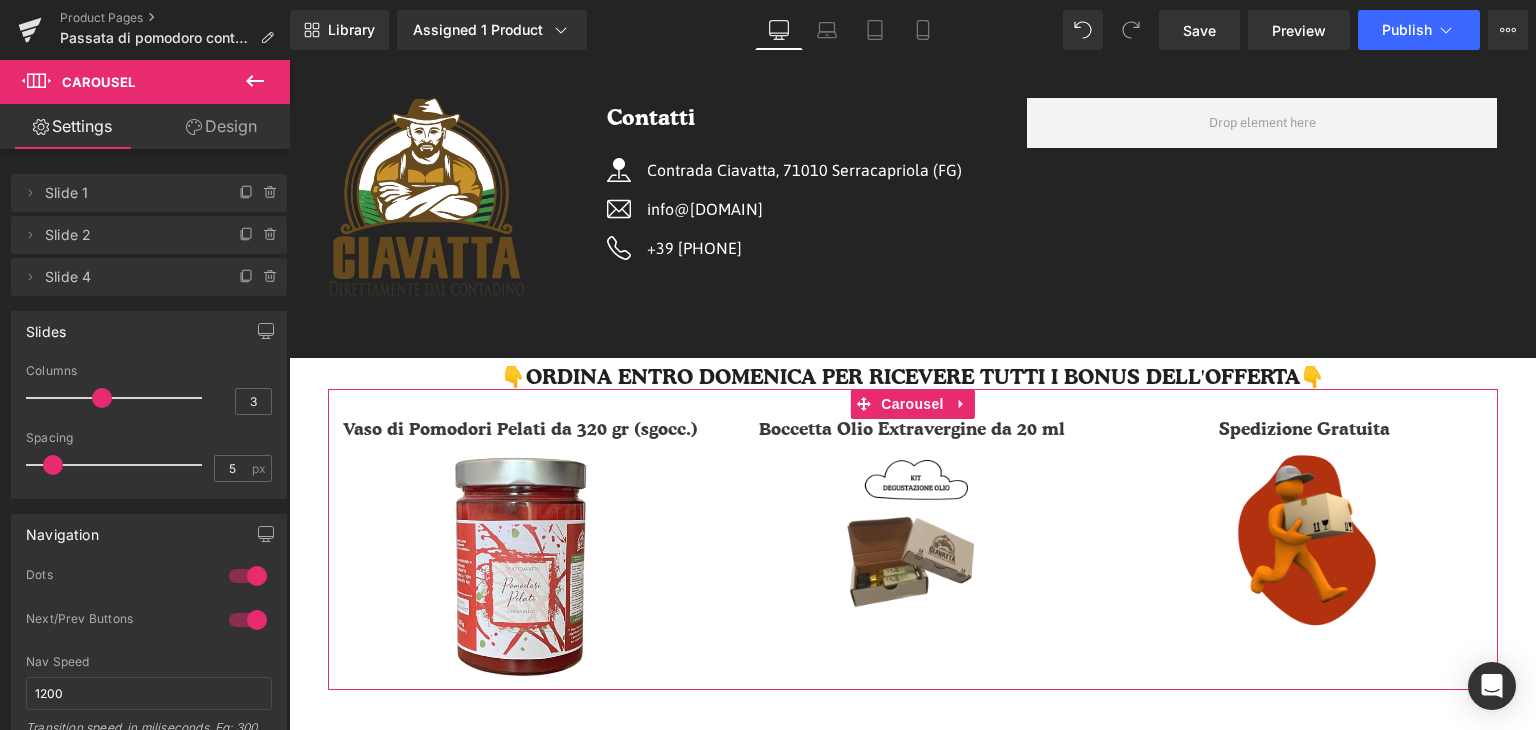 click on "Design" at bounding box center [221, 126] 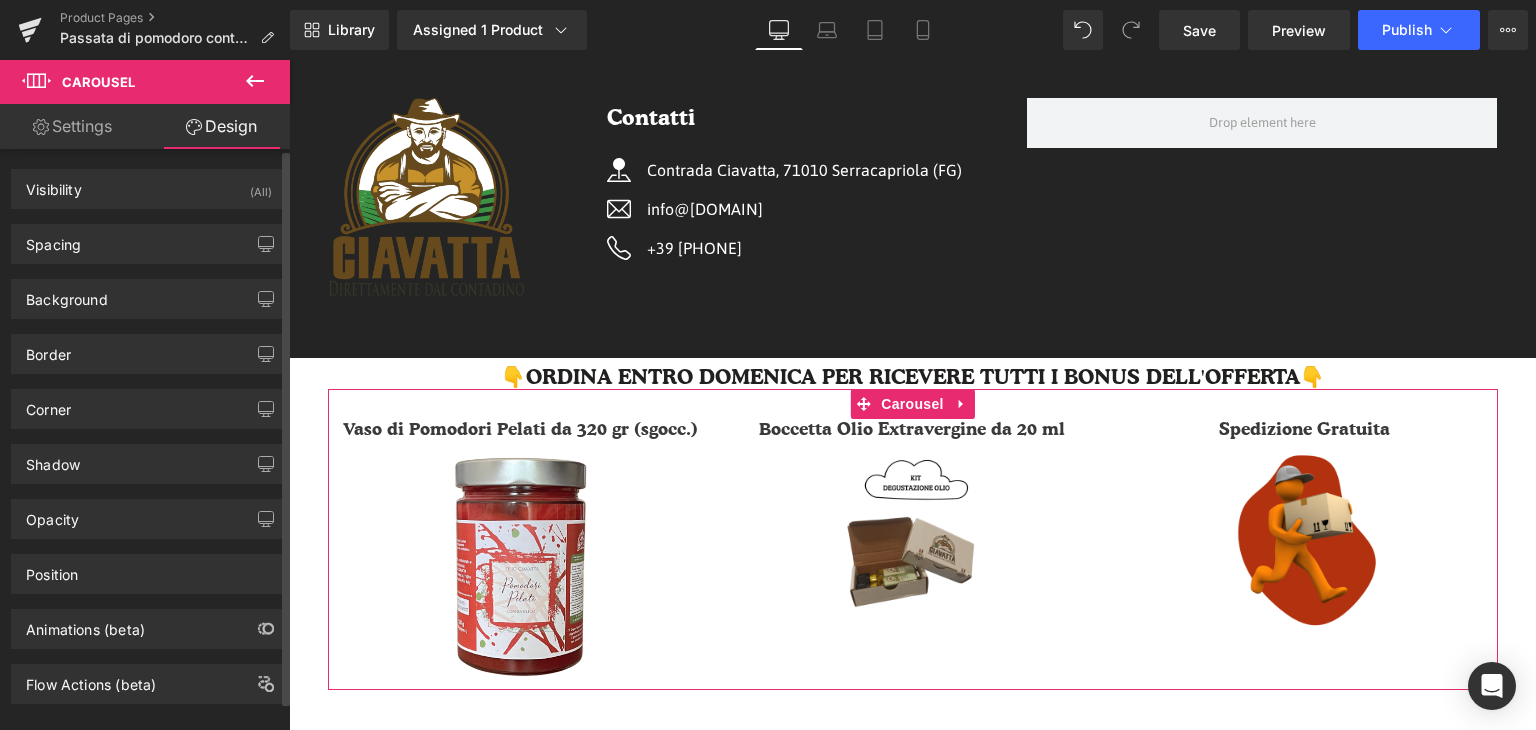 click on "Spacing
Margin
0
0
0
0
Padding
30
0
0
0
Setup Global Style" at bounding box center (149, 236) 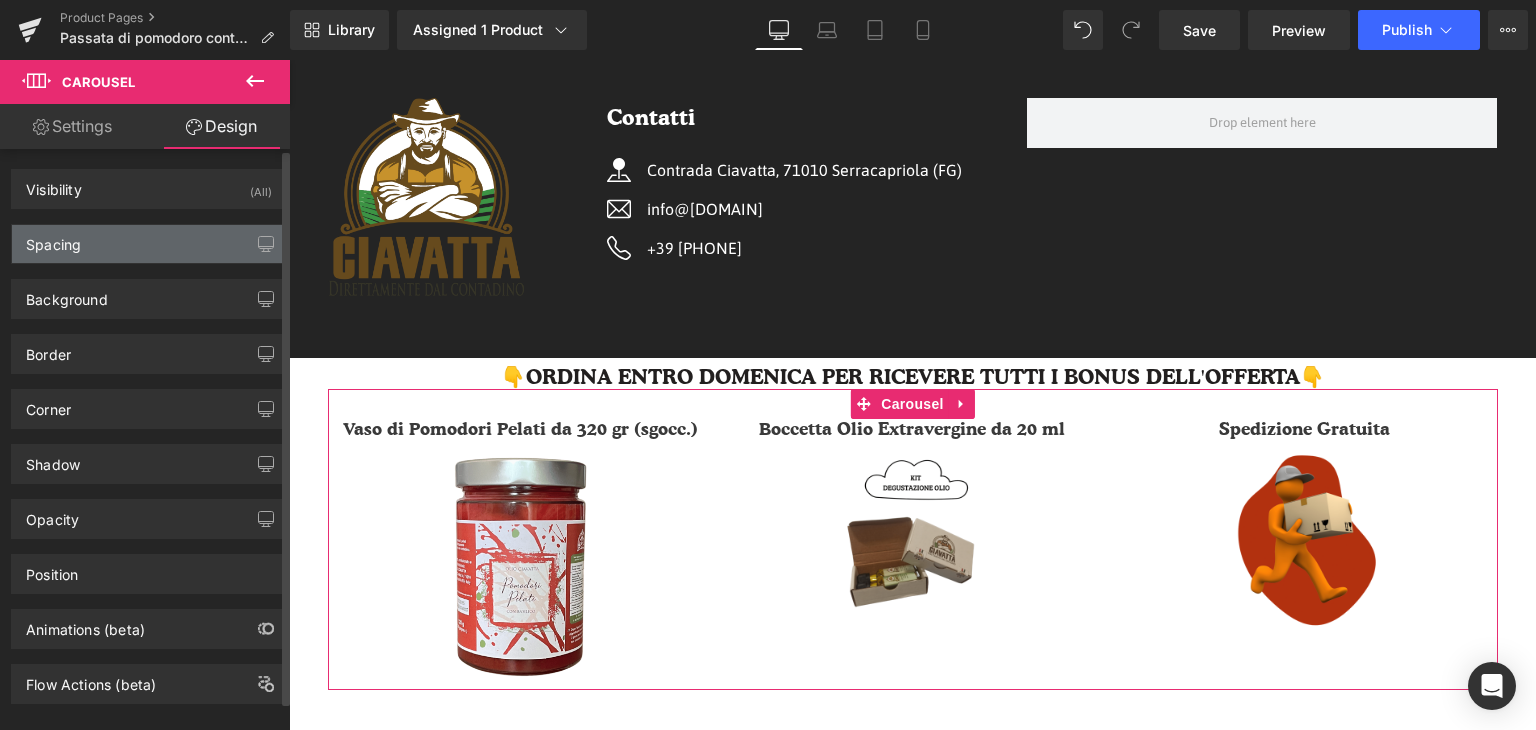 click on "Spacing" at bounding box center [149, 244] 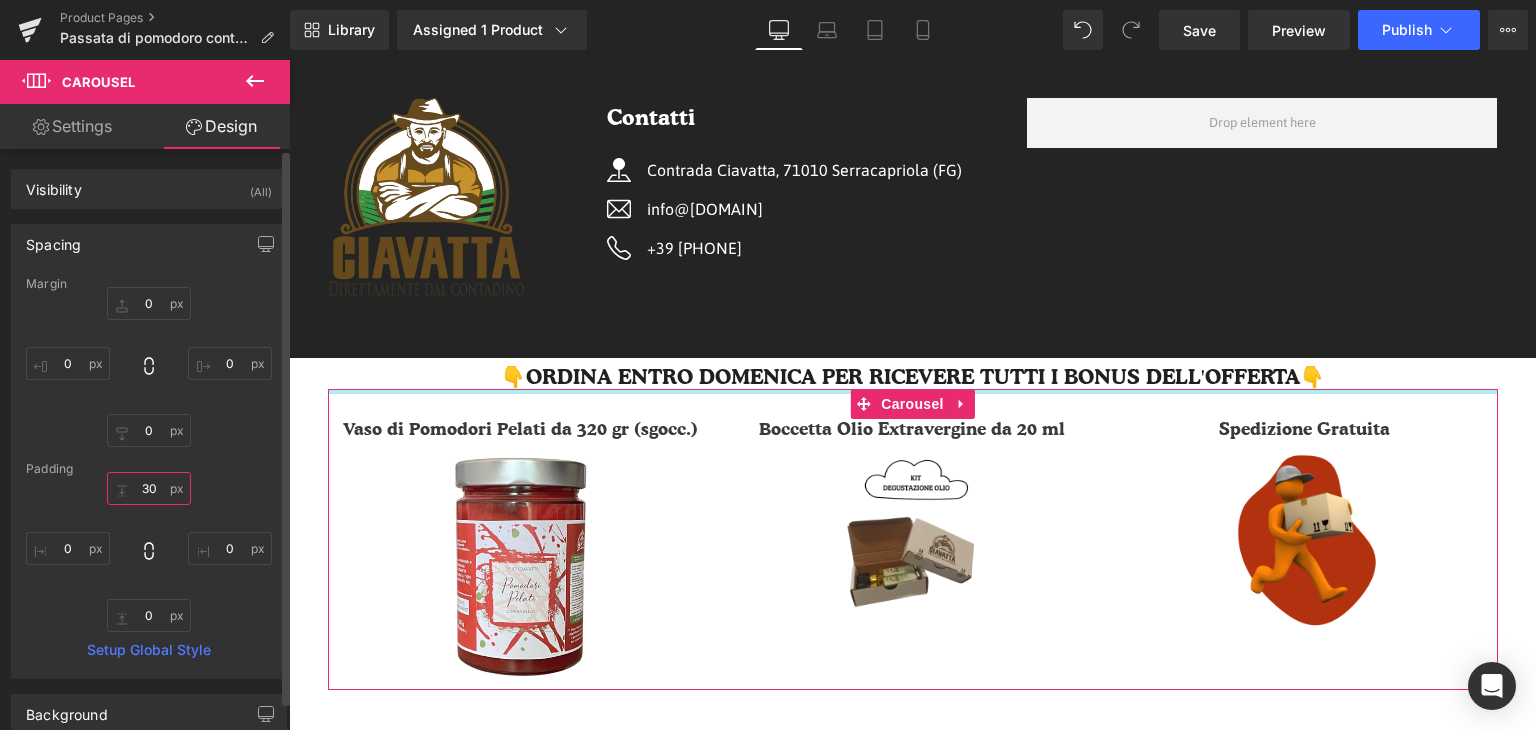 click on "30" at bounding box center (149, 488) 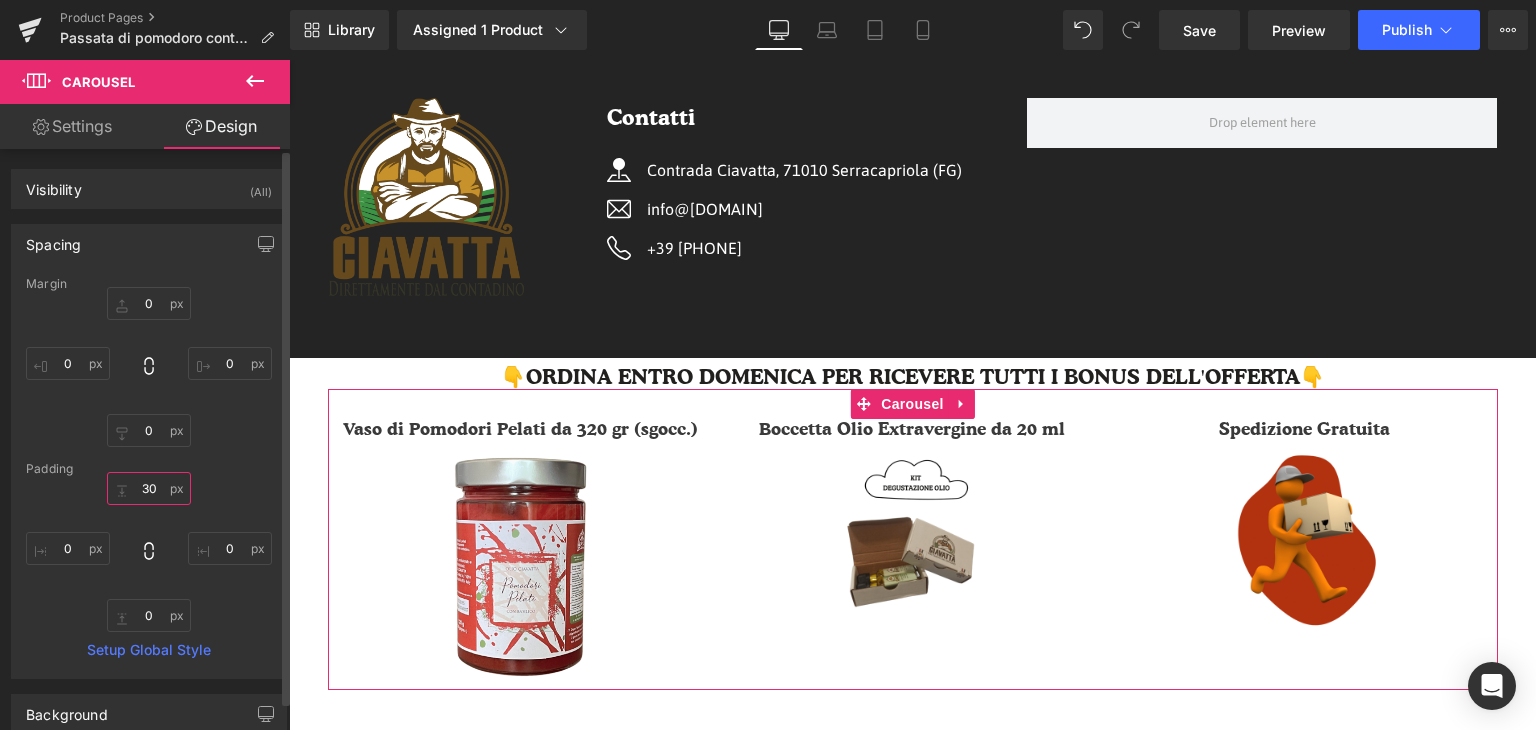 click on "30" at bounding box center (149, 488) 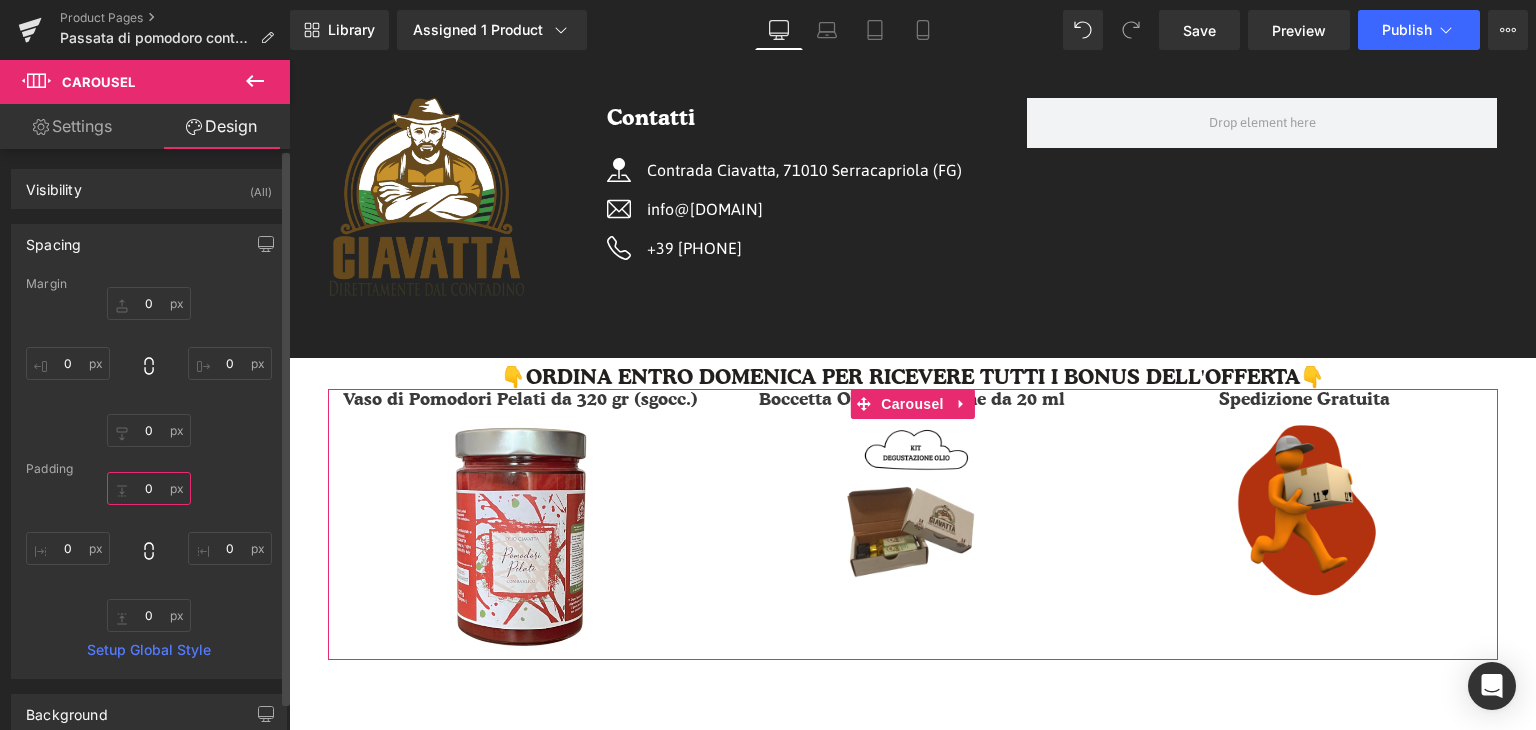 type on "40" 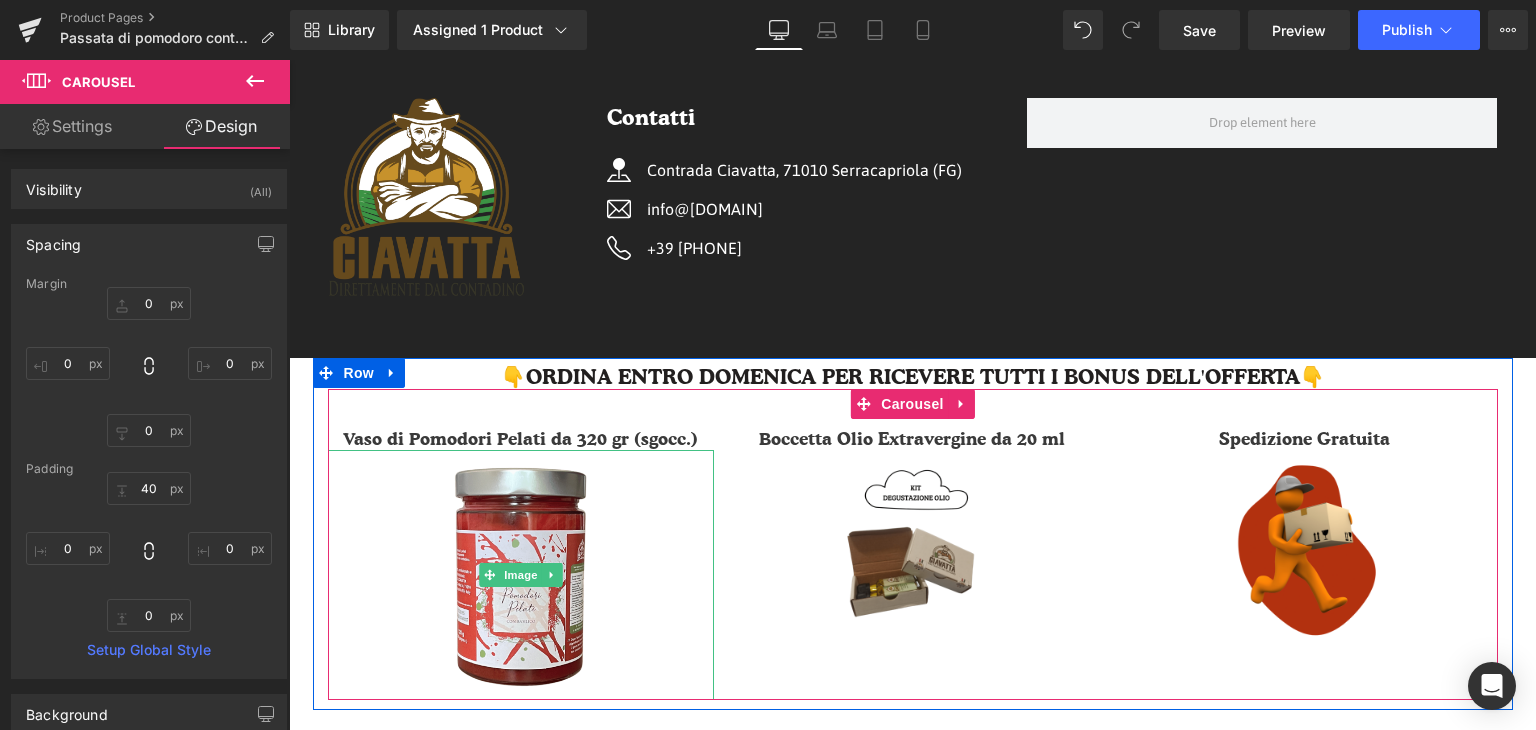 click at bounding box center (521, 575) 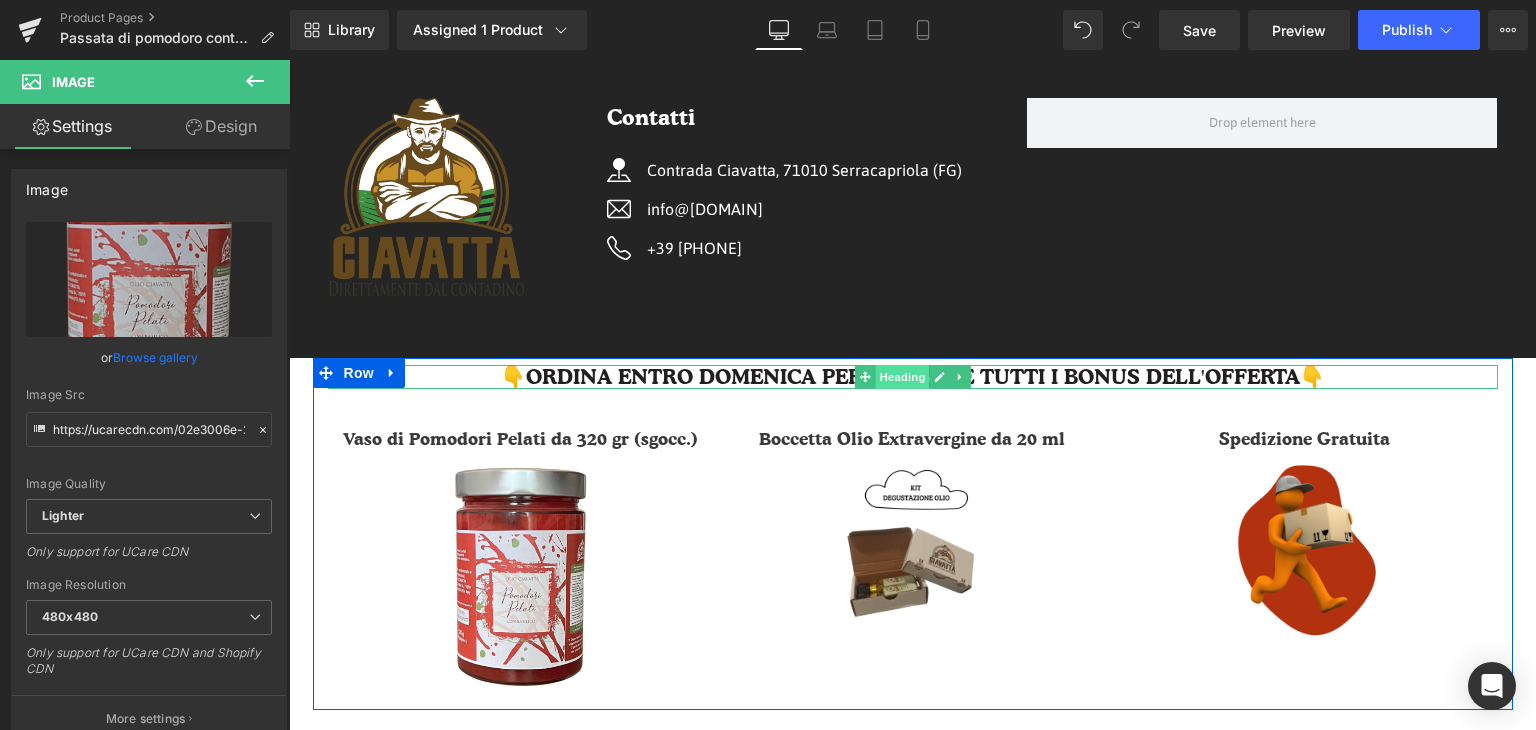 click on "Heading" at bounding box center [902, 377] 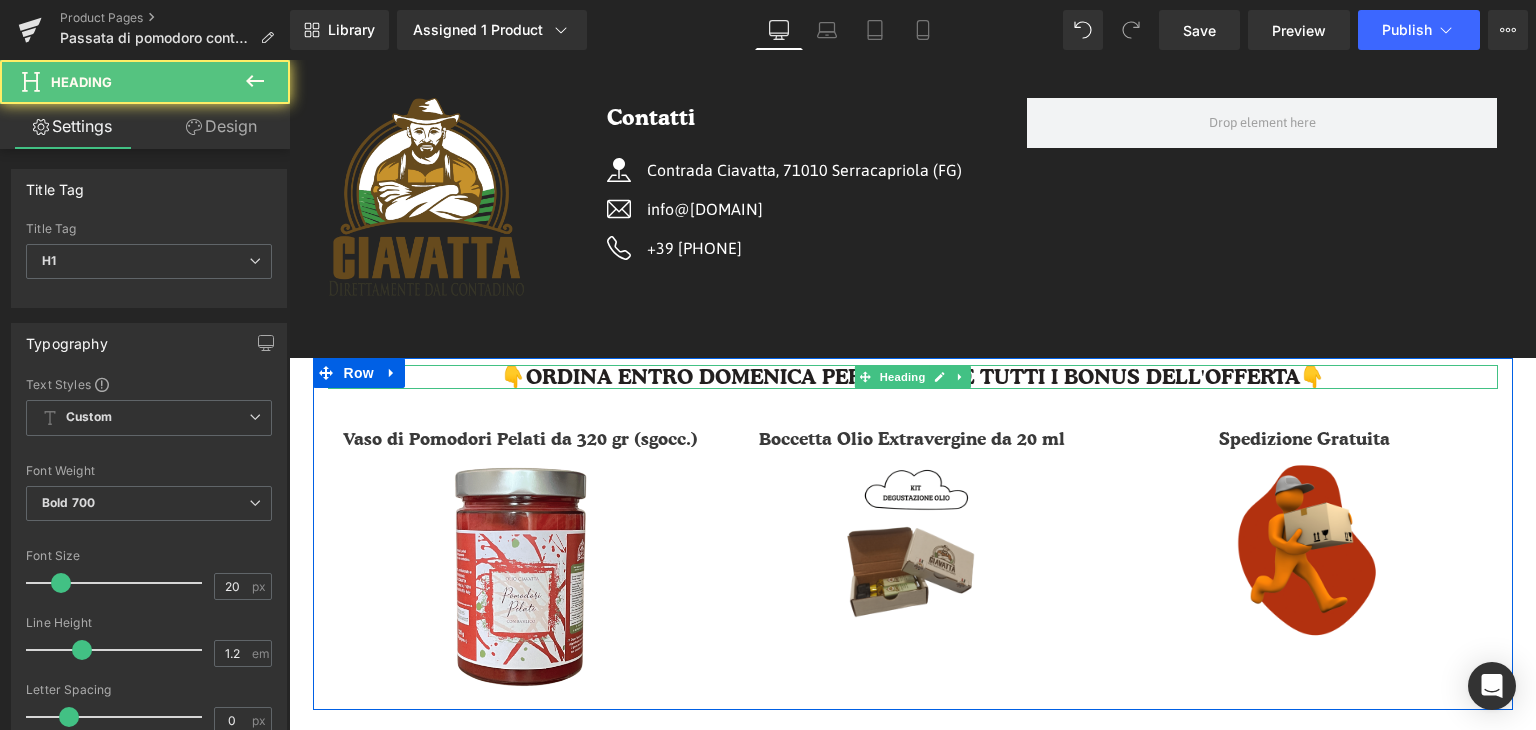 click on "ORDINA ENTRO DOMENICA PER RICEVERE TUTTI I BONUS DELL'OFFERTA" at bounding box center [913, 377] 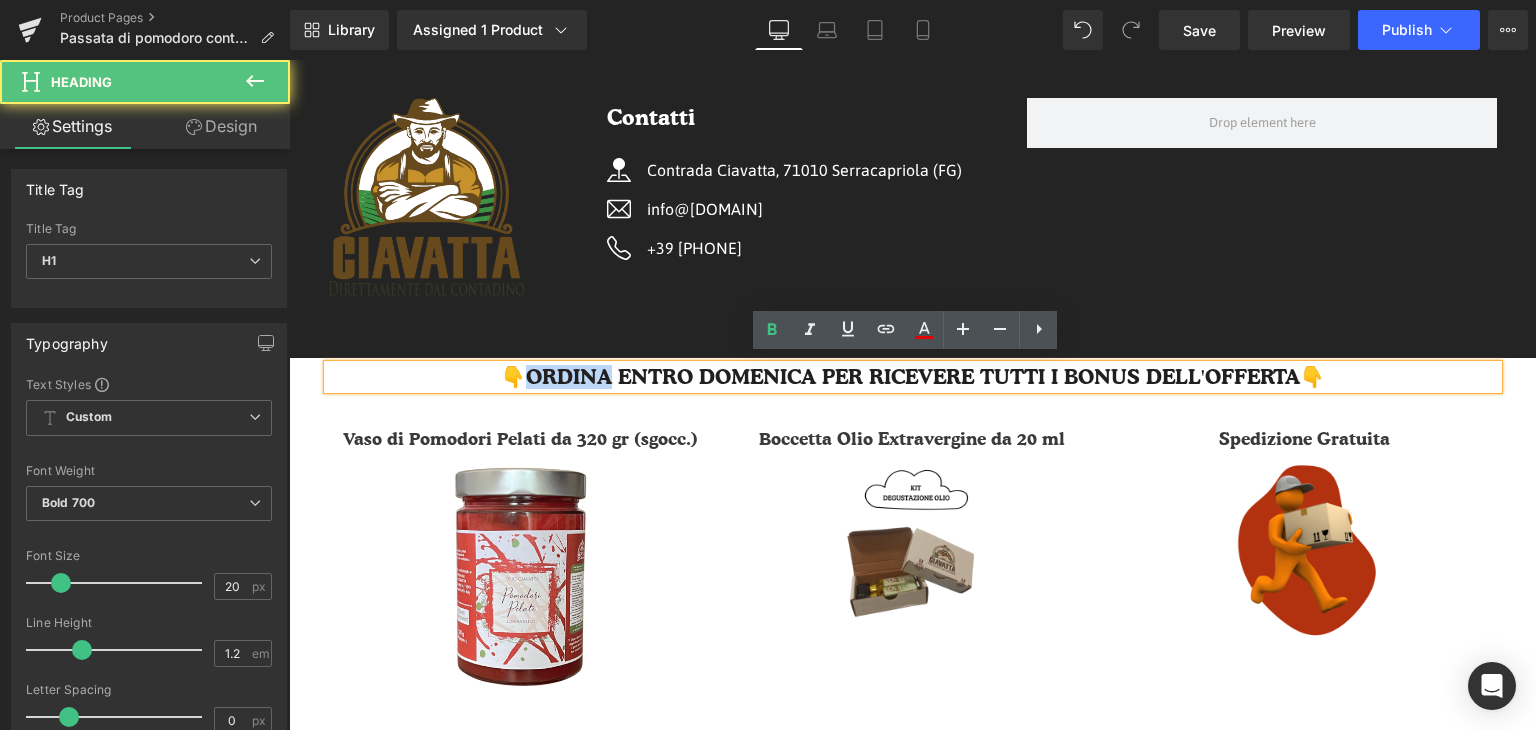 drag, startPoint x: 541, startPoint y: 368, endPoint x: 504, endPoint y: 380, distance: 38.8973 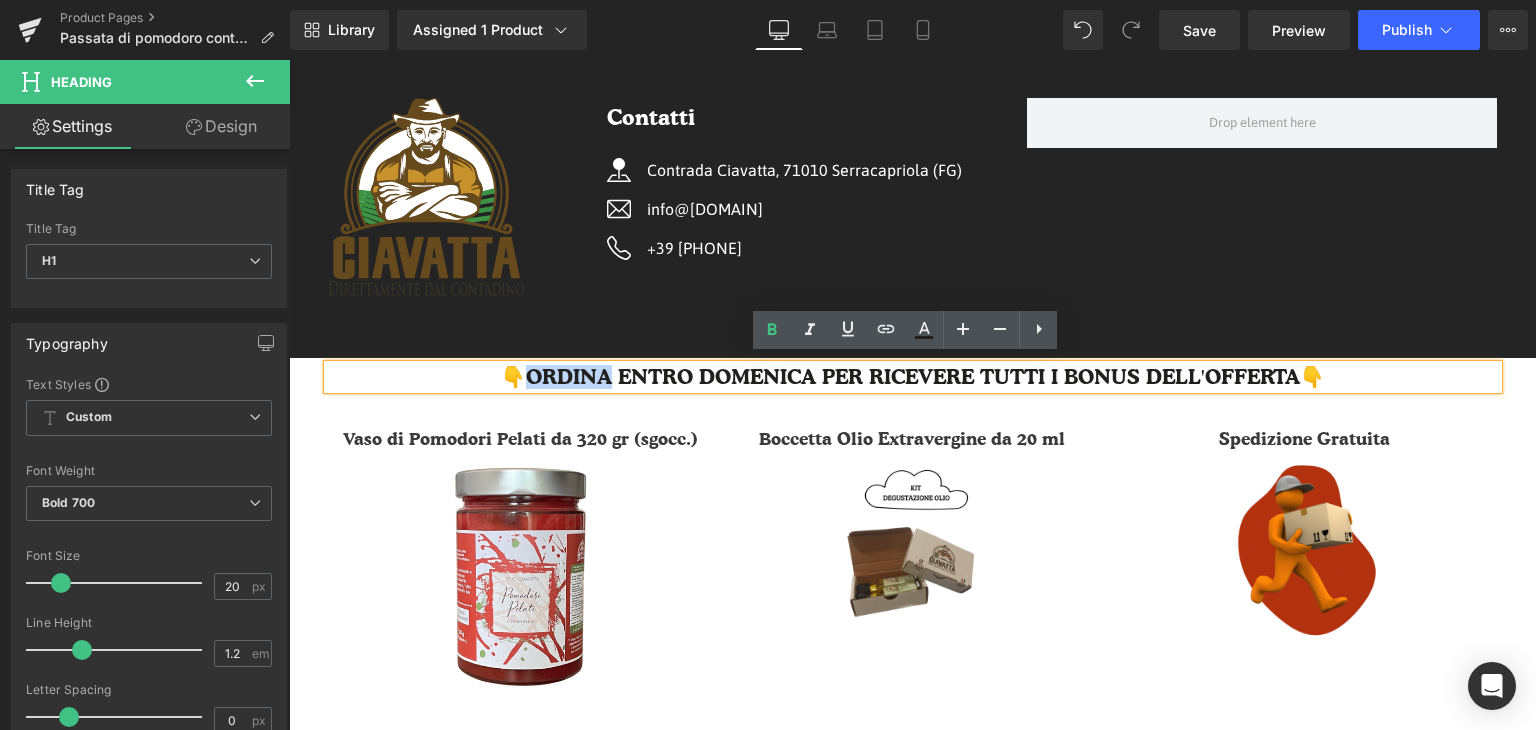 click on "👇 ORDINA ENTRO DOMENICA PER RICEVERE TUTTI I BONUS DELL'OFFERTA 👇" at bounding box center (913, 377) 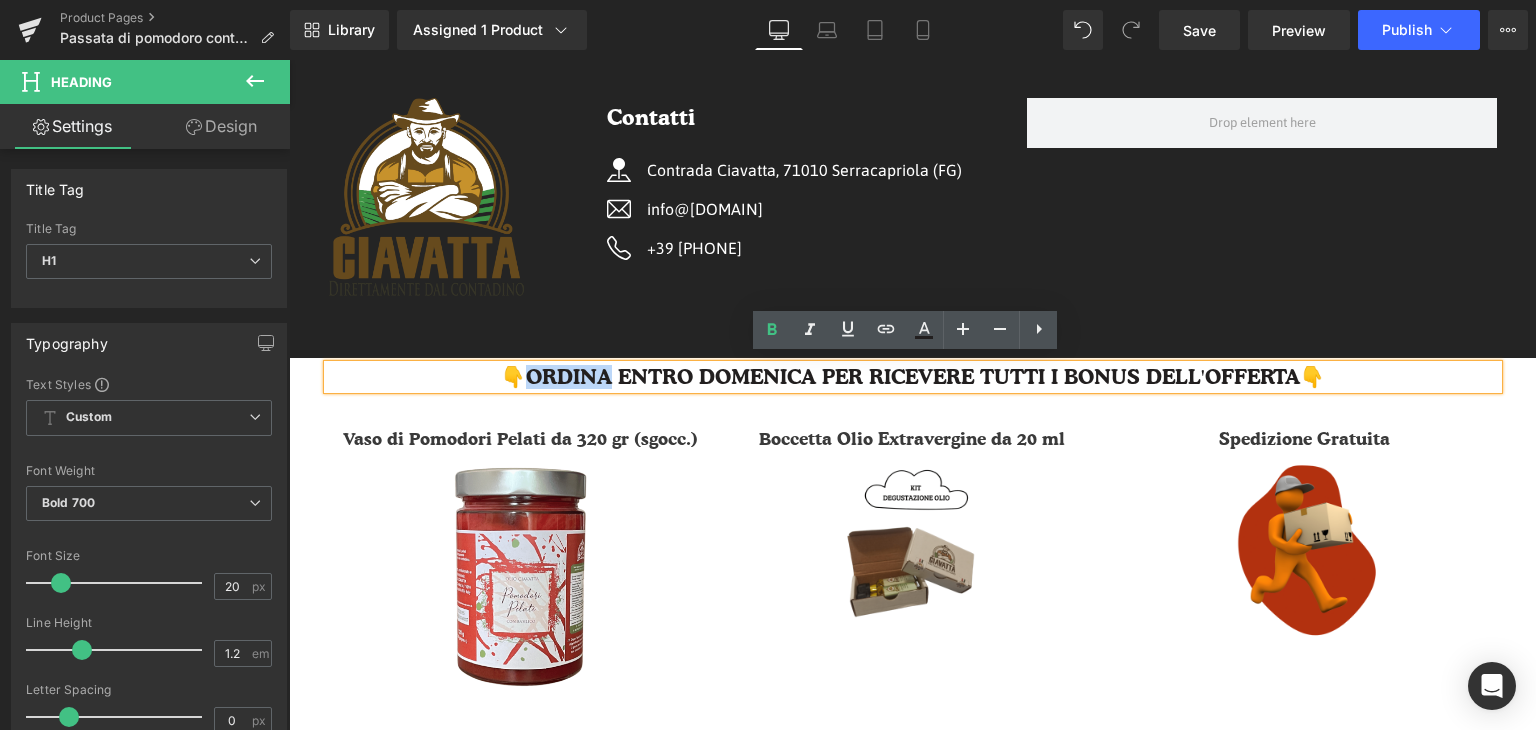 click on "👇" at bounding box center [513, 377] 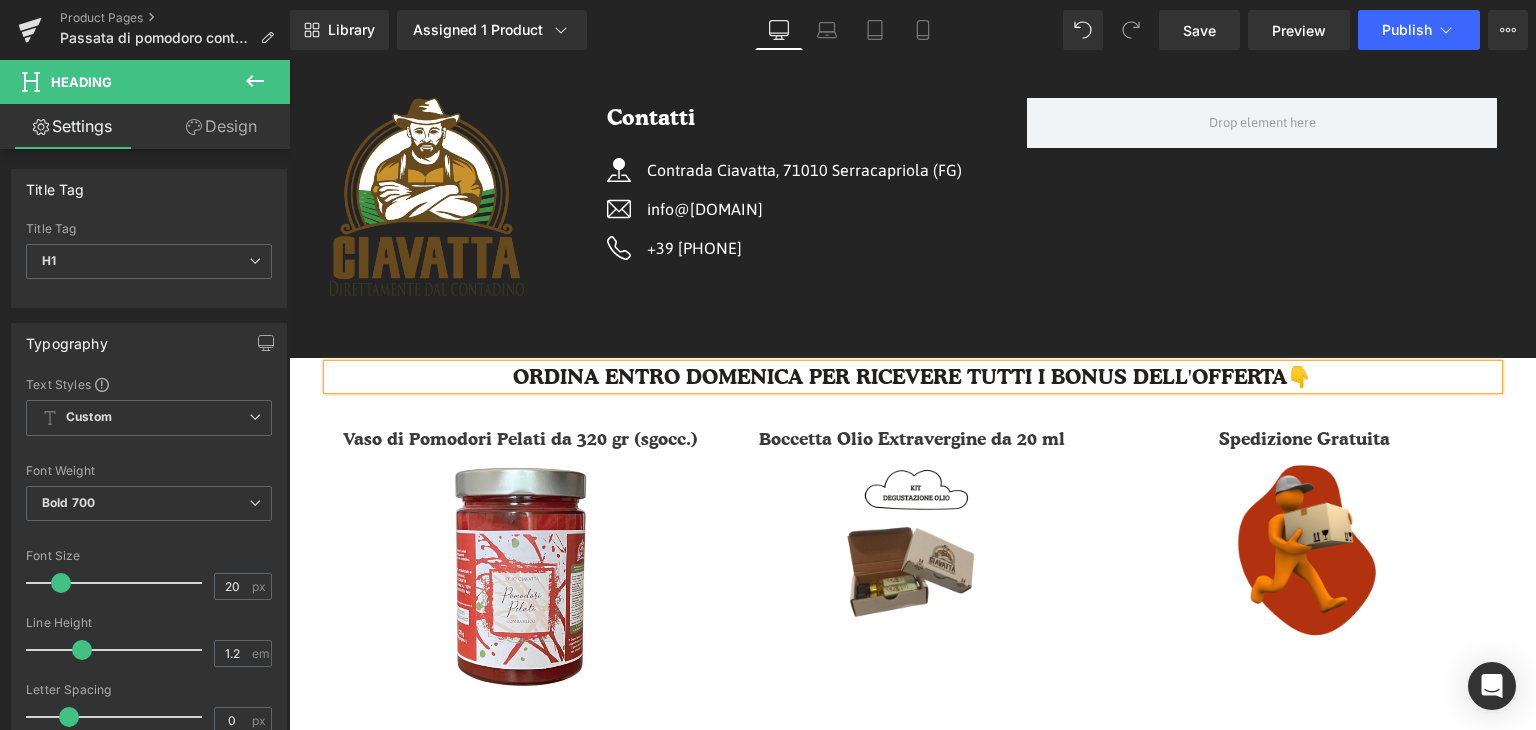 click at bounding box center [289, 60] 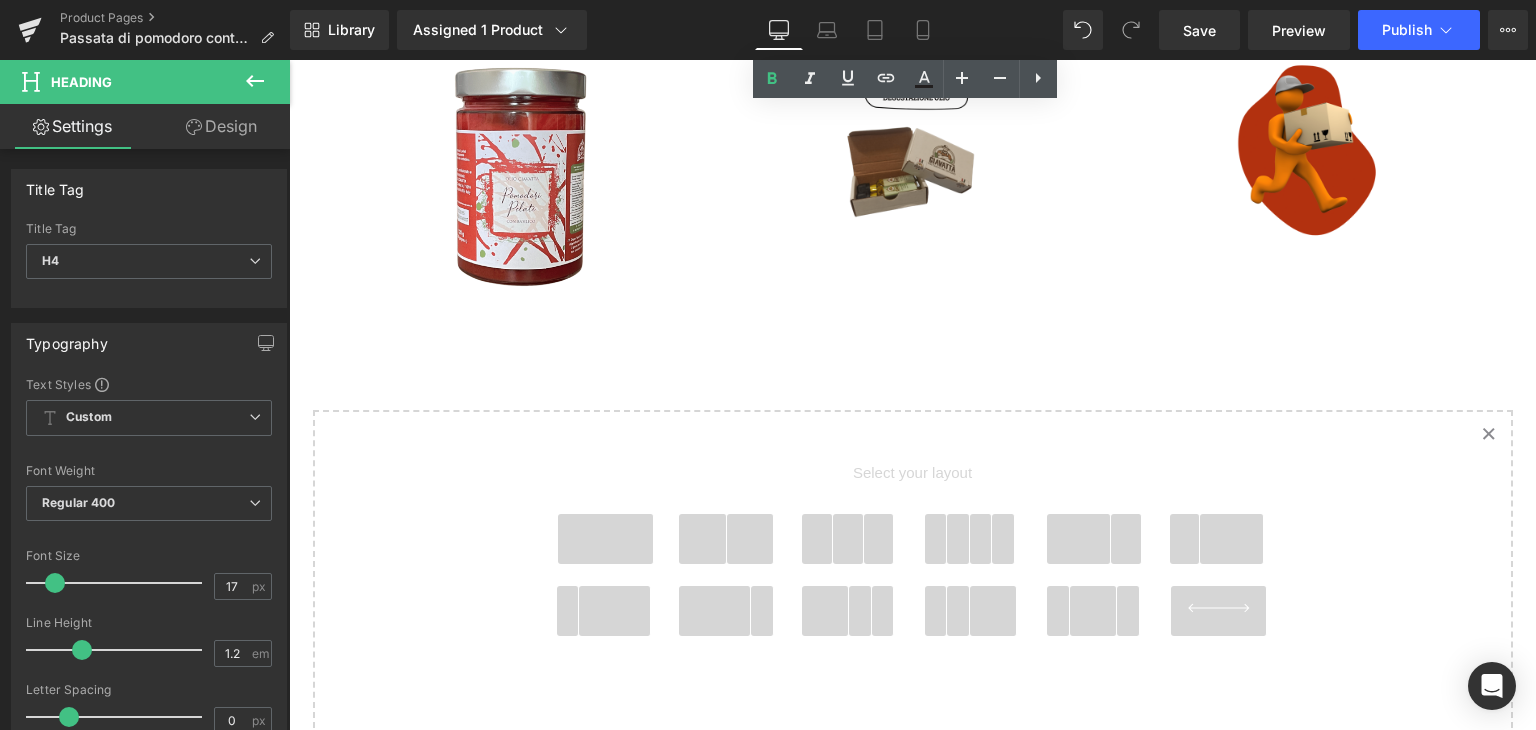 scroll, scrollTop: 5225, scrollLeft: 0, axis: vertical 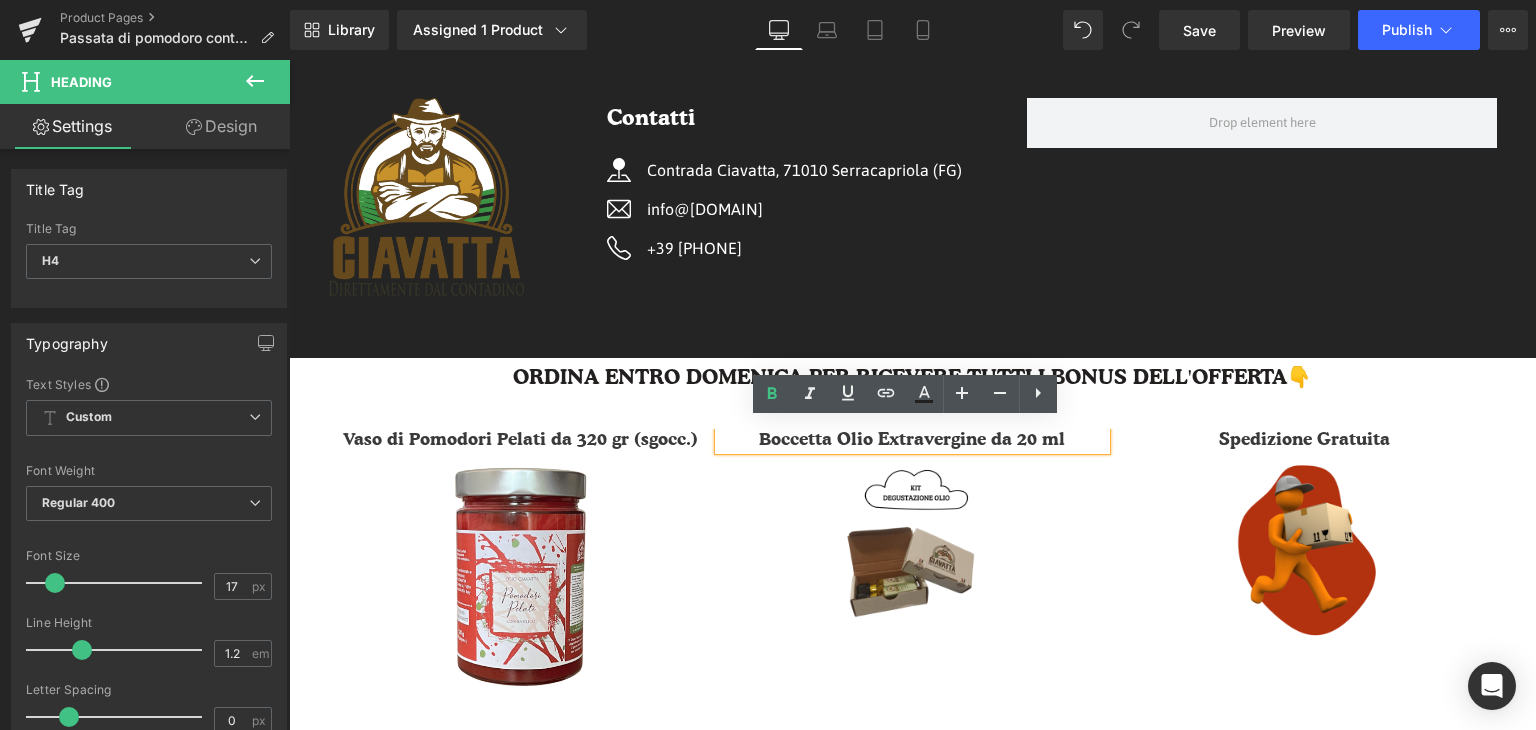 click on "ORDINA ENTRO DOMENICA PER RICEVERE TUTTI I BONUS DELL'OFFERTA 👇 Heading
Vaso di Pomodori Pelati da 320 gr (sgocc.) Heading
Image
Boccetta Olio Extravergine da 20 ml
Heading
Image
Spedizione Gratuita Heading
Image" at bounding box center (913, 532) 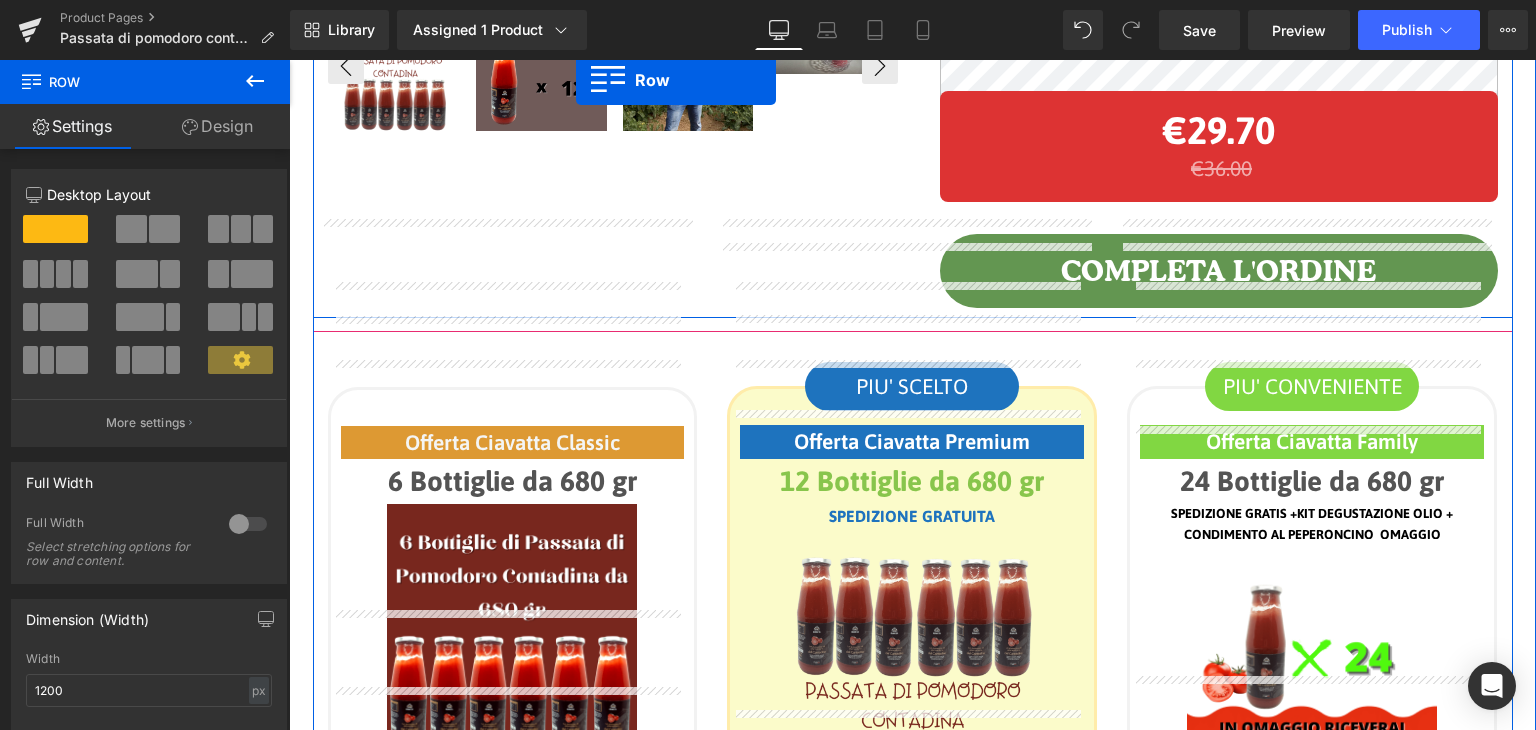 scroll, scrollTop: 905, scrollLeft: 0, axis: vertical 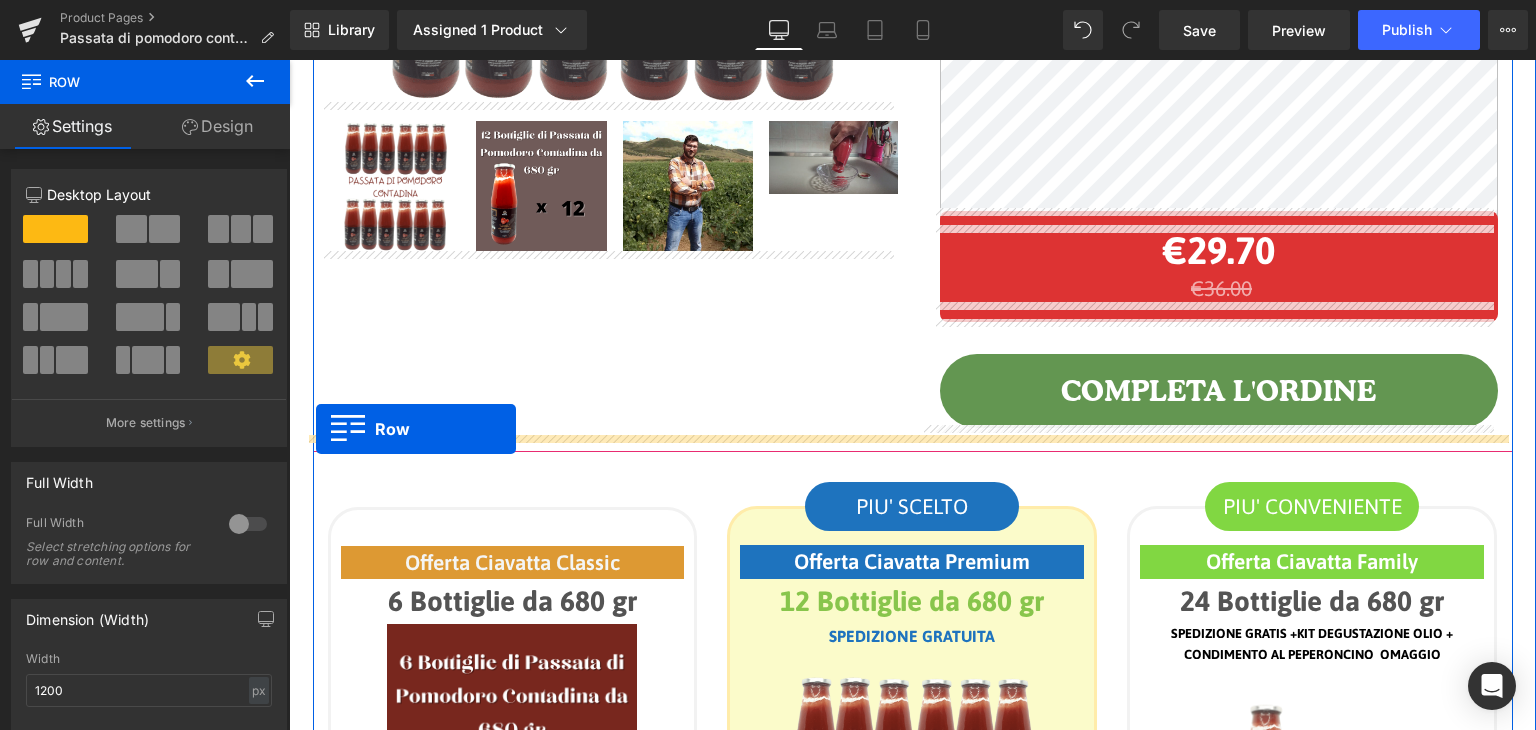 drag, startPoint x: 321, startPoint y: 363, endPoint x: 316, endPoint y: 429, distance: 66.189125 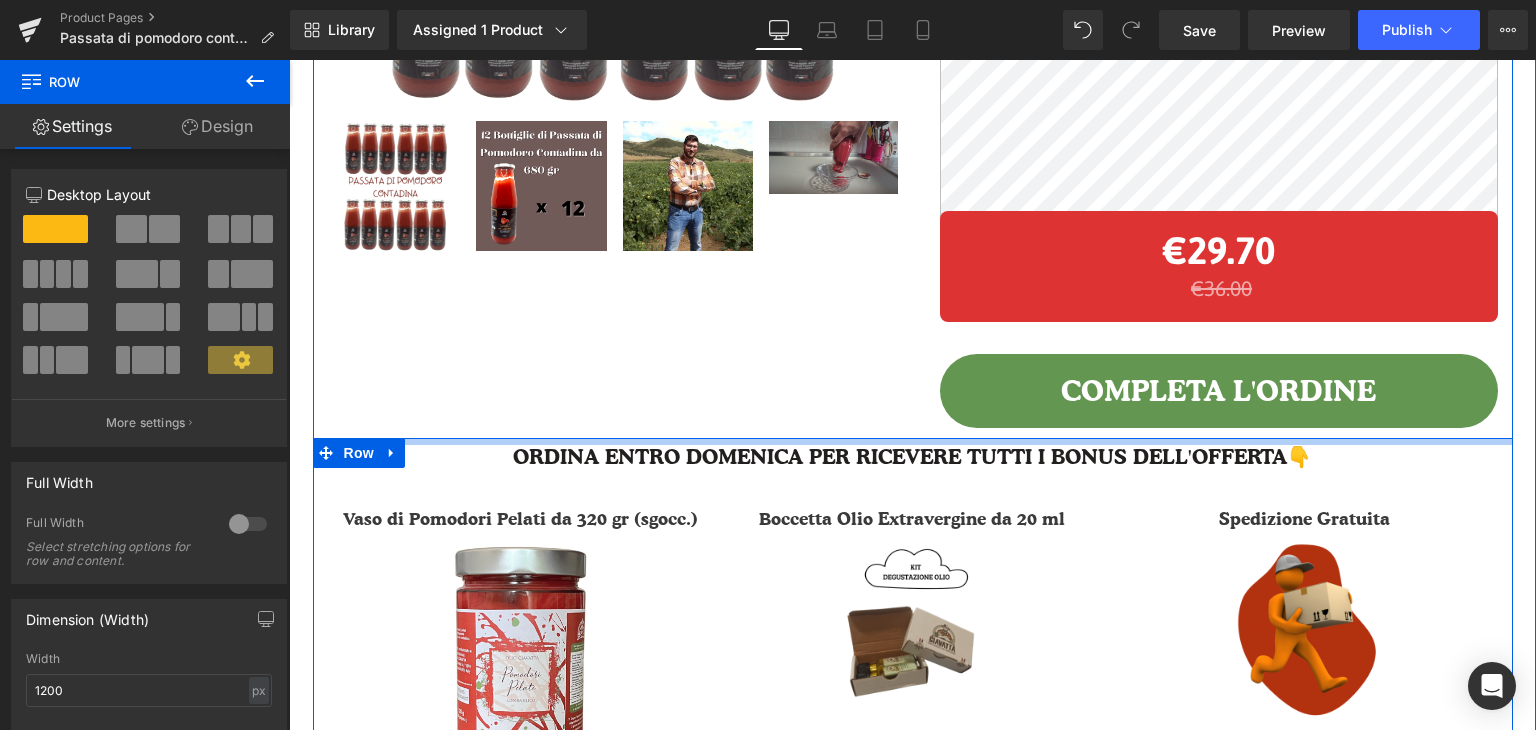 click at bounding box center (913, 441) 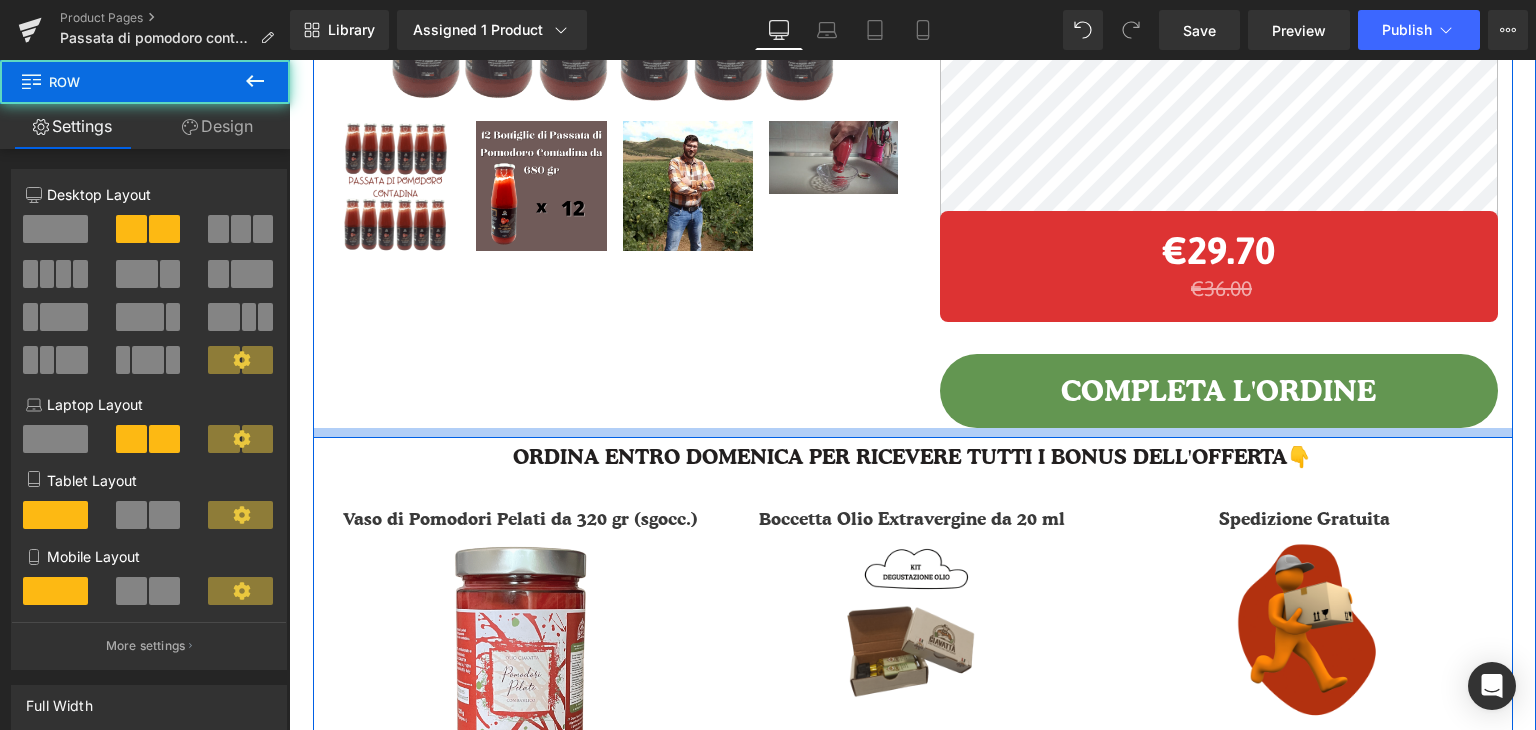 click at bounding box center (913, 433) 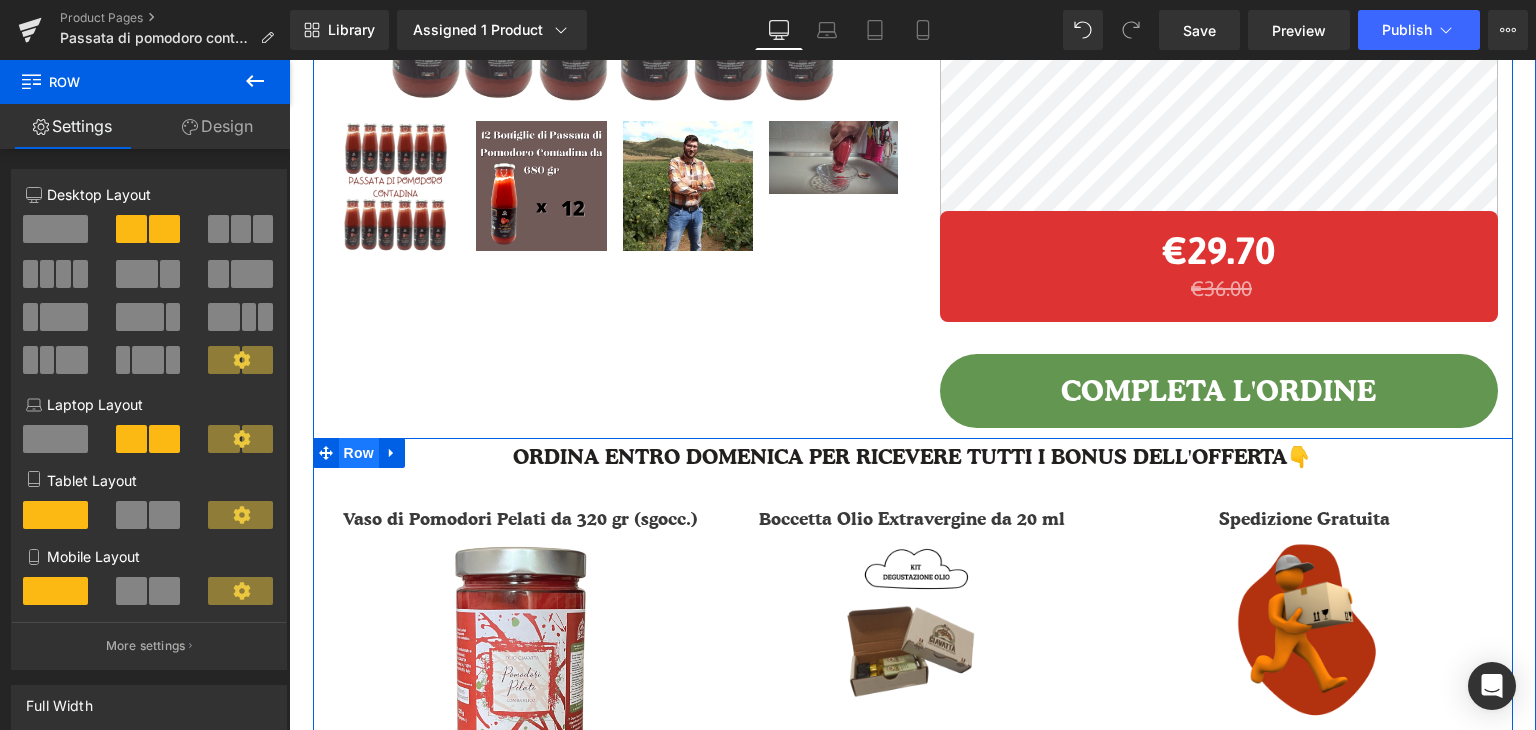 click on "Row" at bounding box center [359, 453] 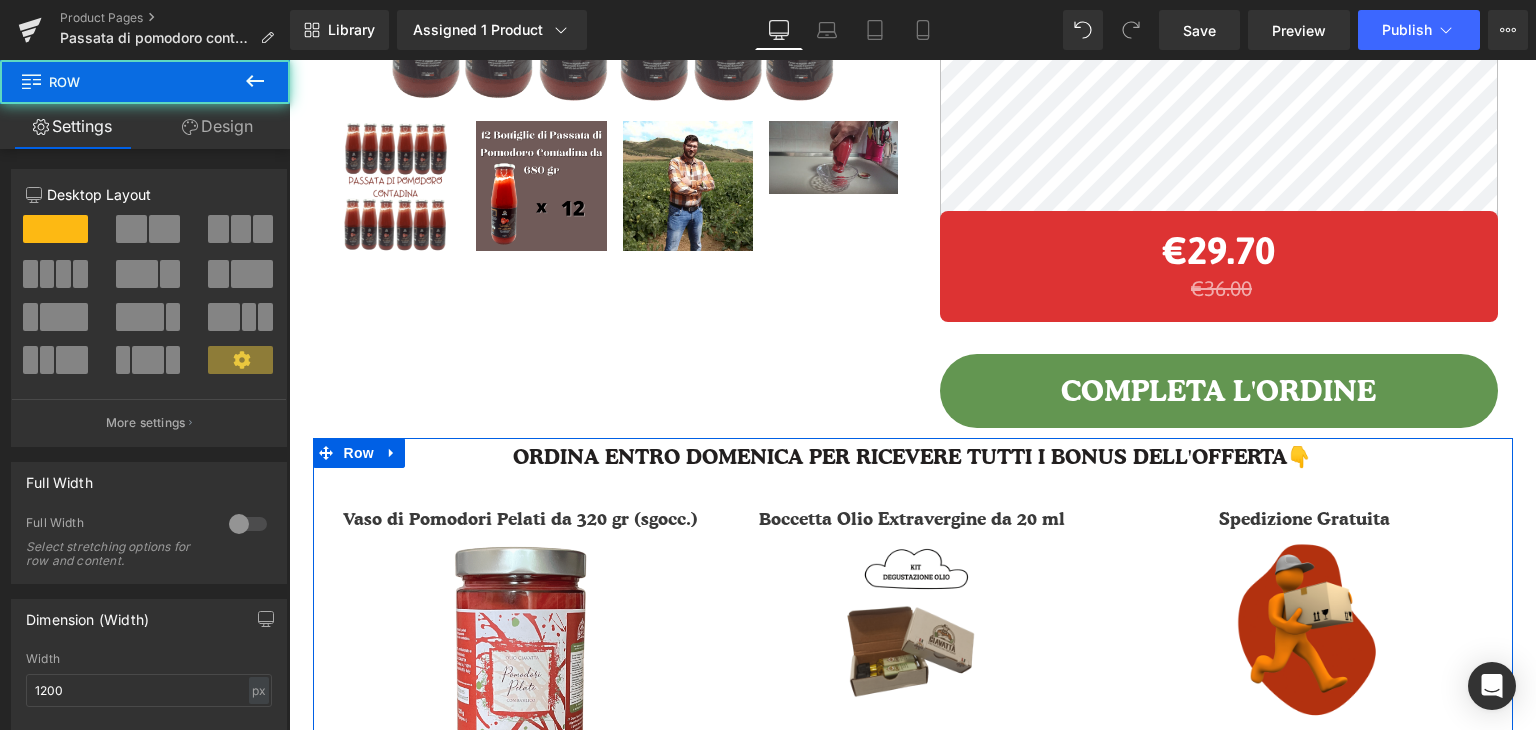 click on "Design" at bounding box center (217, 126) 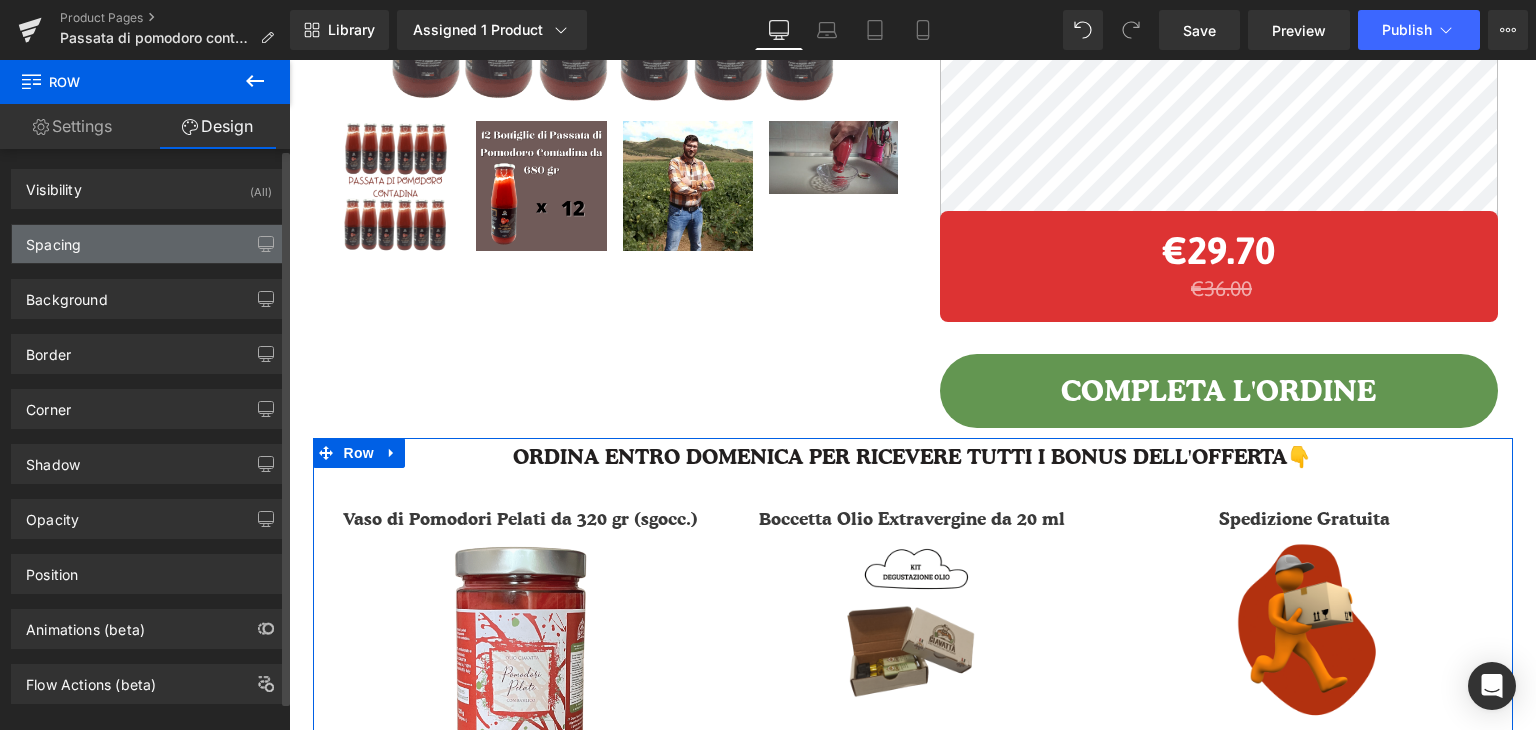 click on "Spacing" at bounding box center (149, 244) 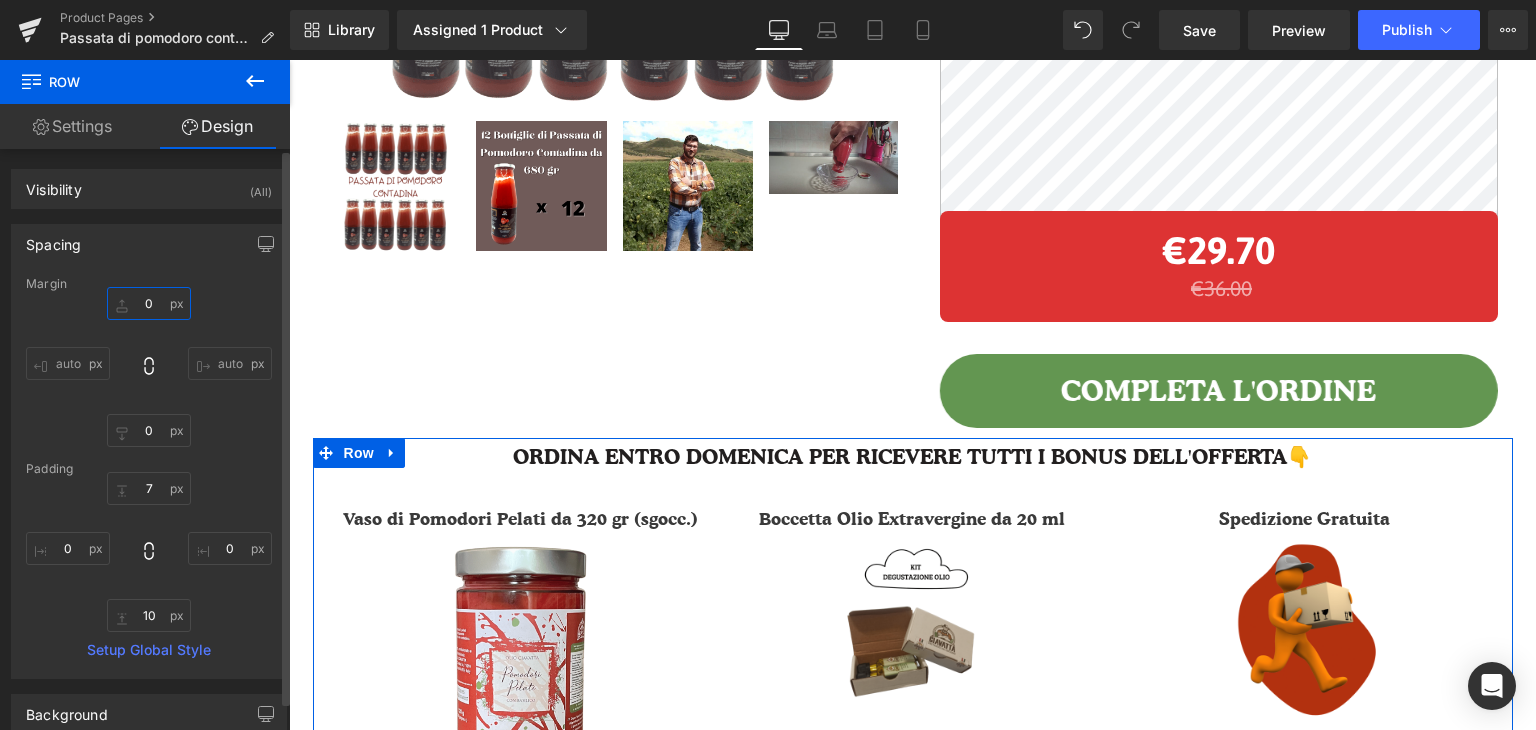 click on "0" at bounding box center [149, 303] 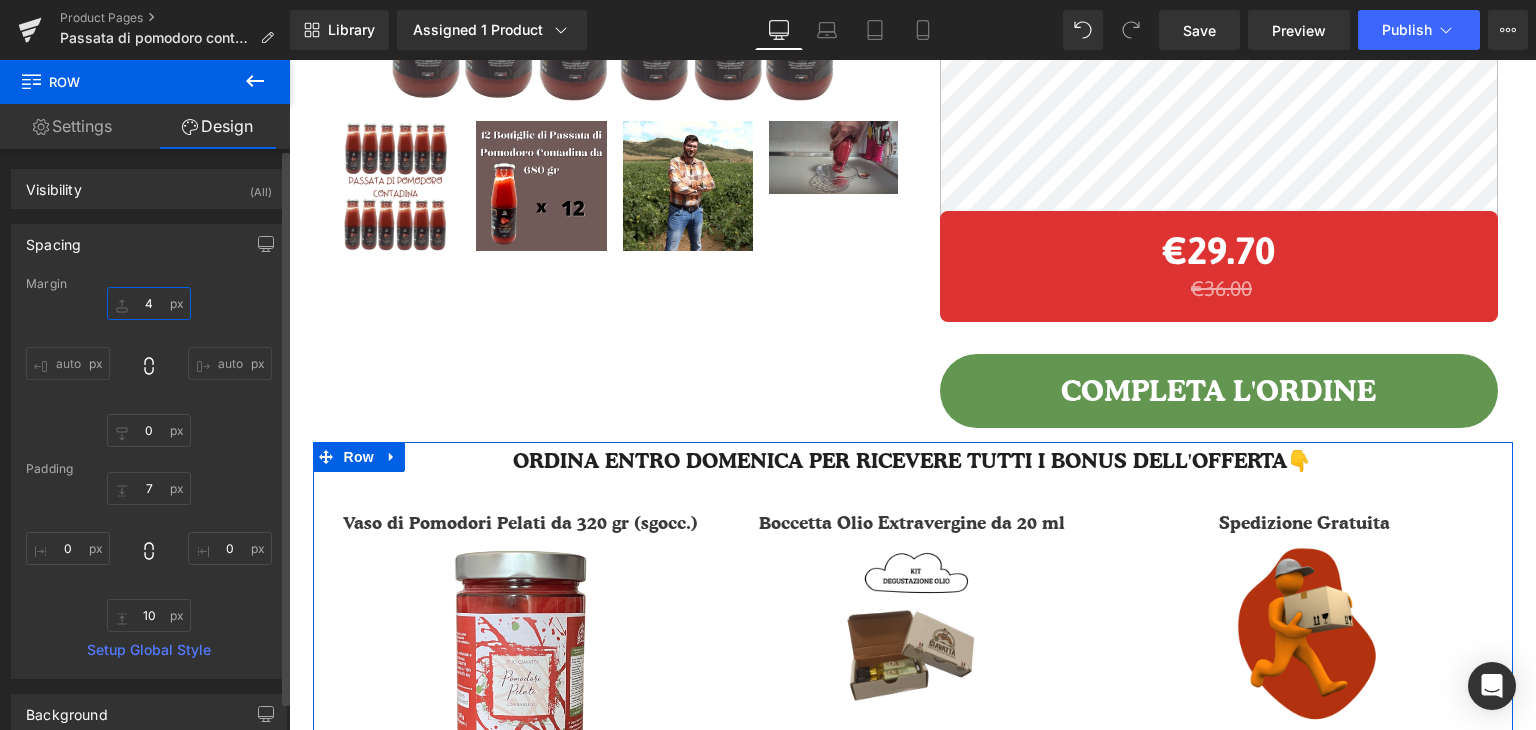 type on "40" 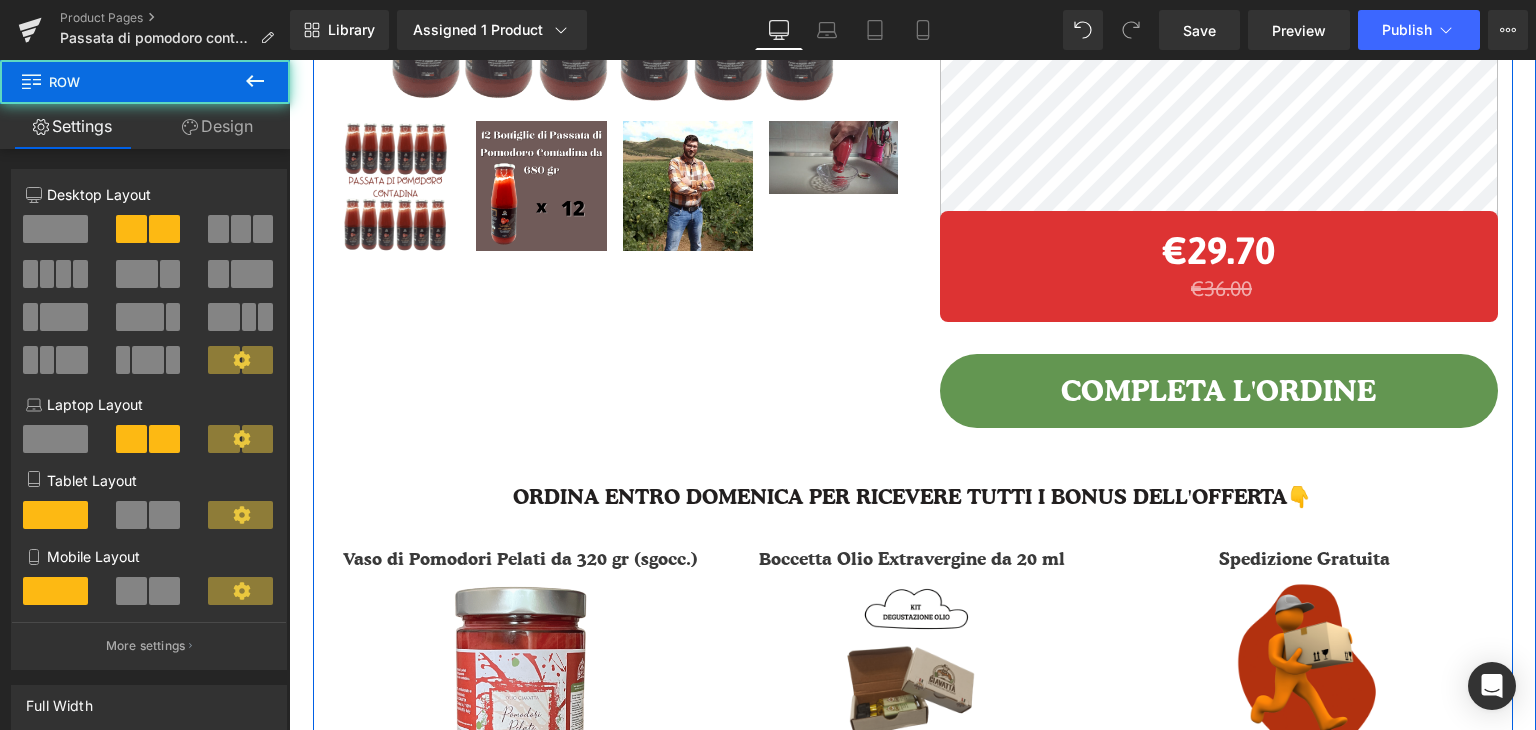 click on "Sale Off
(P) Image
‹" at bounding box center [913, -14] 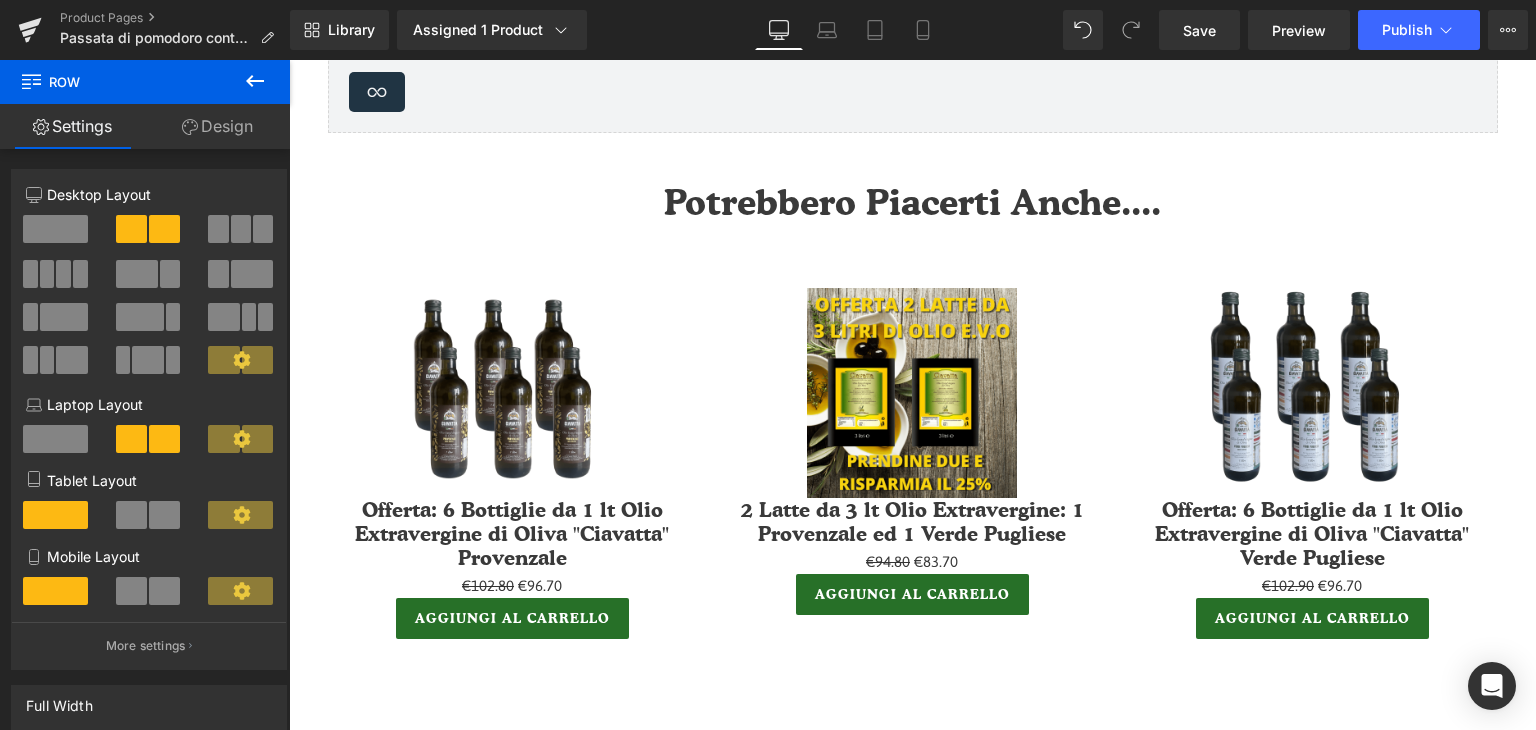scroll, scrollTop: 4105, scrollLeft: 0, axis: vertical 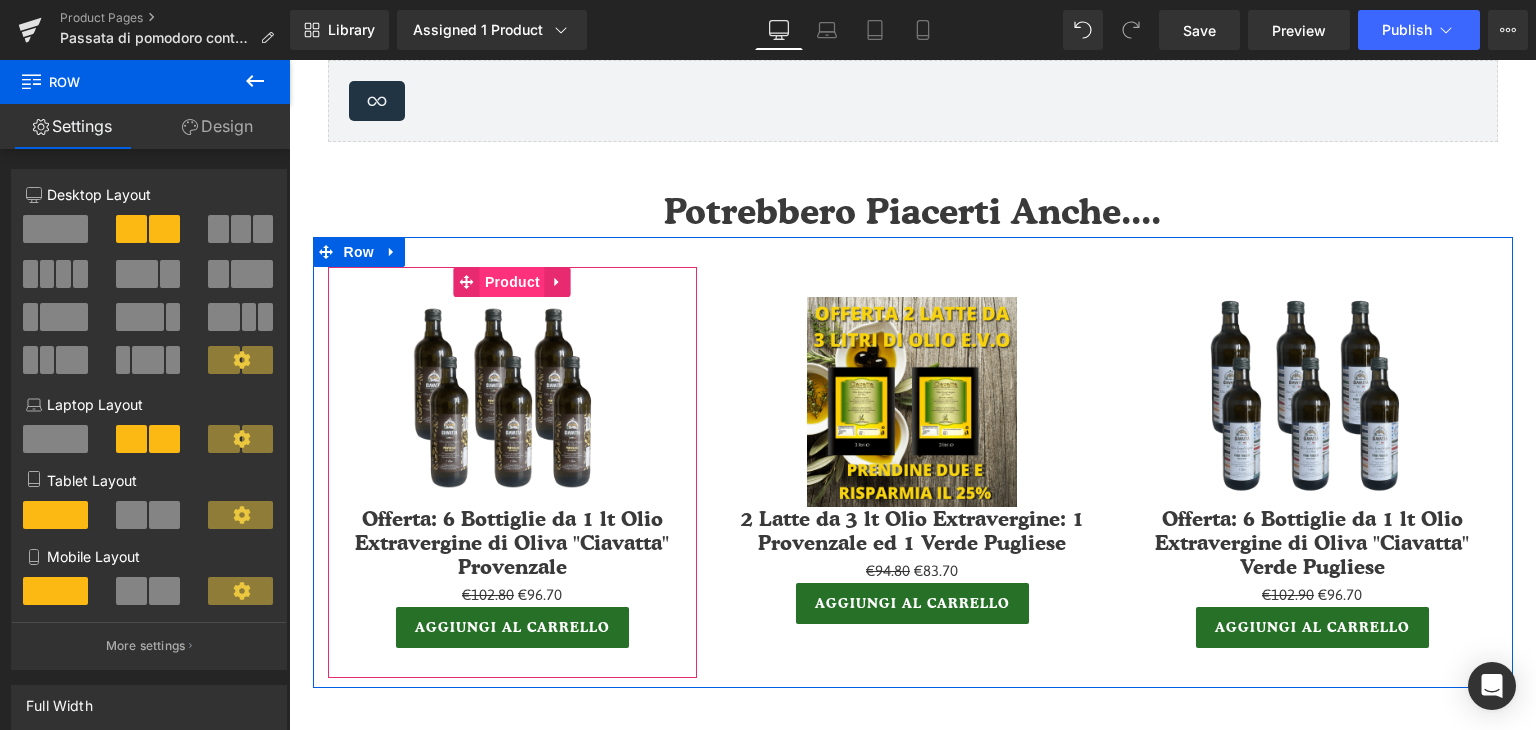 click on "Product" at bounding box center (512, 282) 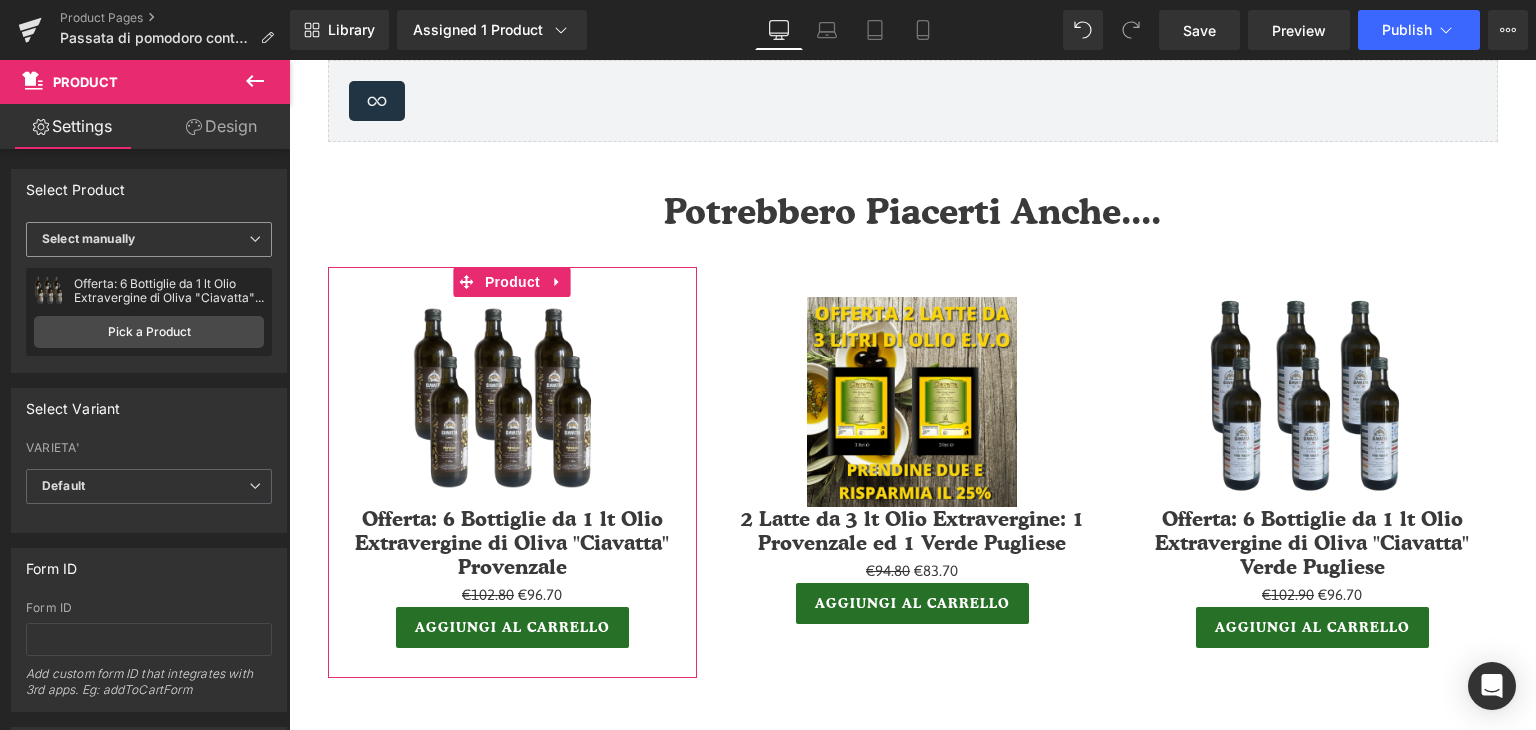 click on "Select manually" at bounding box center [149, 239] 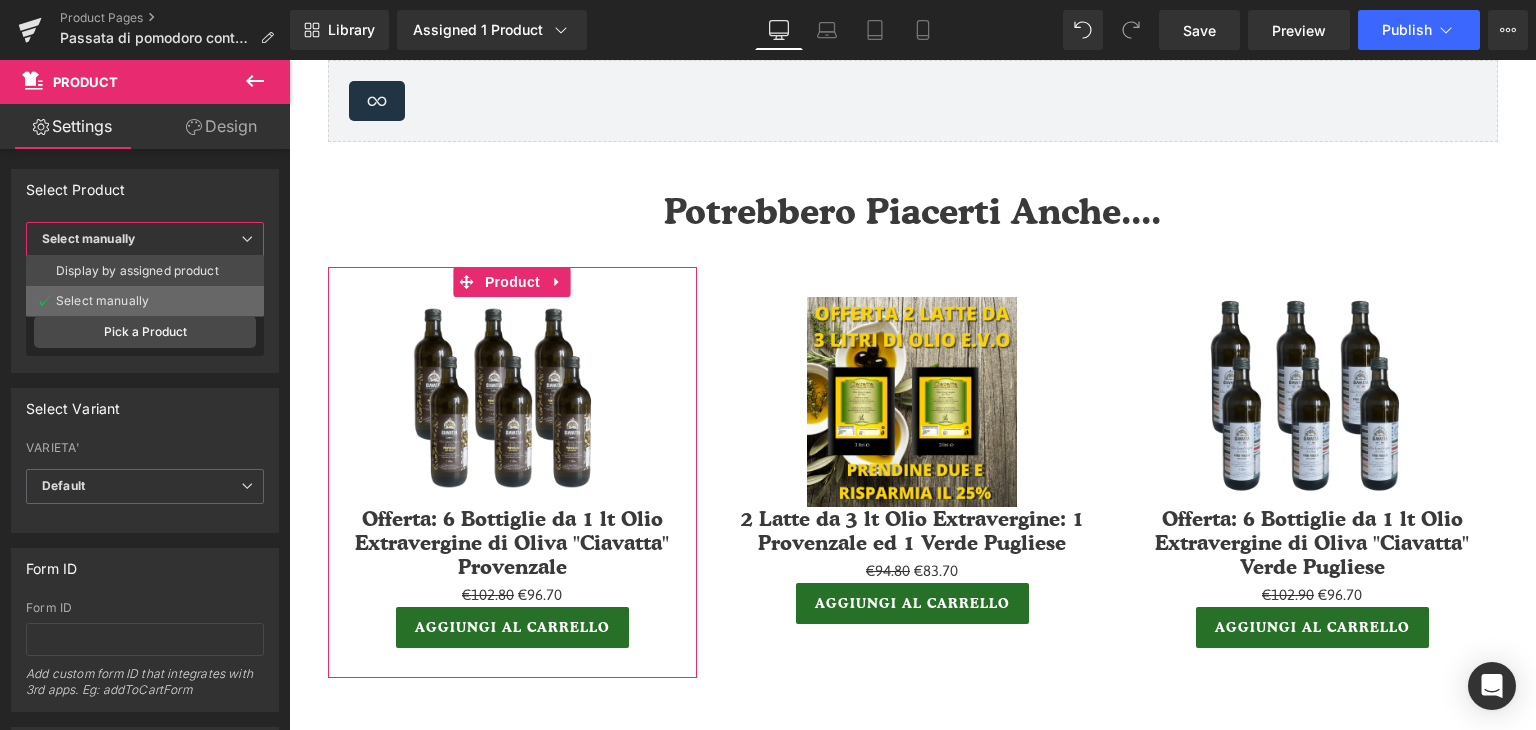 click on "Select manually" at bounding box center (145, 301) 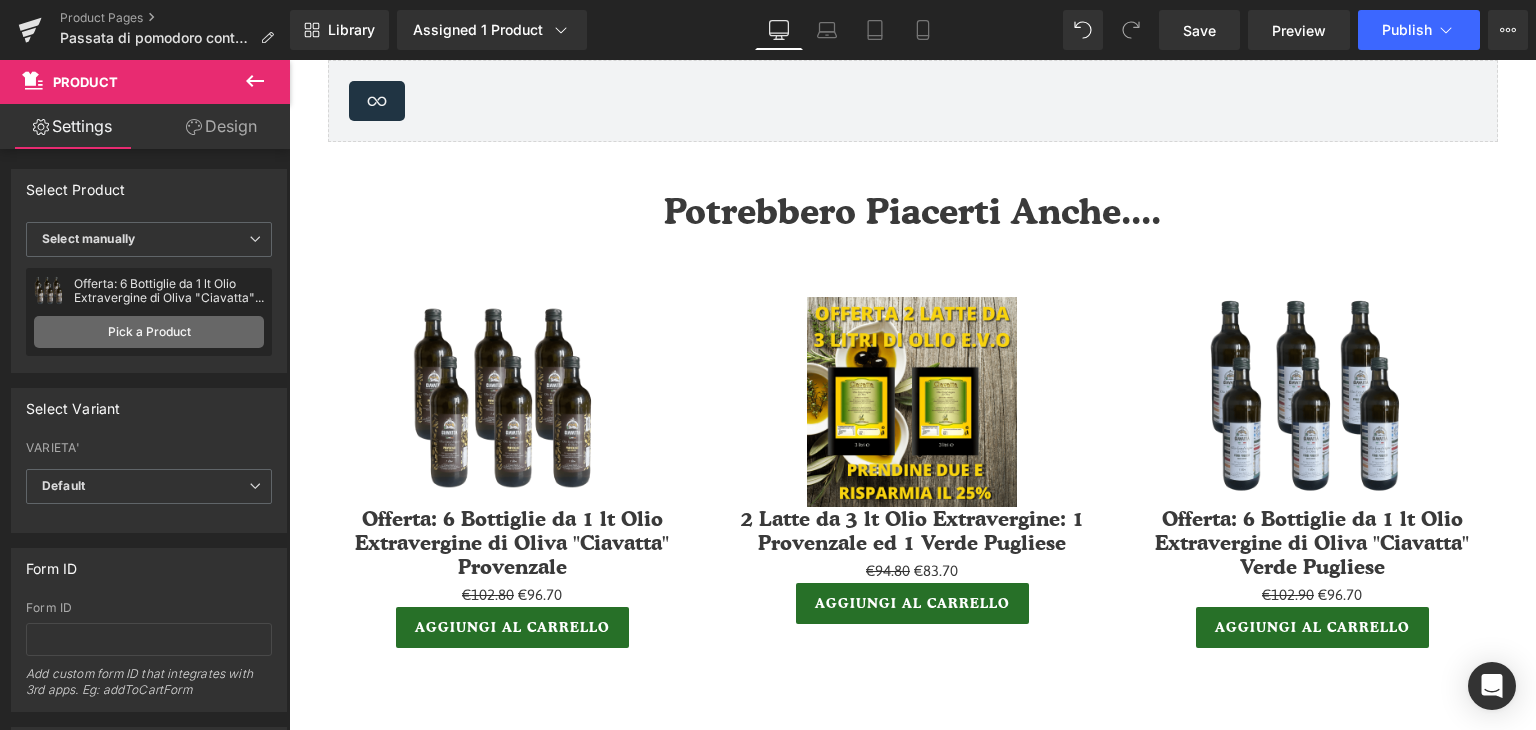 click on "Pick a Product" at bounding box center [149, 332] 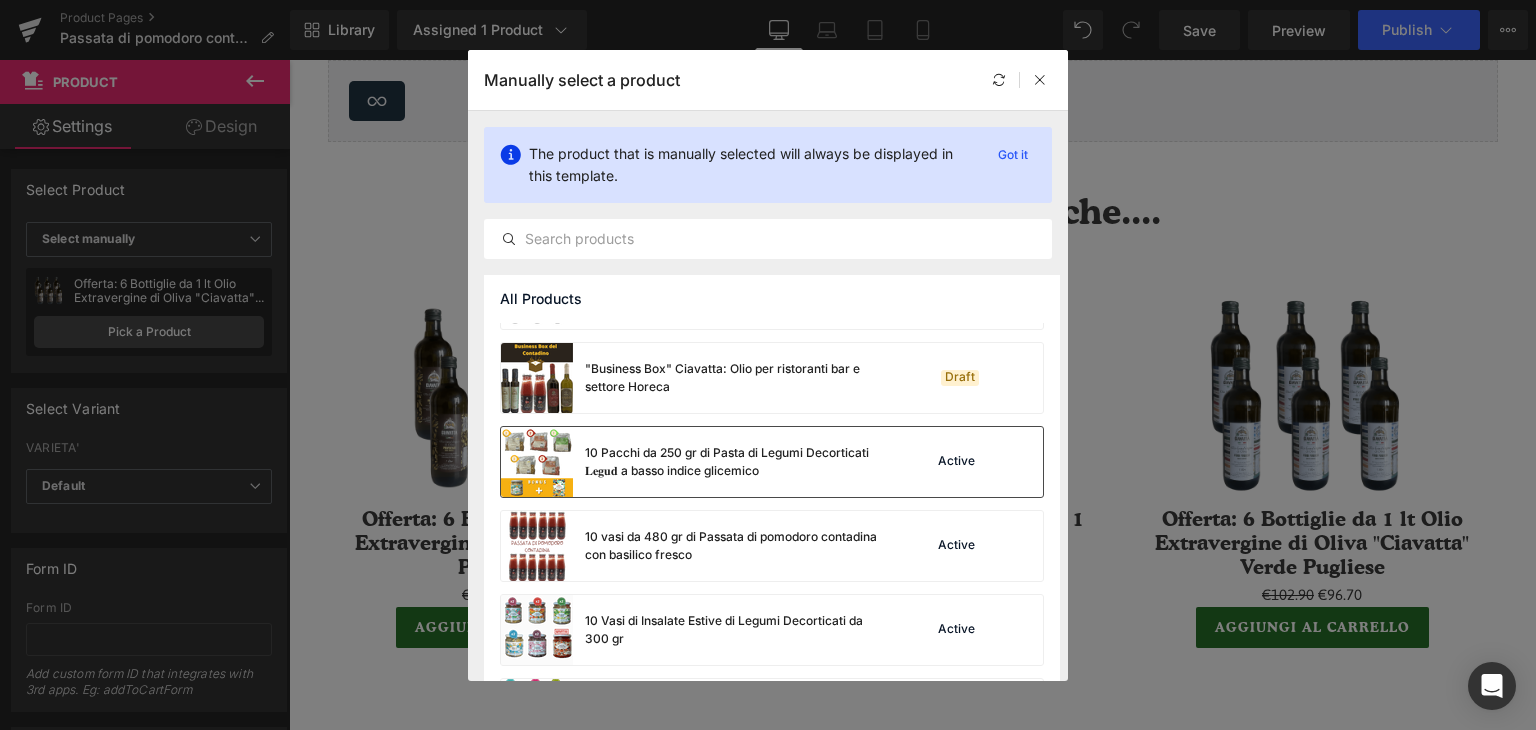 scroll, scrollTop: 100, scrollLeft: 0, axis: vertical 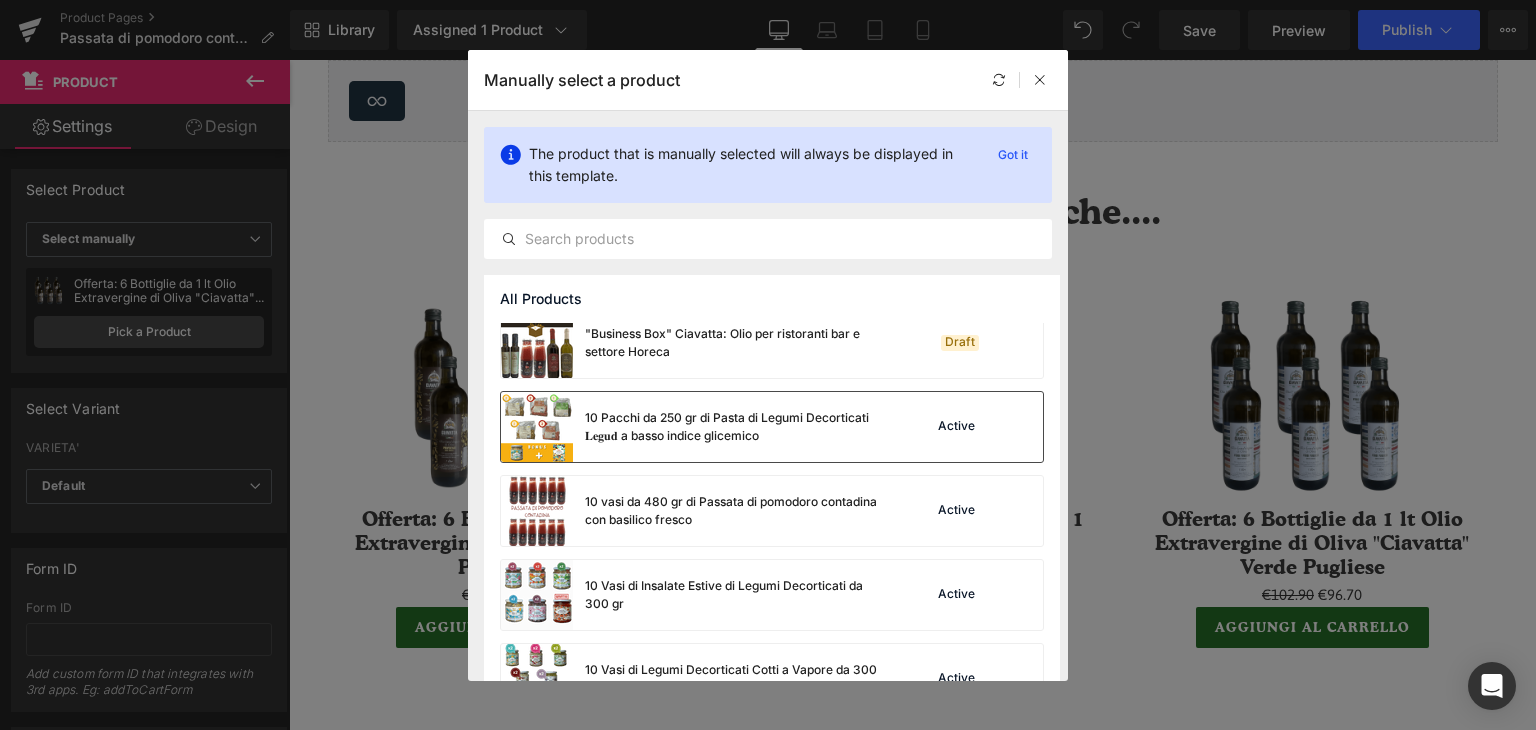 click on "10 Pacchi da 250 gr di Pasta di Legumi Decorticati 𝐋𝐞𝐠𝐮𝐝 a basso indice glicemico" at bounding box center [735, 427] 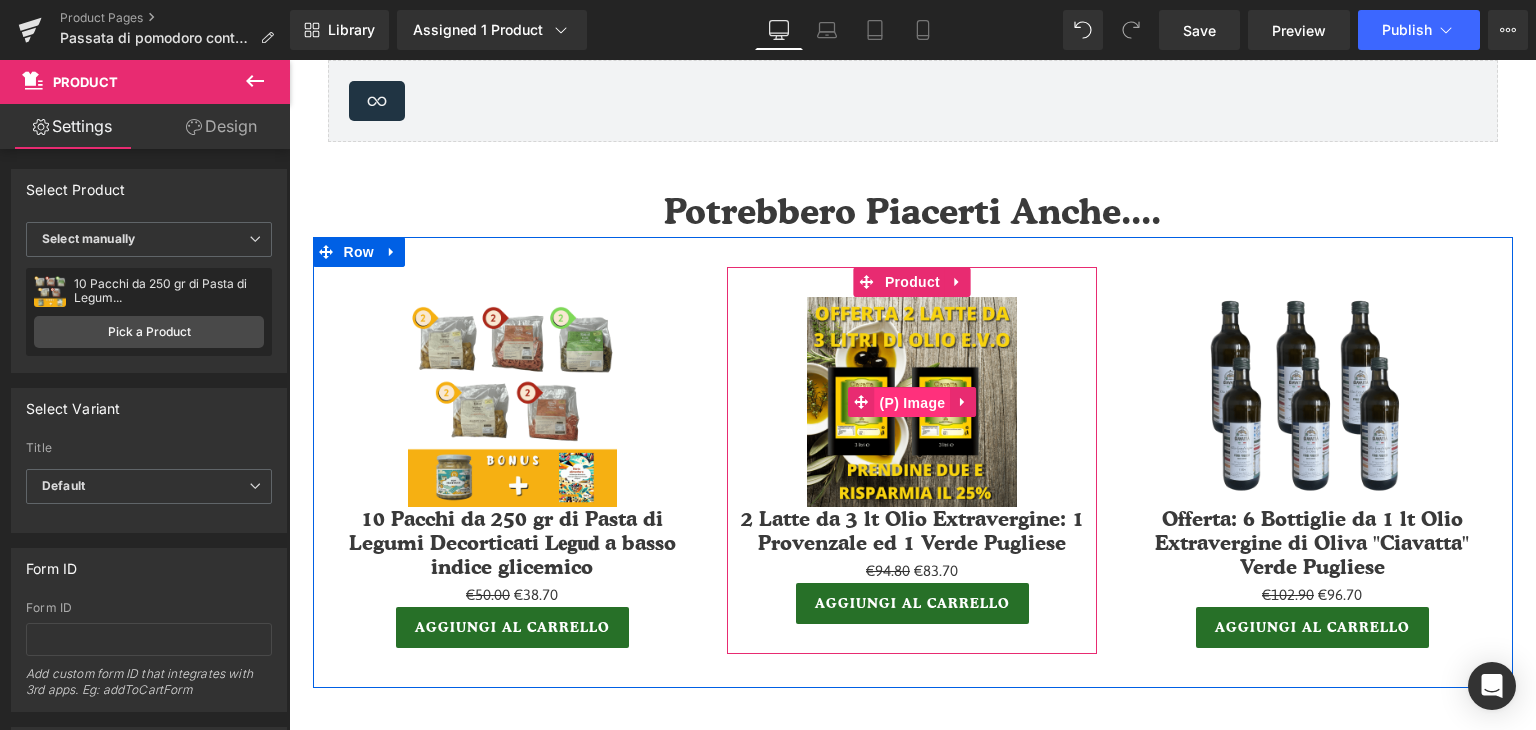 click on "(P) Image" at bounding box center (913, 403) 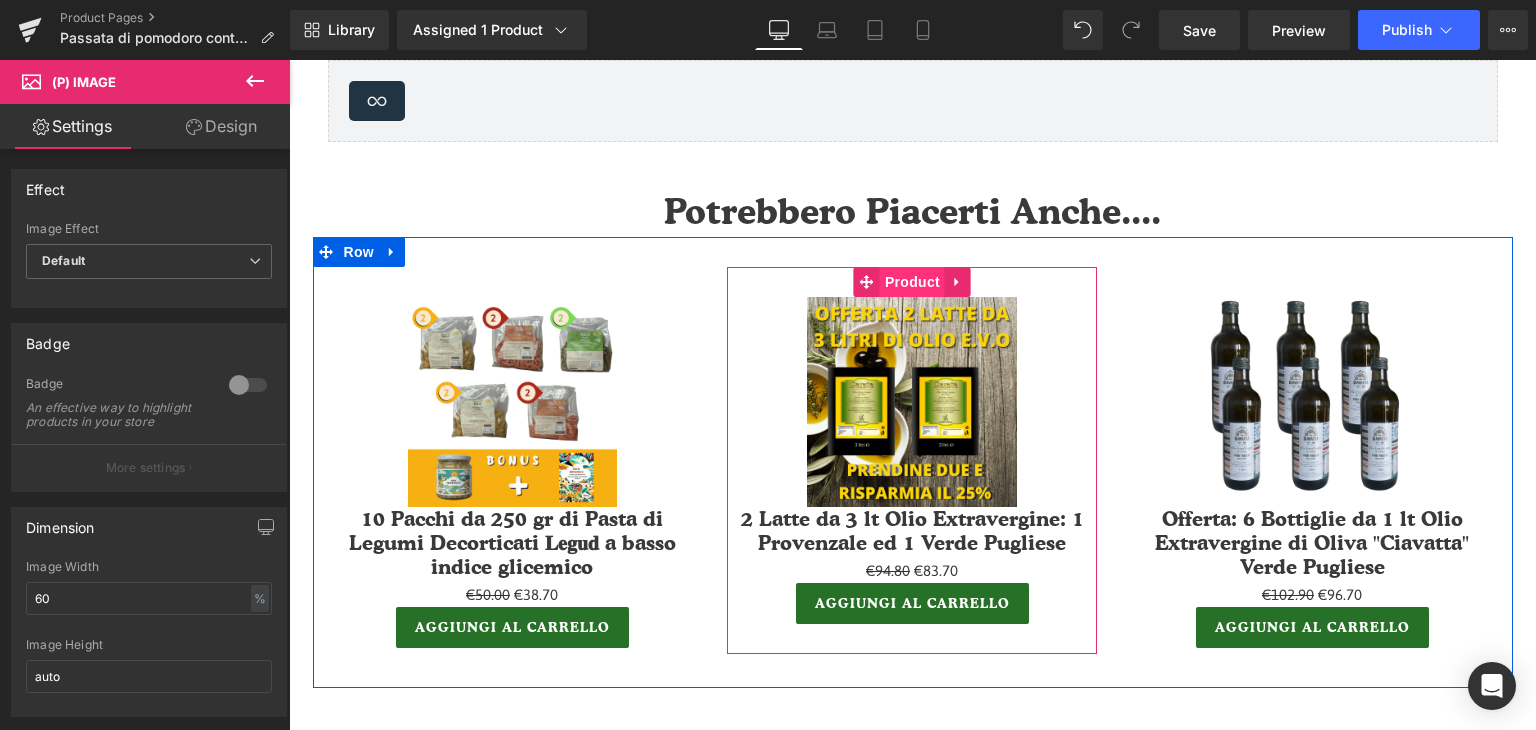 click on "Product" at bounding box center (912, 282) 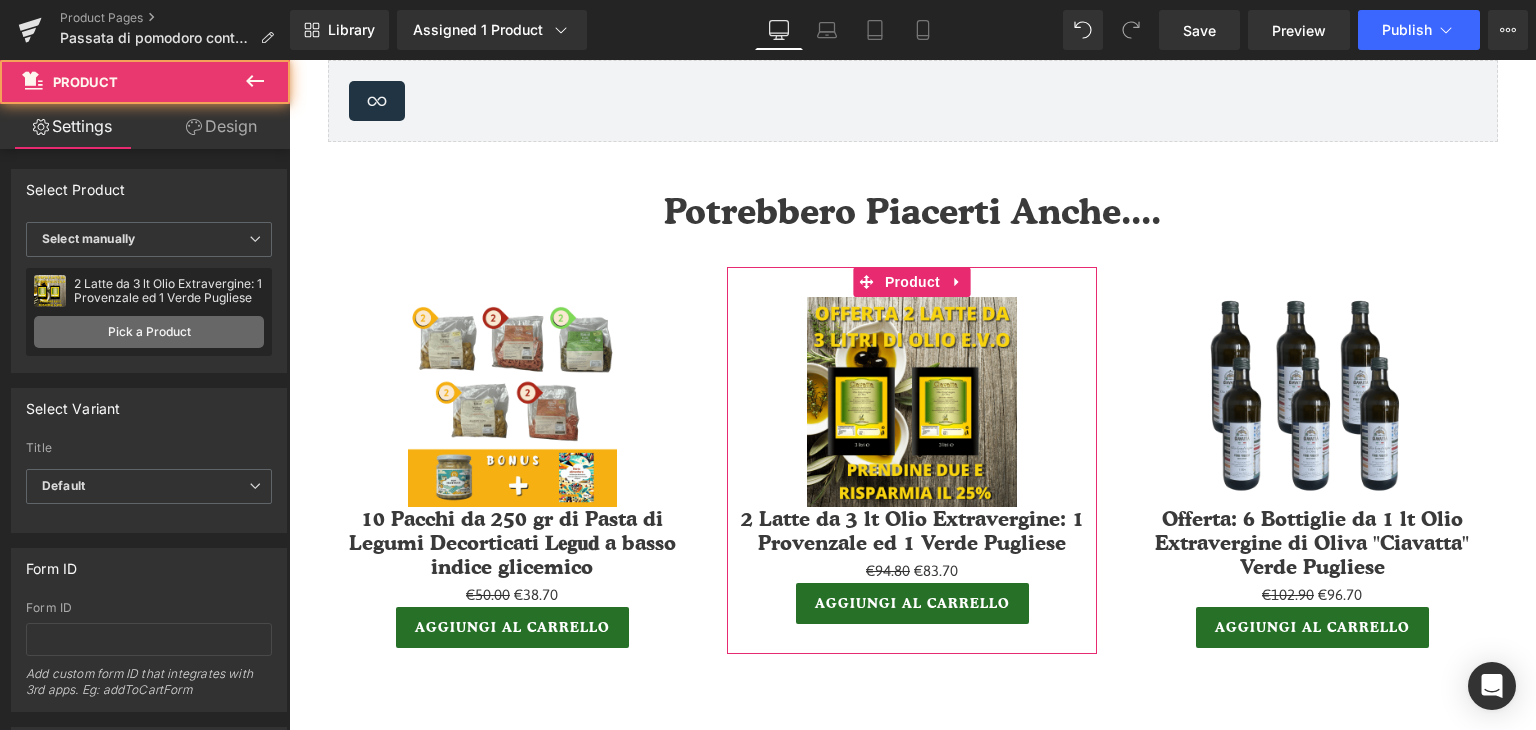 click on "Pick a Product" at bounding box center (149, 332) 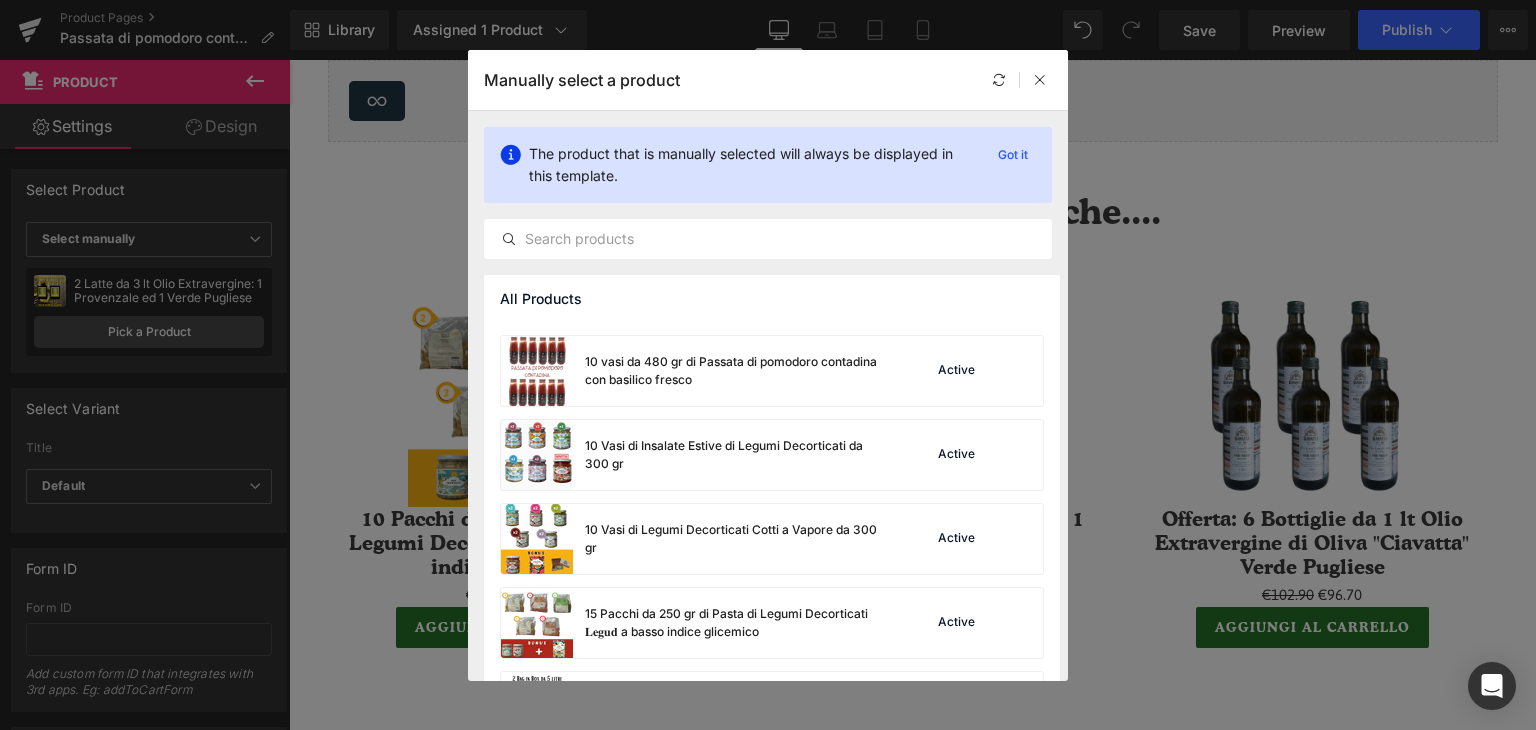 scroll, scrollTop: 300, scrollLeft: 0, axis: vertical 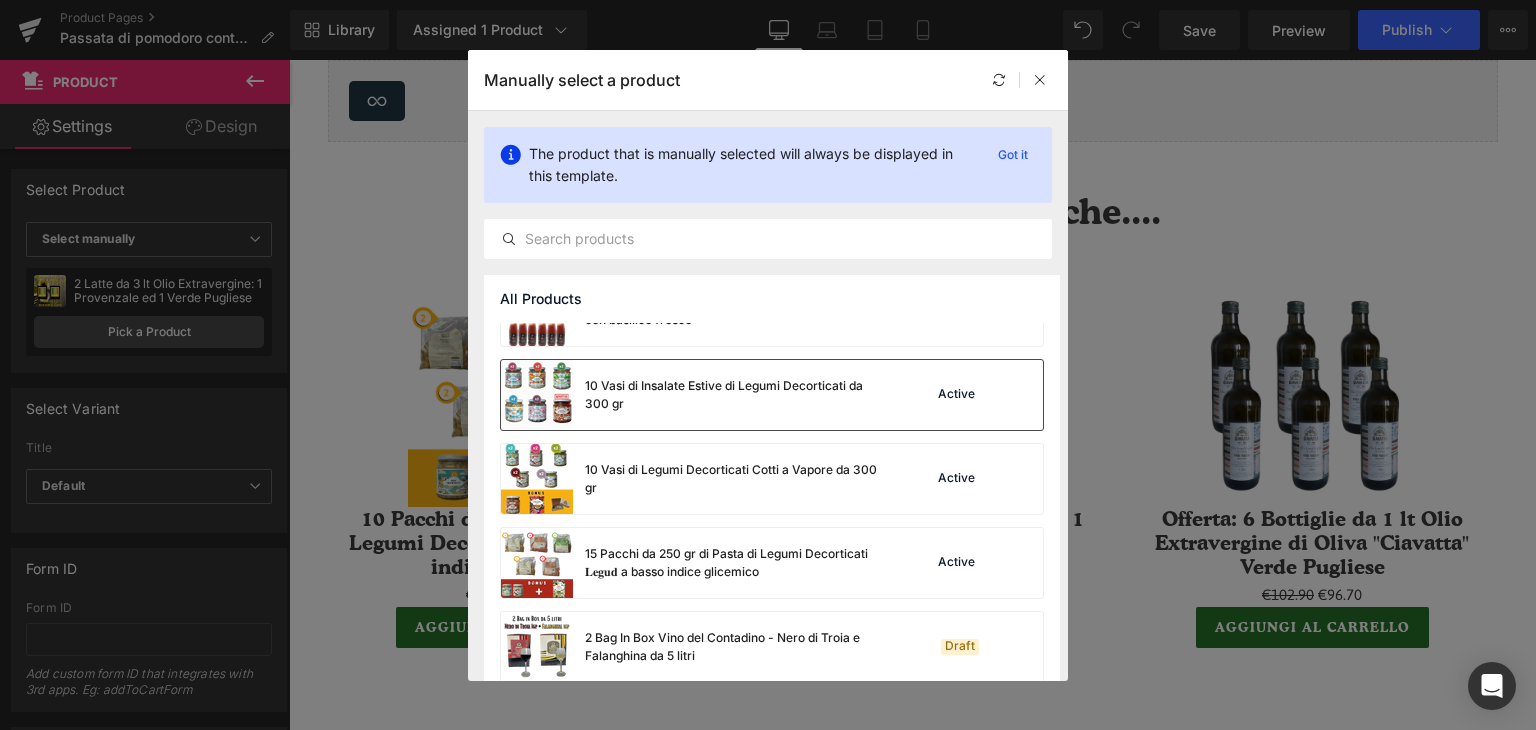 click on "10 Vasi di Insalate Estive di Legumi Decorticati da 300 gr" at bounding box center [693, 395] 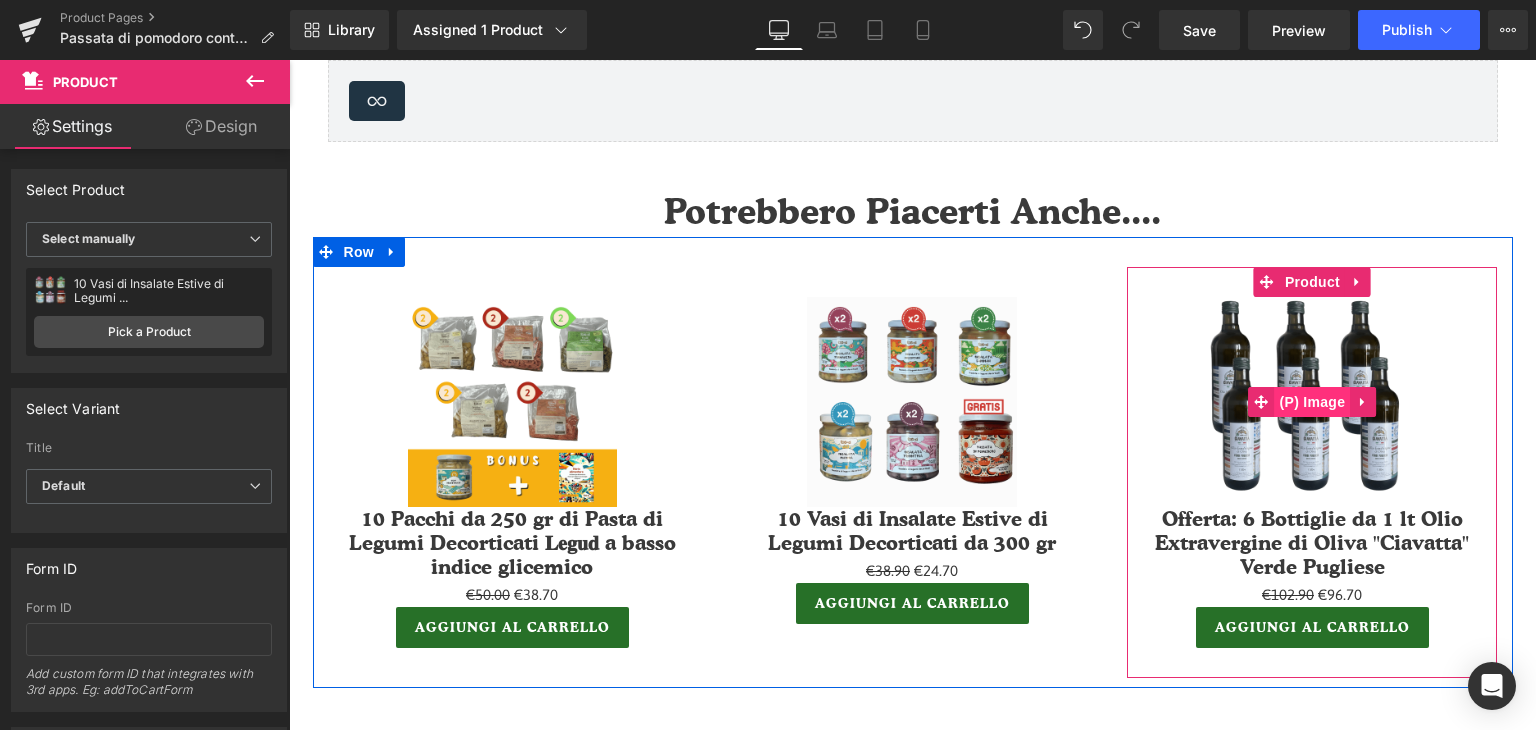 click on "(P) Image" at bounding box center (1313, 402) 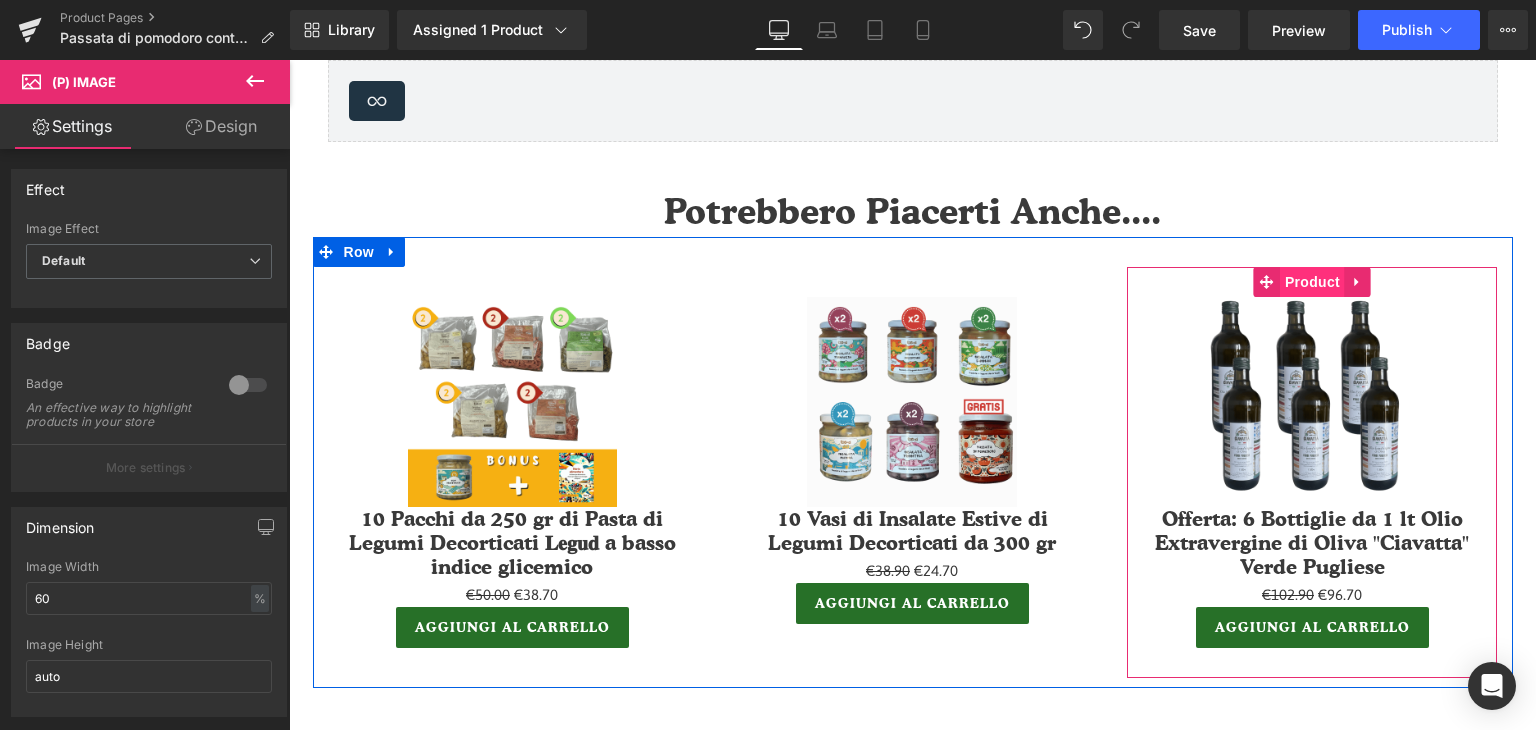 click on "Product" at bounding box center [1312, 282] 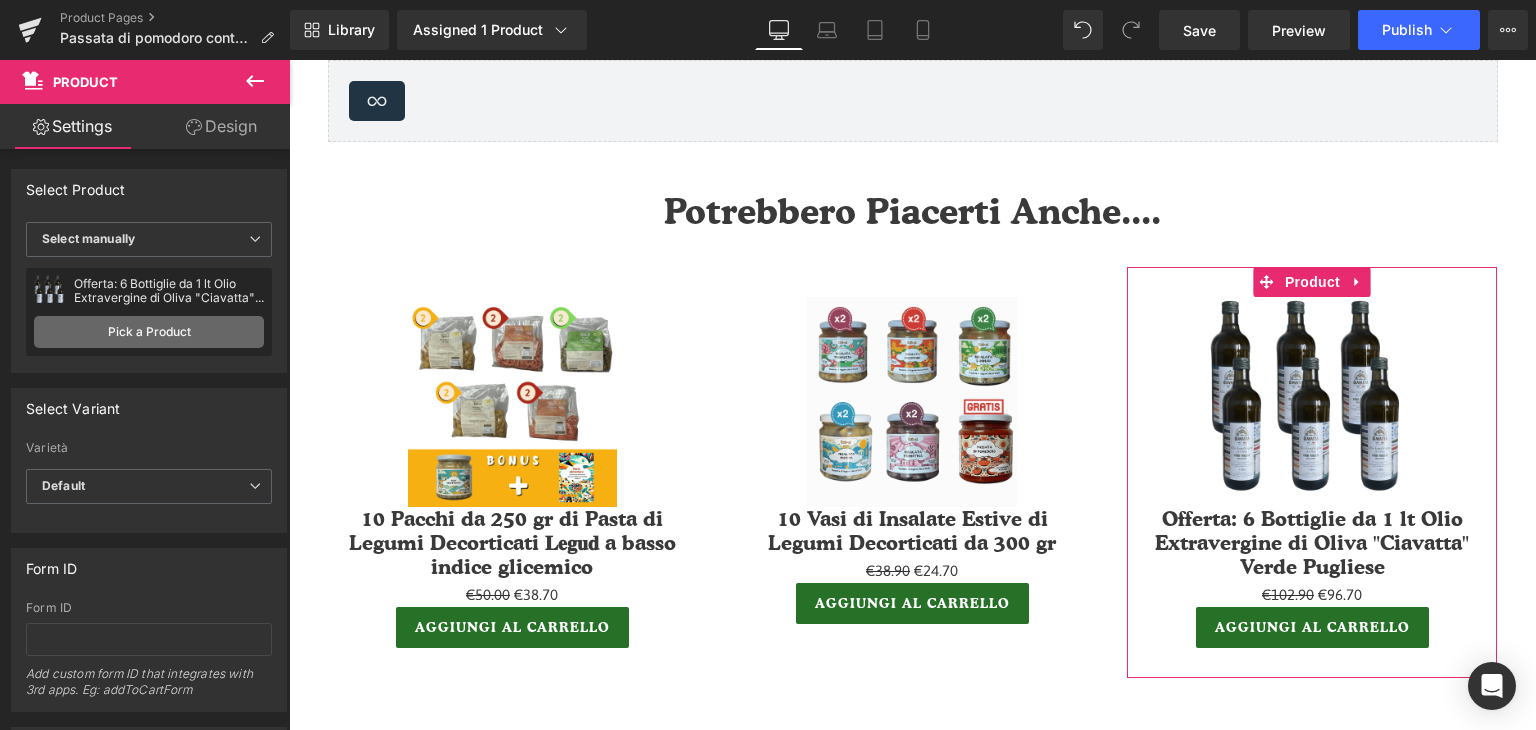 click on "Pick a Product" at bounding box center [149, 332] 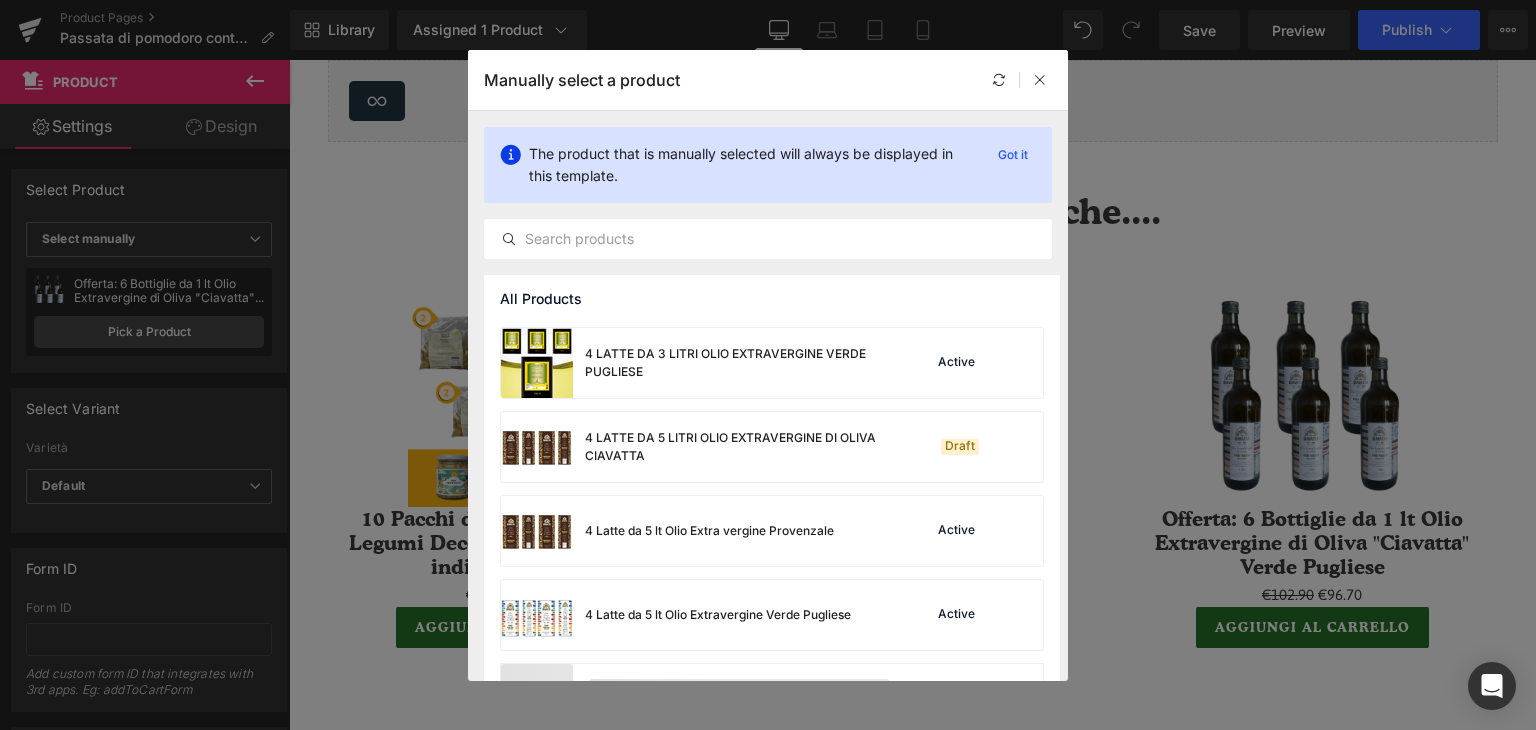 scroll, scrollTop: 1496, scrollLeft: 0, axis: vertical 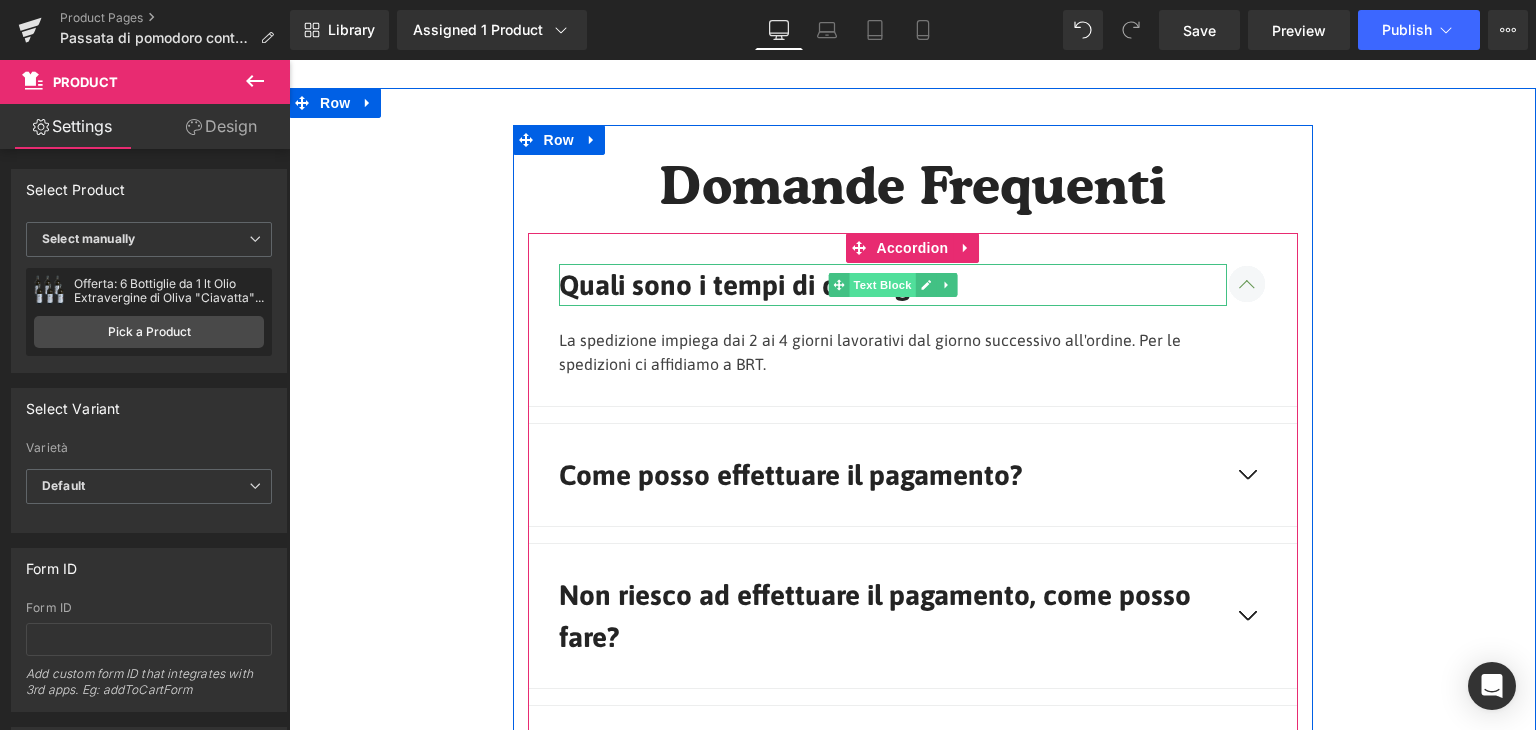 click on "Text Block" at bounding box center [882, 285] 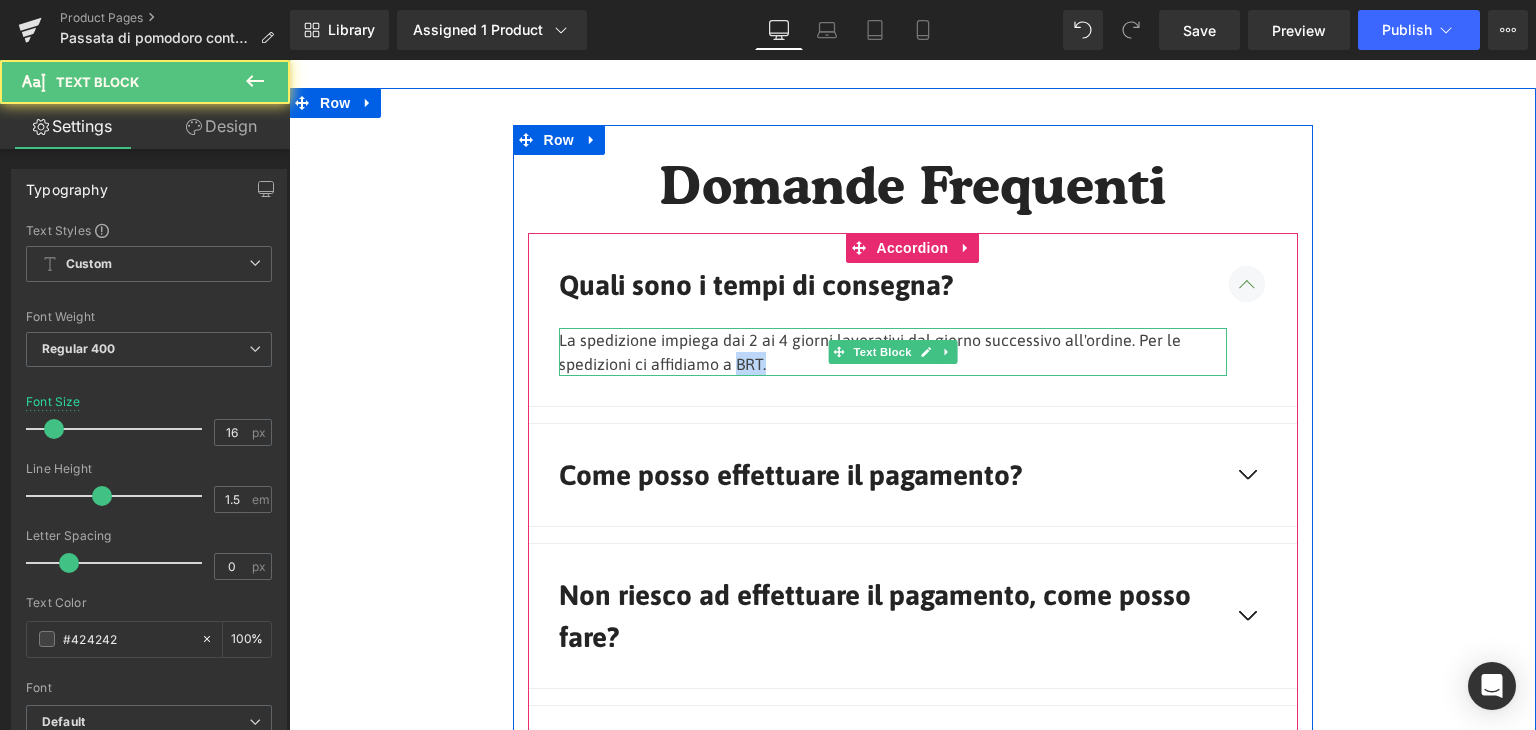 drag, startPoint x: 728, startPoint y: 354, endPoint x: 762, endPoint y: 362, distance: 34.928497 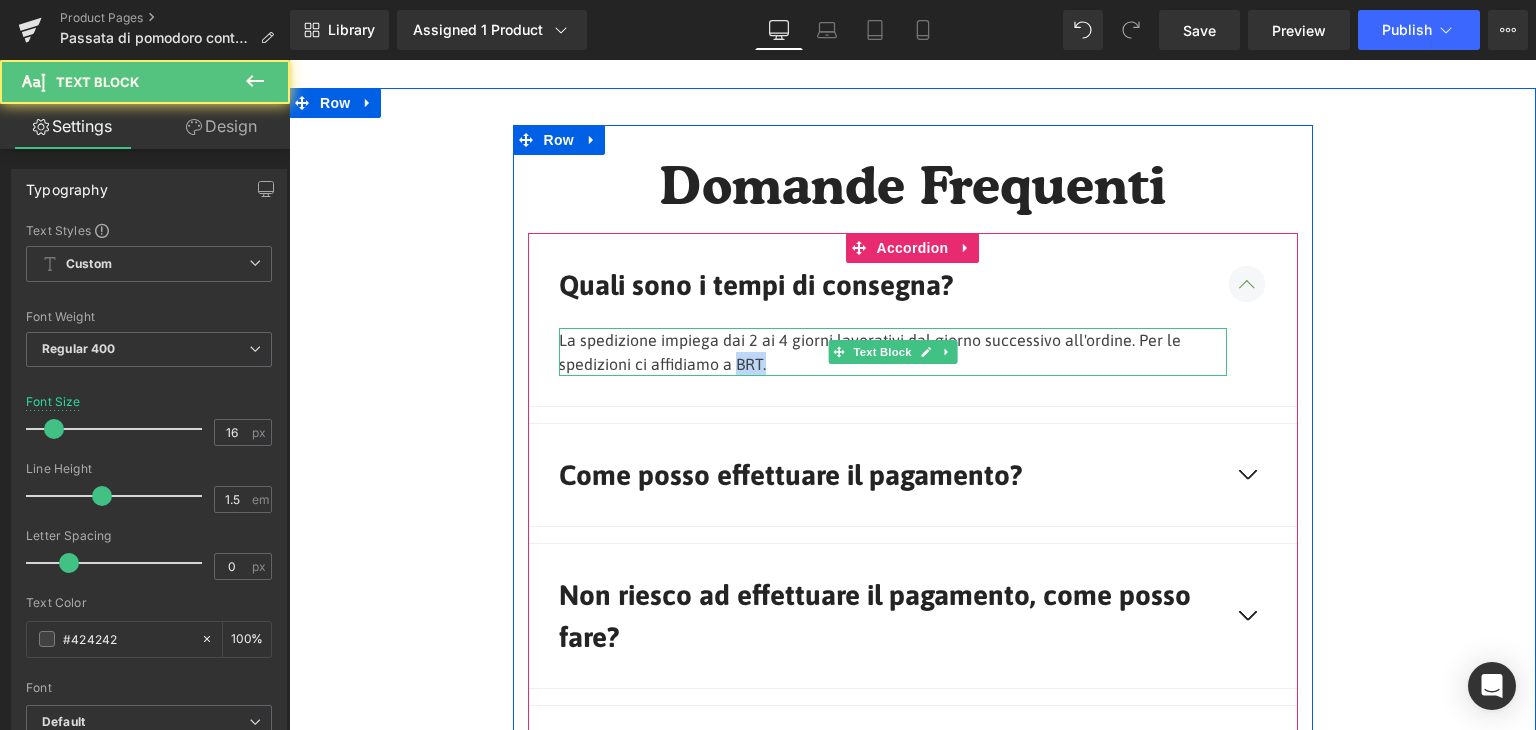 click on "La spedizione impiega dai 2 ai 4 giorni lavorativi dal giorno successivo all'ordine. Per le spedizioni ci affidiamo a BRT." at bounding box center [893, 352] 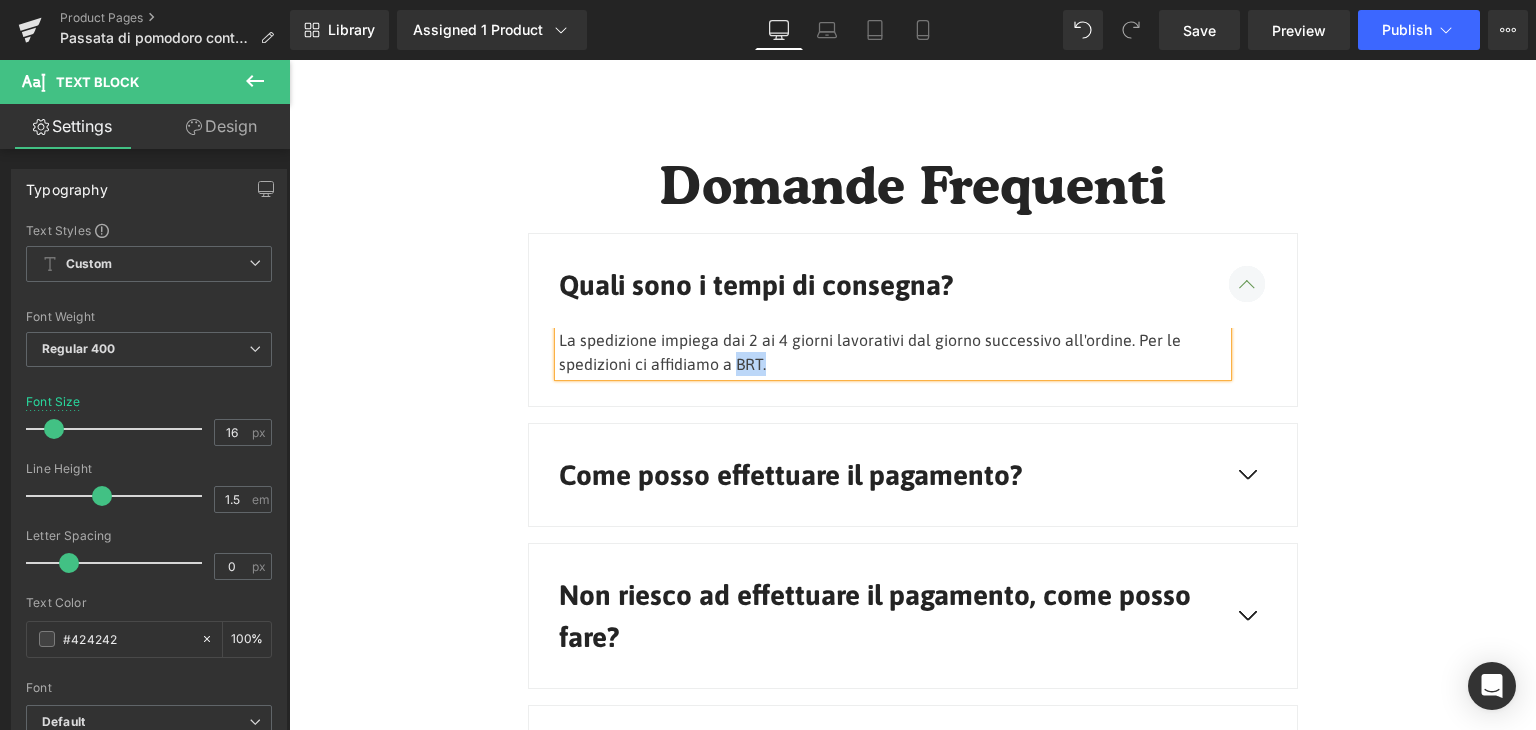 click on "La spedizione impiega dai 2 ai 4 giorni lavorativi dal giorno successivo all'ordine. Per le spedizioni ci affidiamo a BRT." at bounding box center [893, 352] 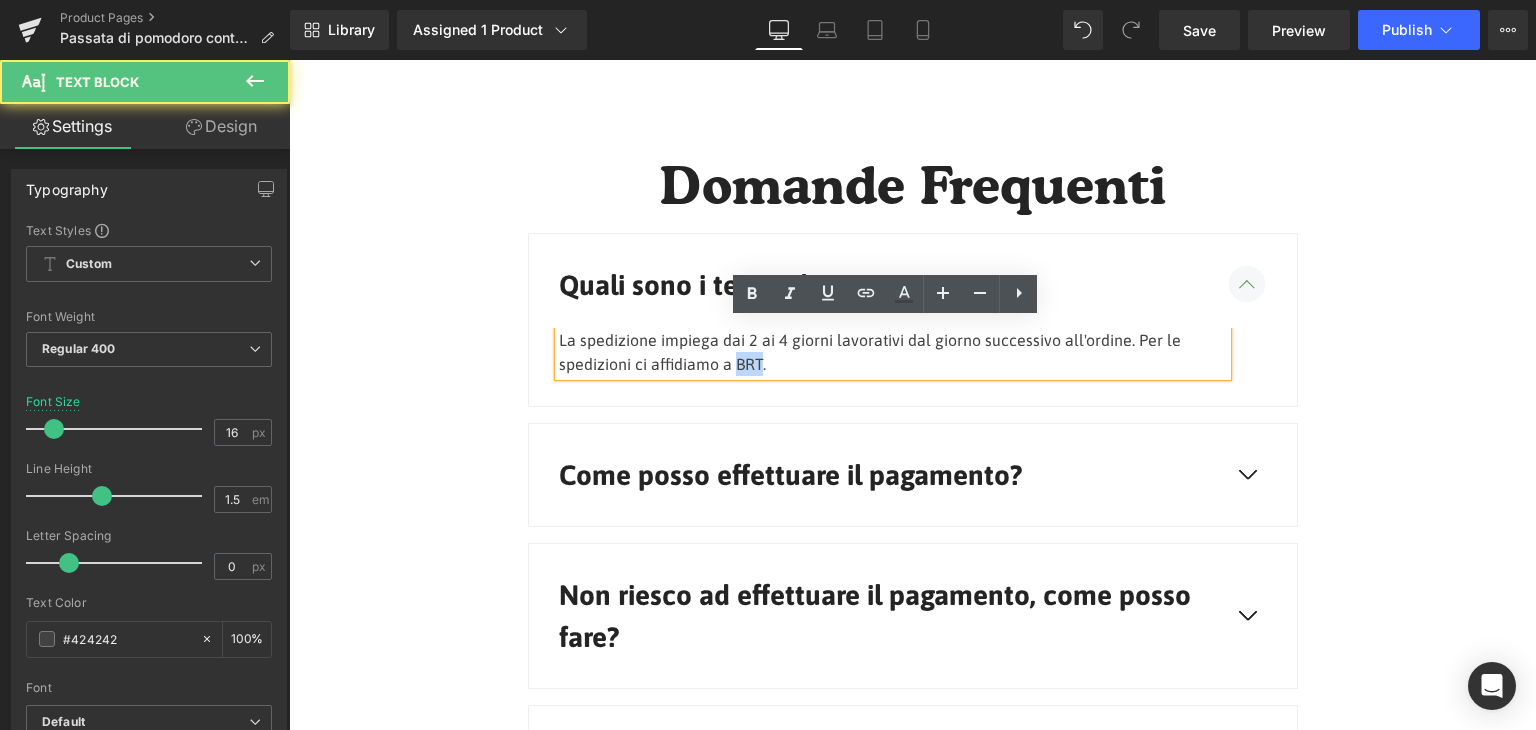 drag, startPoint x: 724, startPoint y: 345, endPoint x: 752, endPoint y: 352, distance: 28.86174 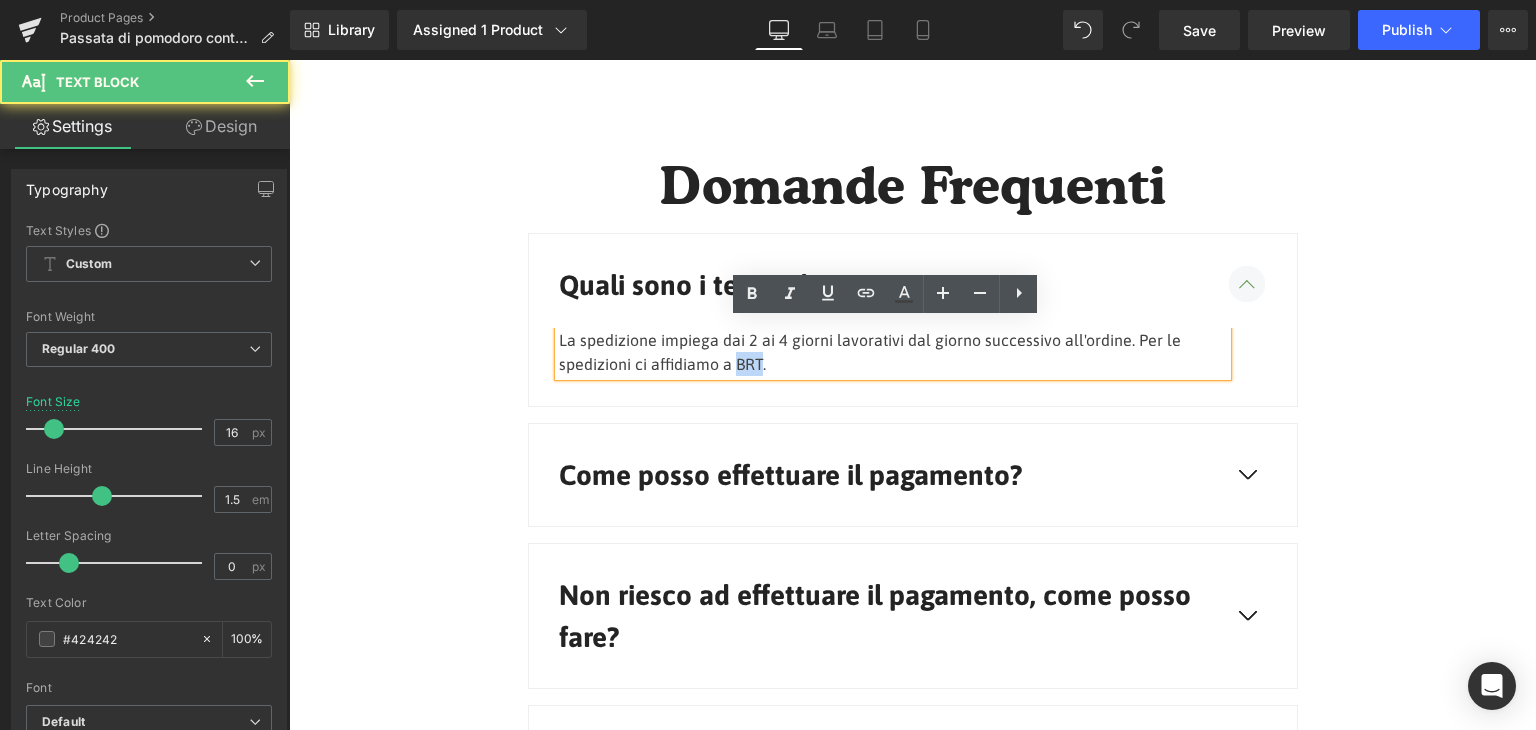 click on "La spedizione impiega dai 2 ai 4 giorni lavorativi dal giorno successivo all'ordine. Per le spedizioni ci affidiamo a BRT." at bounding box center [893, 352] 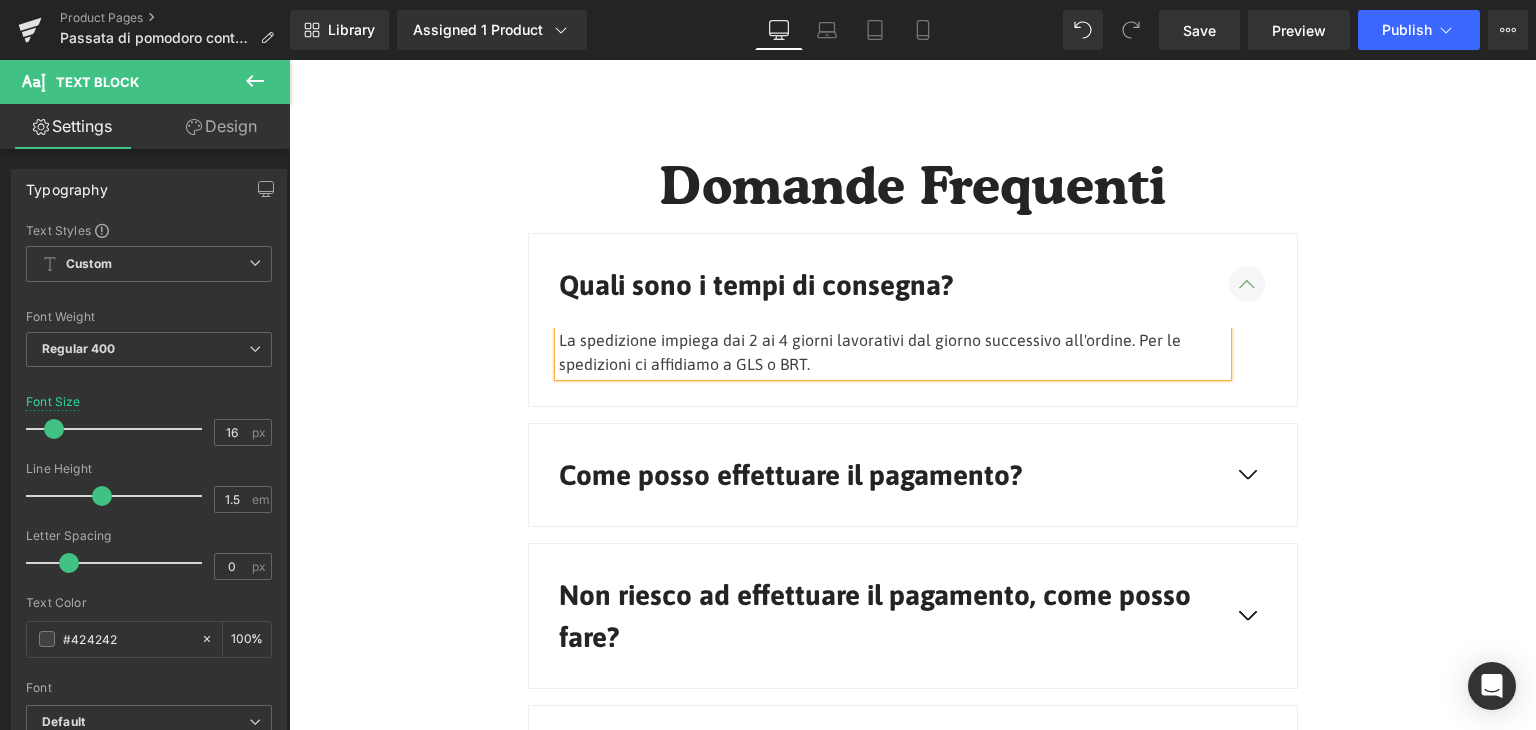 click on "Come posso effettuare il pagamento? Text Block" at bounding box center (913, 475) 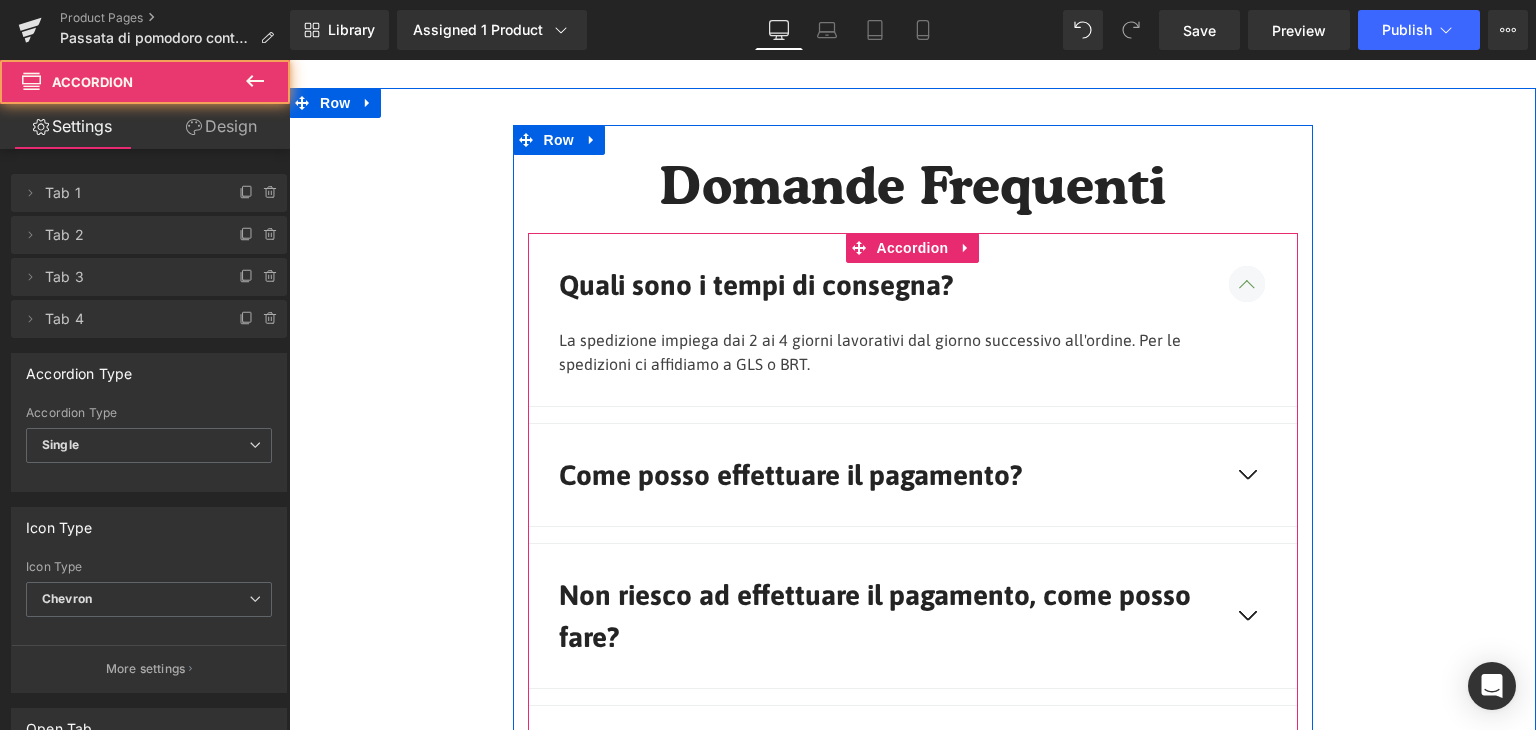 click at bounding box center (1247, 473) 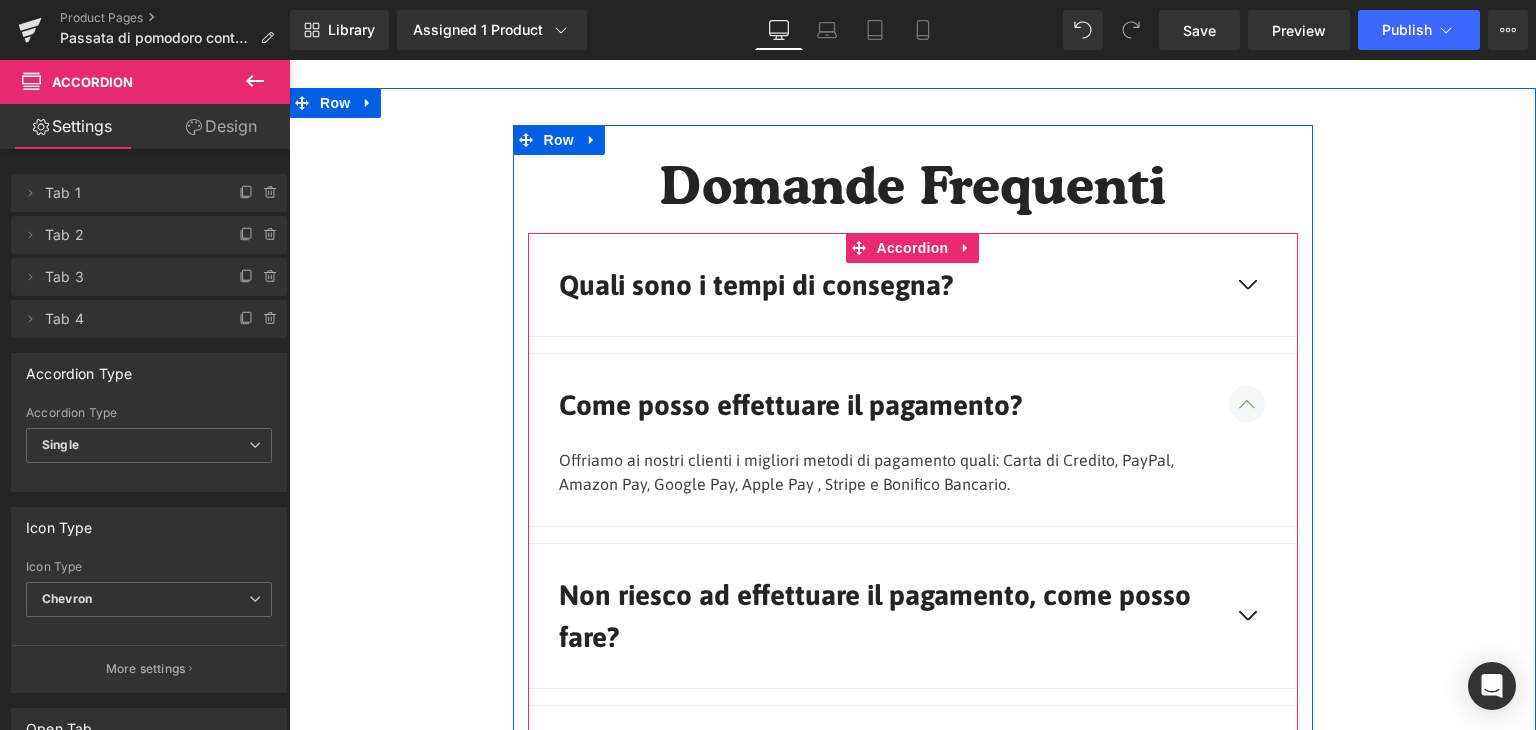 scroll, scrollTop: 4805, scrollLeft: 0, axis: vertical 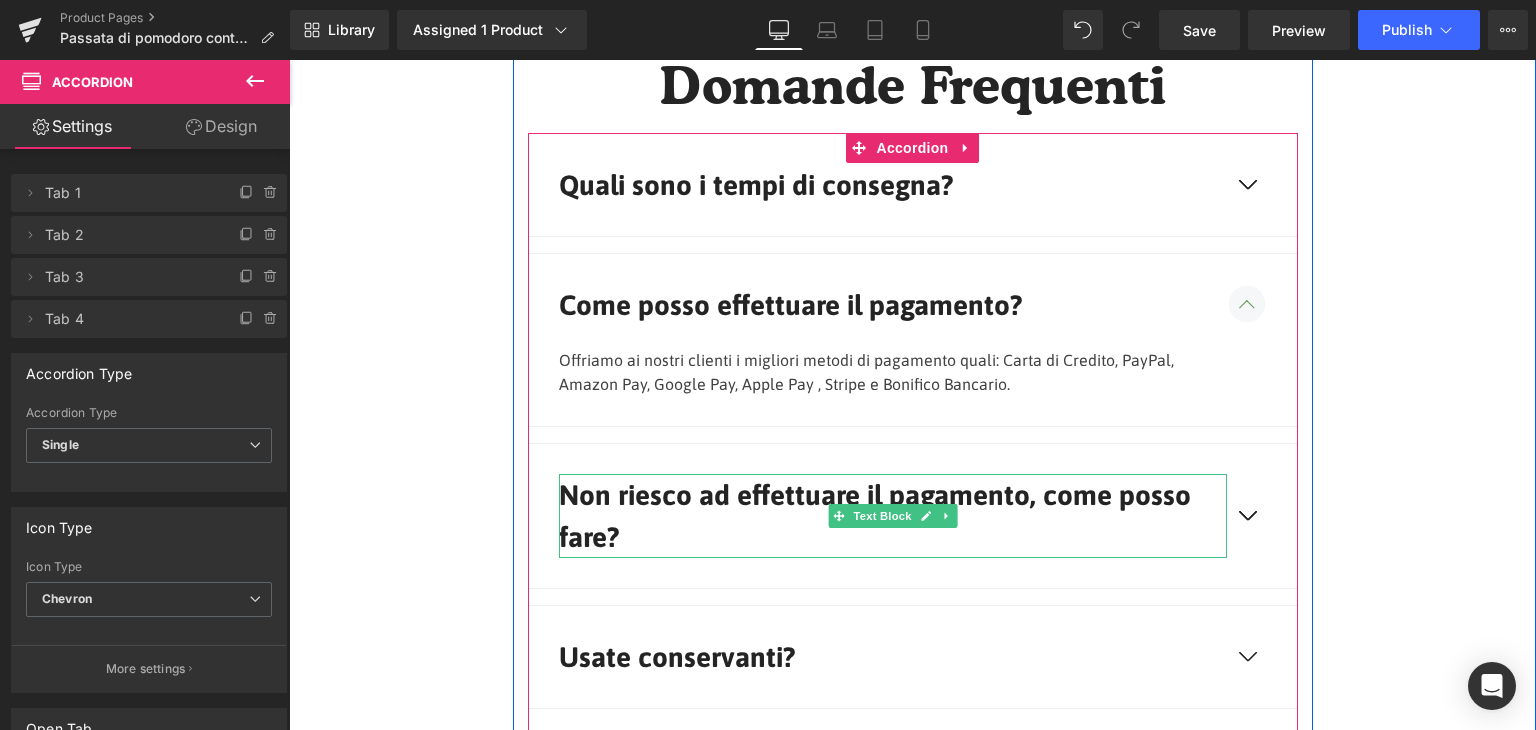 click on "Non riesco ad effettuare il pagamento, come posso fare?" at bounding box center (893, 516) 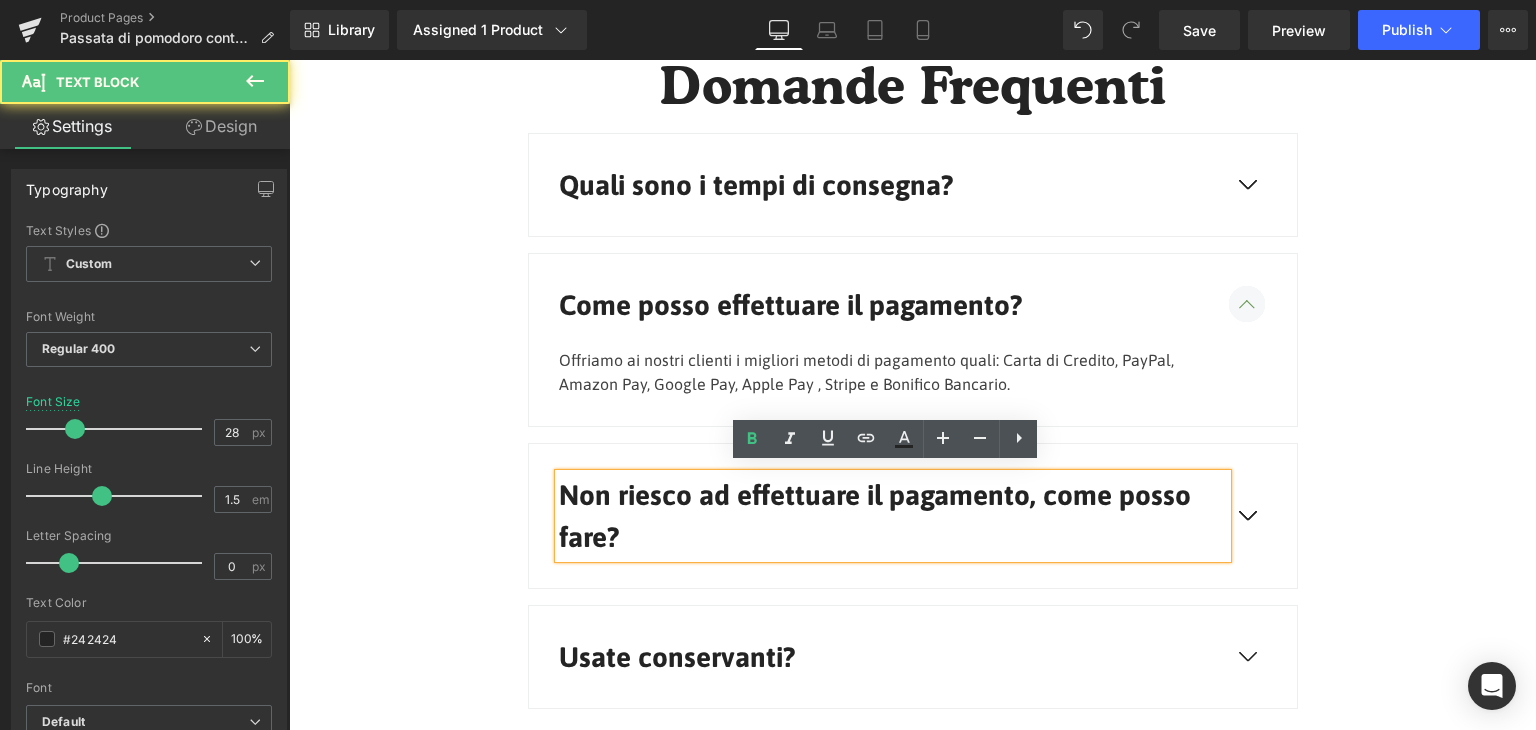 click at bounding box center [1247, 514] 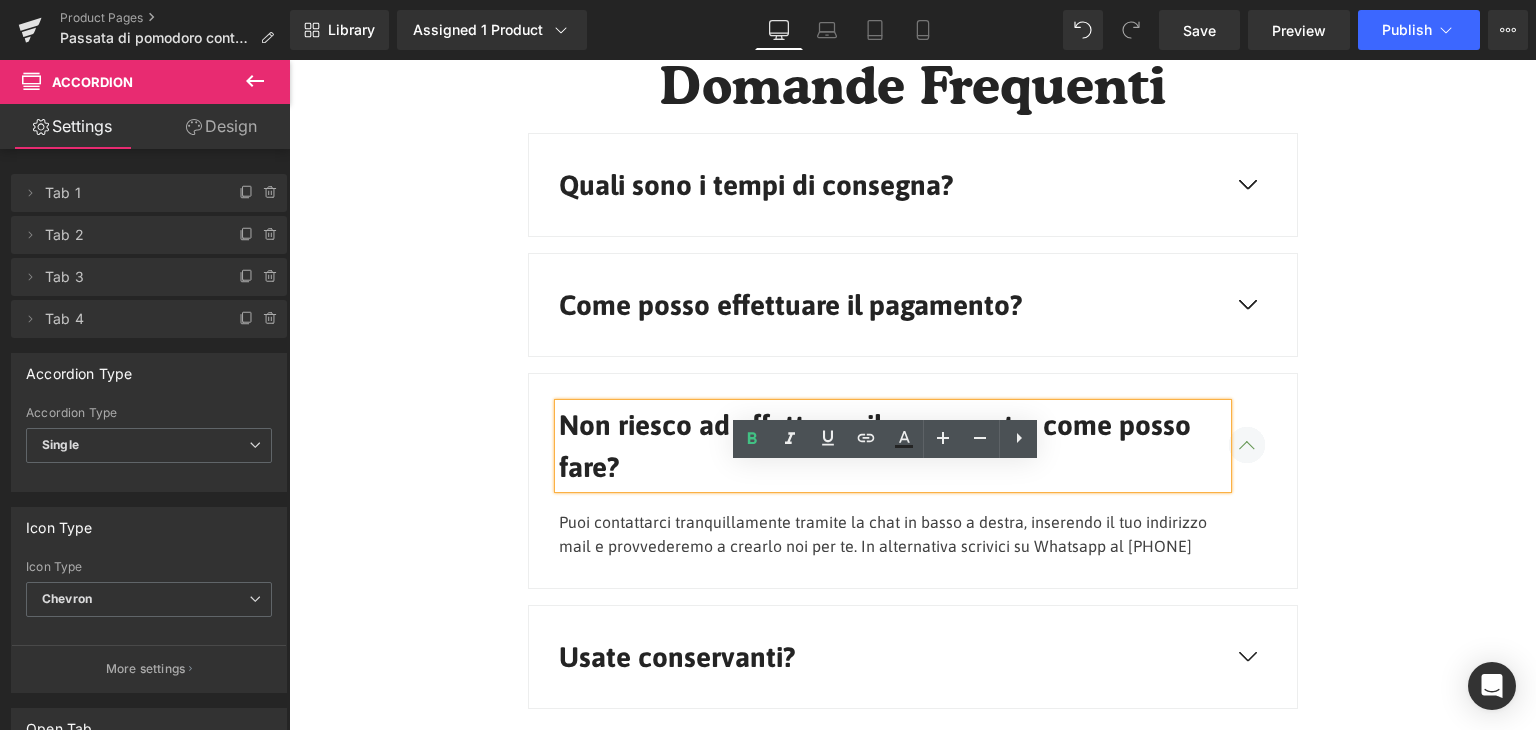 scroll, scrollTop: 5005, scrollLeft: 0, axis: vertical 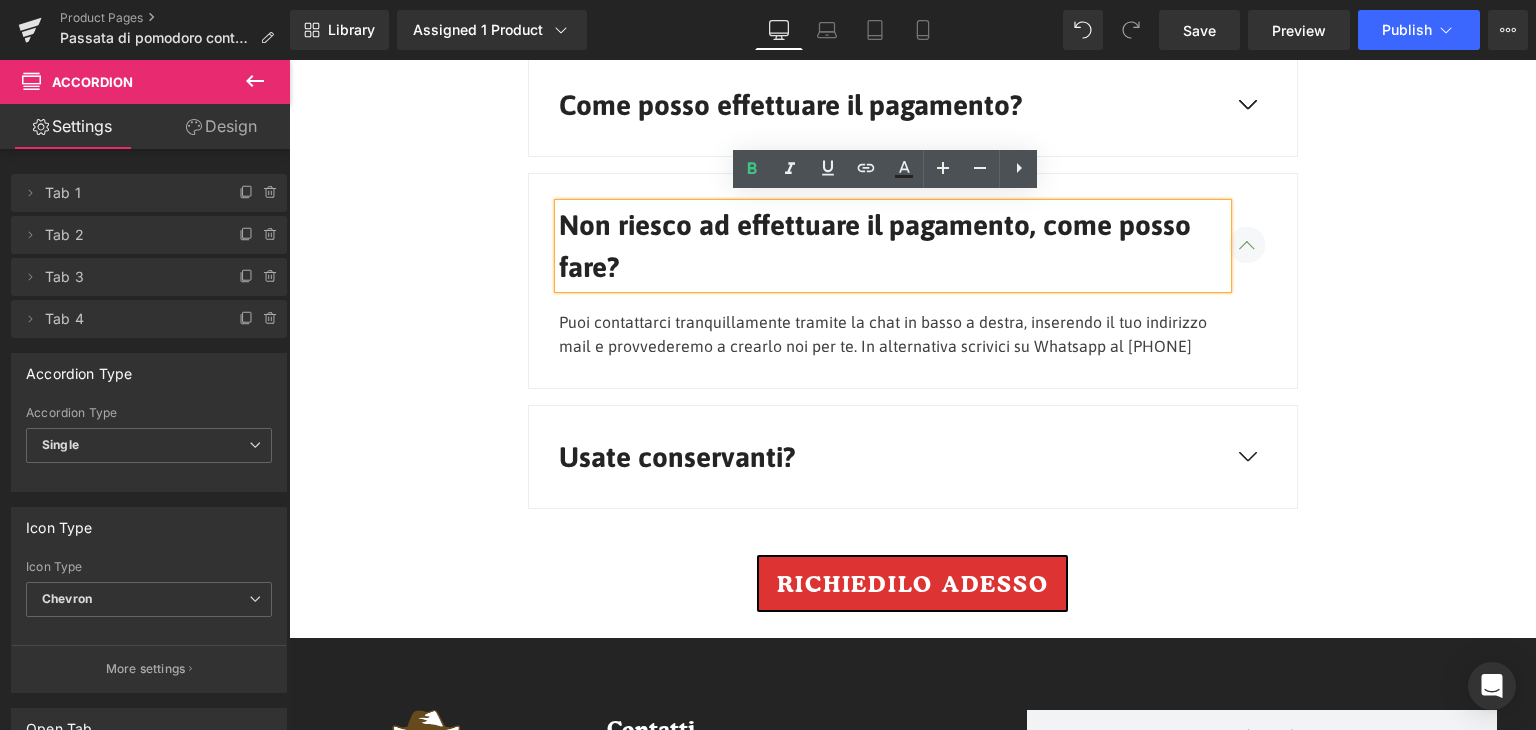 click on "Usate conservanti?" at bounding box center [893, 457] 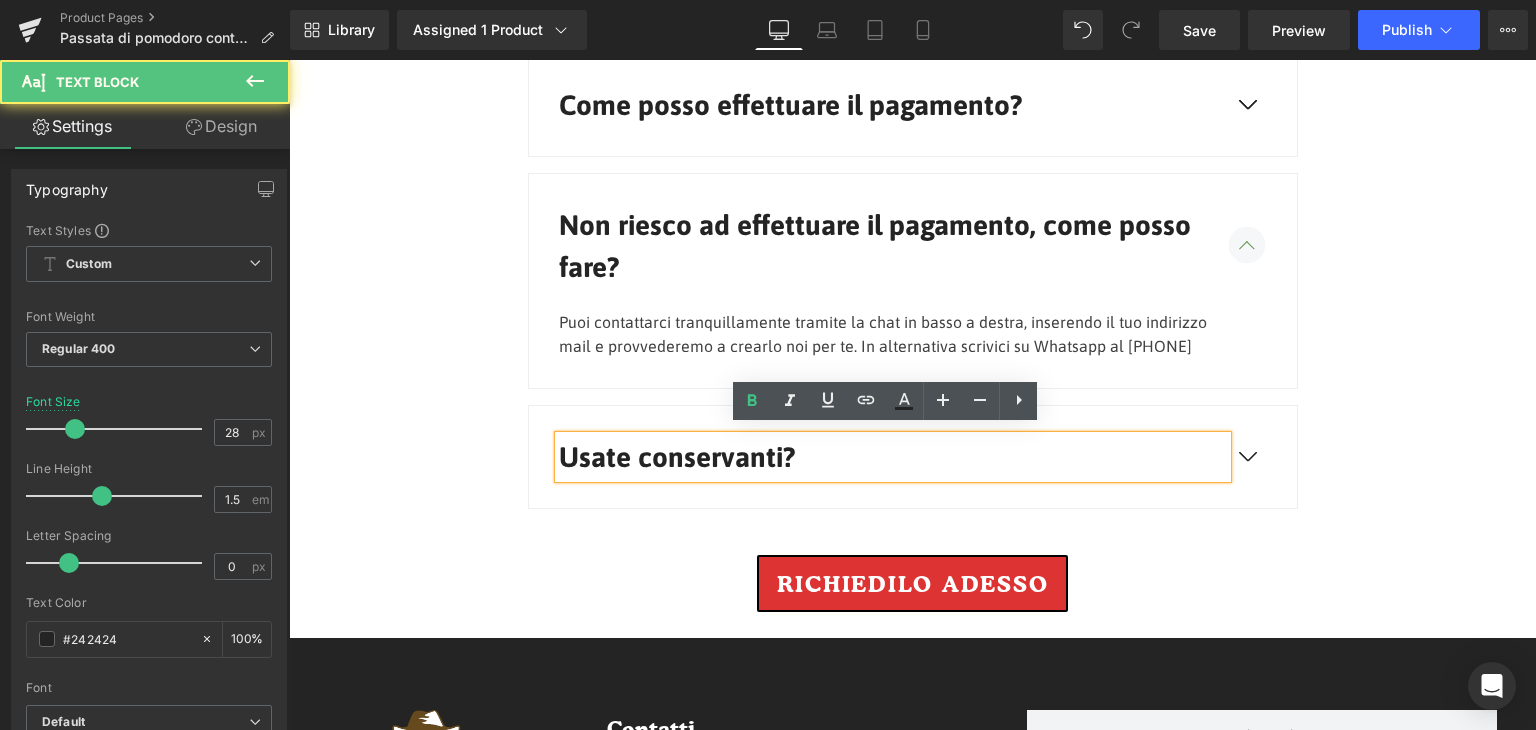 click at bounding box center (1247, 455) 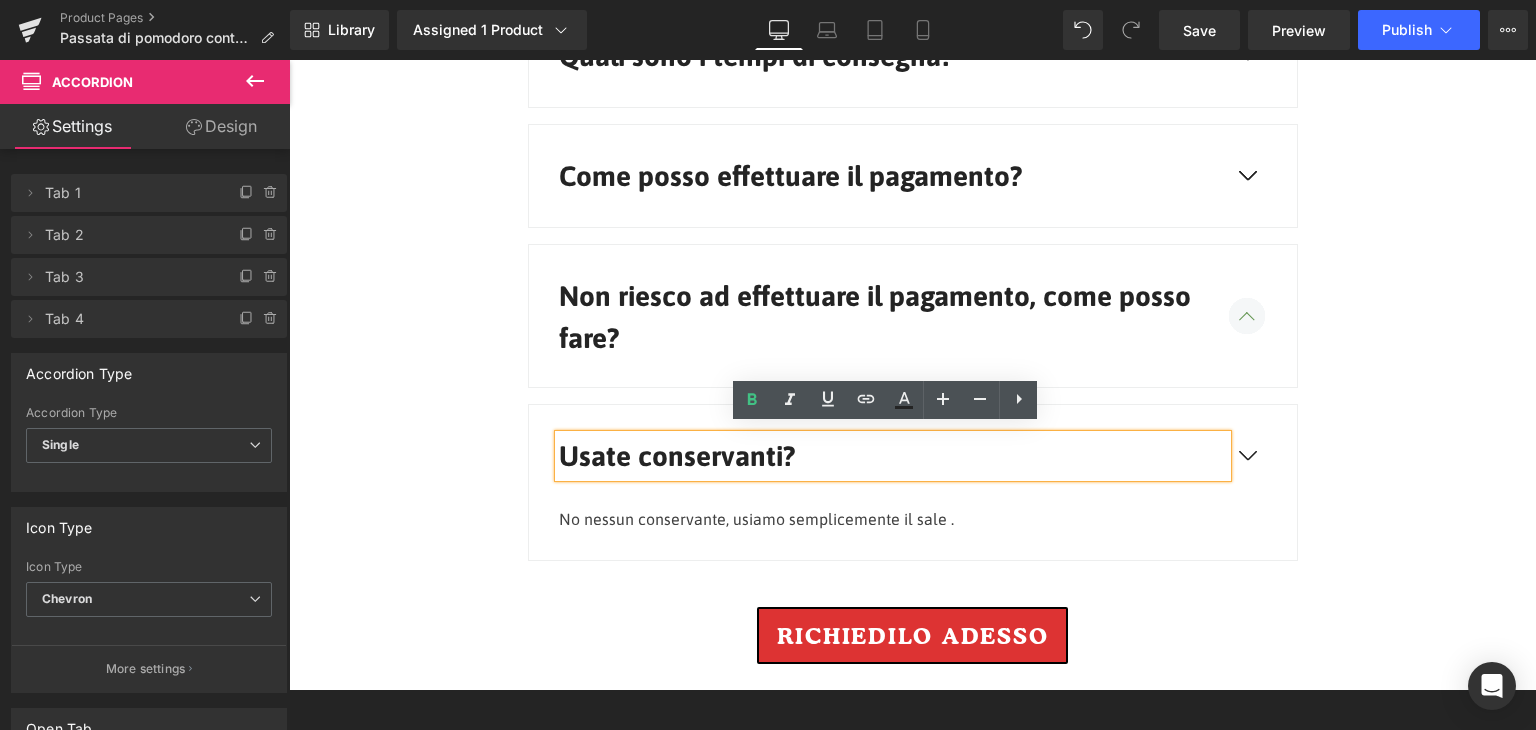 scroll, scrollTop: 4928, scrollLeft: 0, axis: vertical 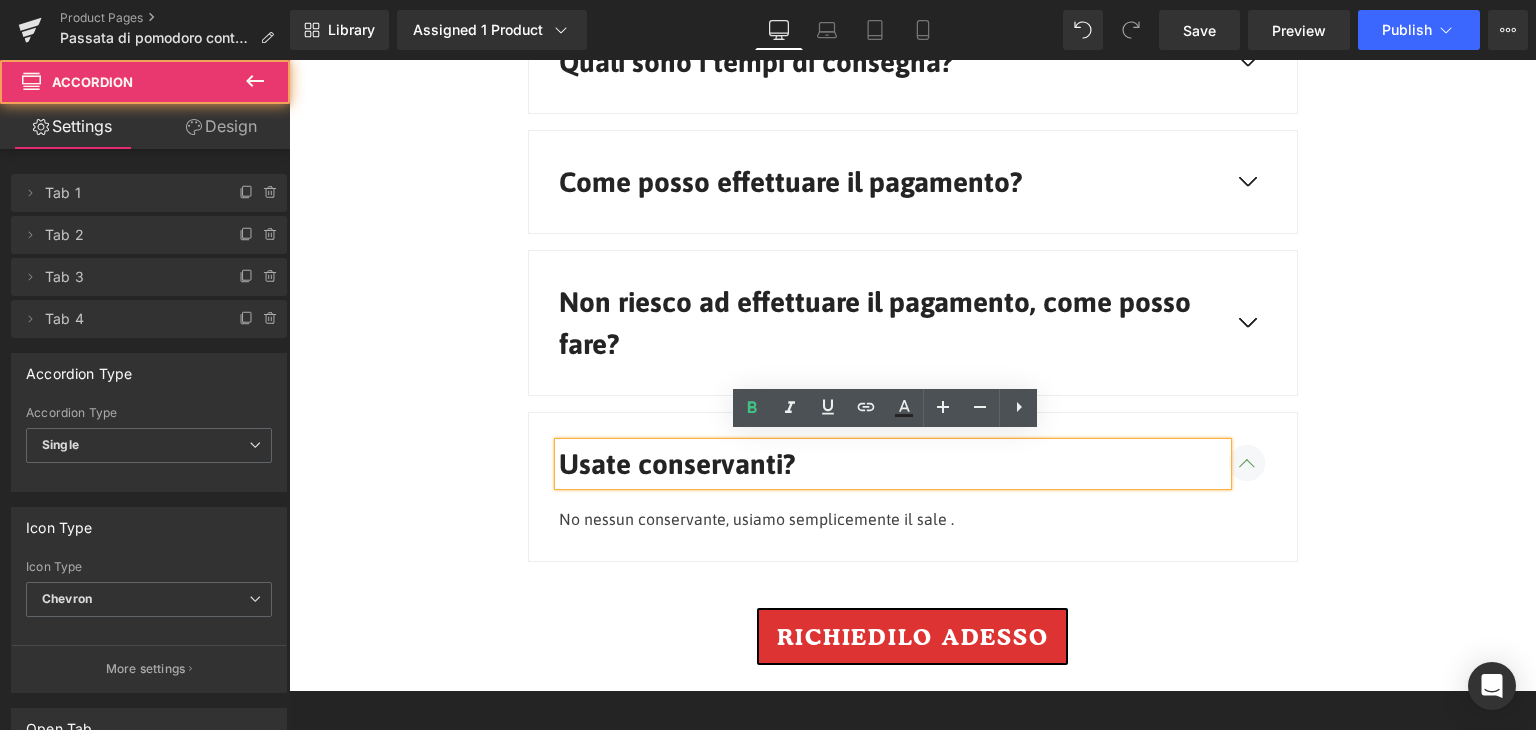 click on "Usate conservanti? Text Block" at bounding box center (913, 460) 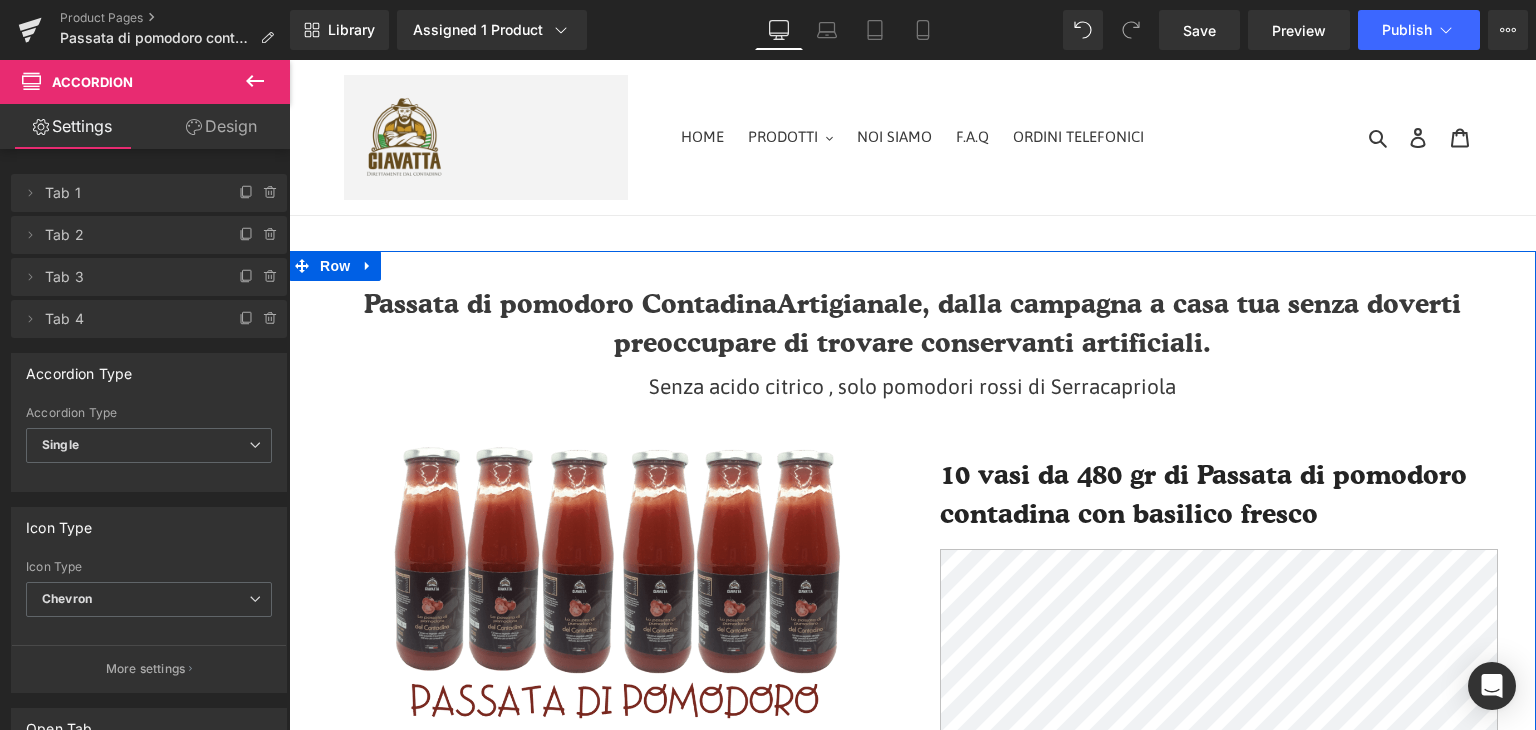 scroll, scrollTop: 0, scrollLeft: 0, axis: both 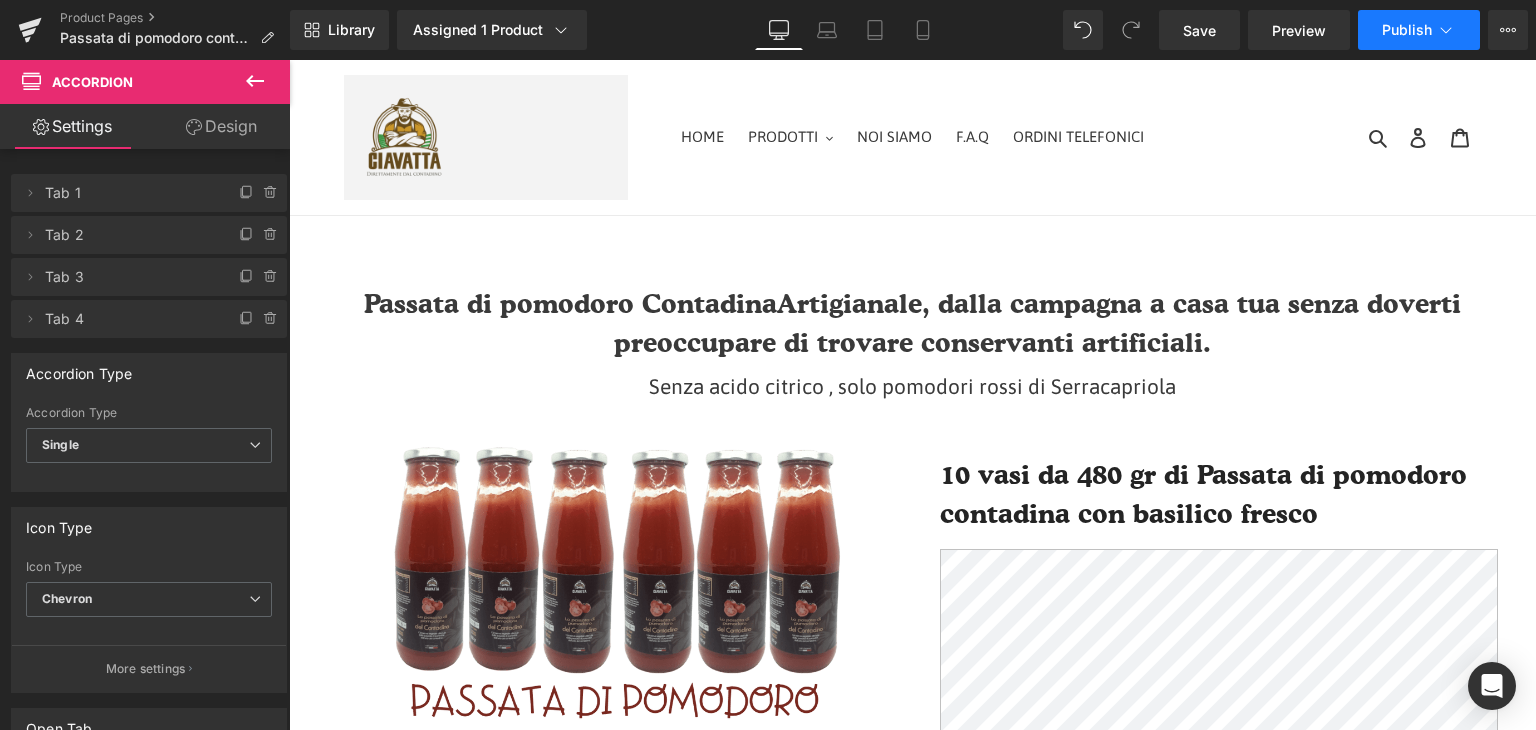 click on "Publish" at bounding box center (1419, 30) 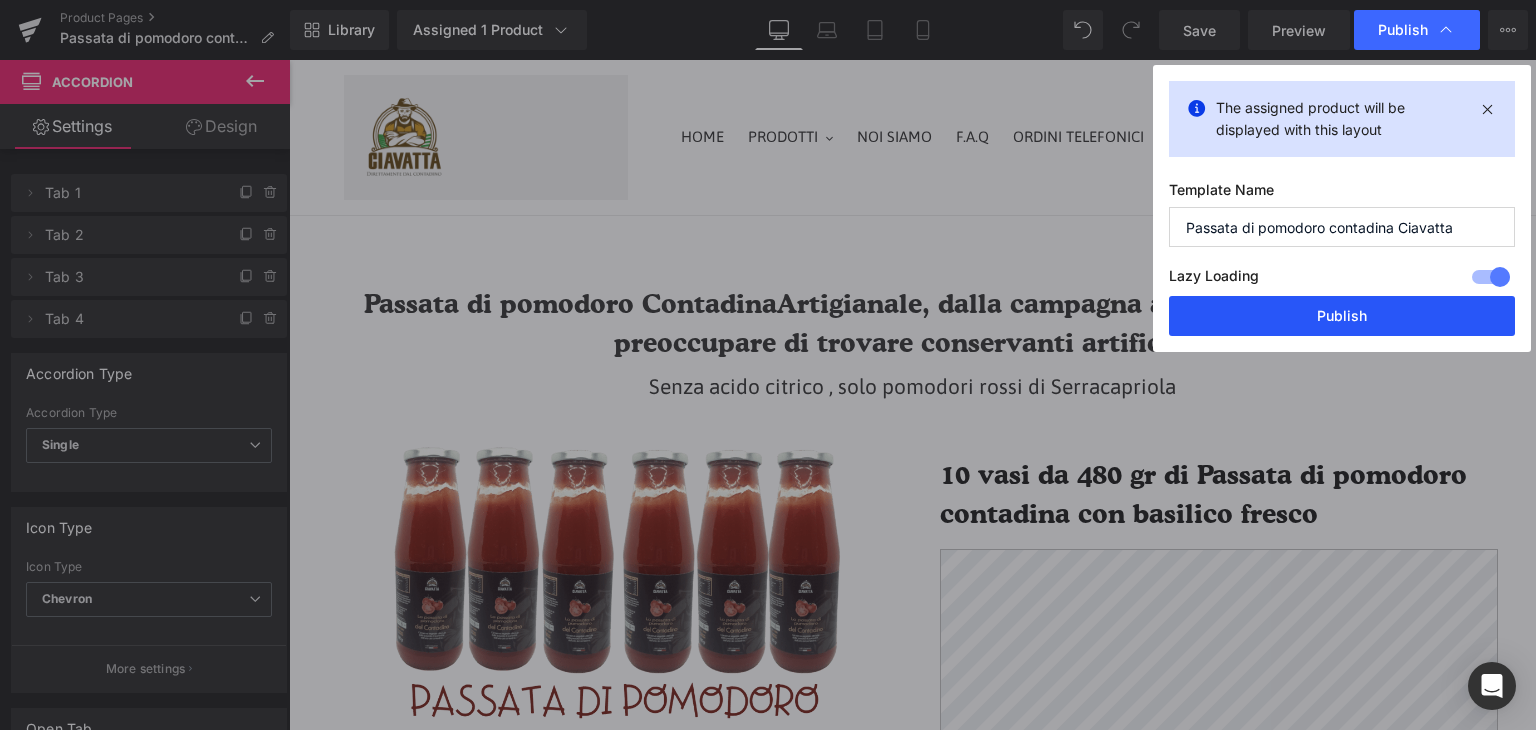 click on "Publish" at bounding box center (1342, 316) 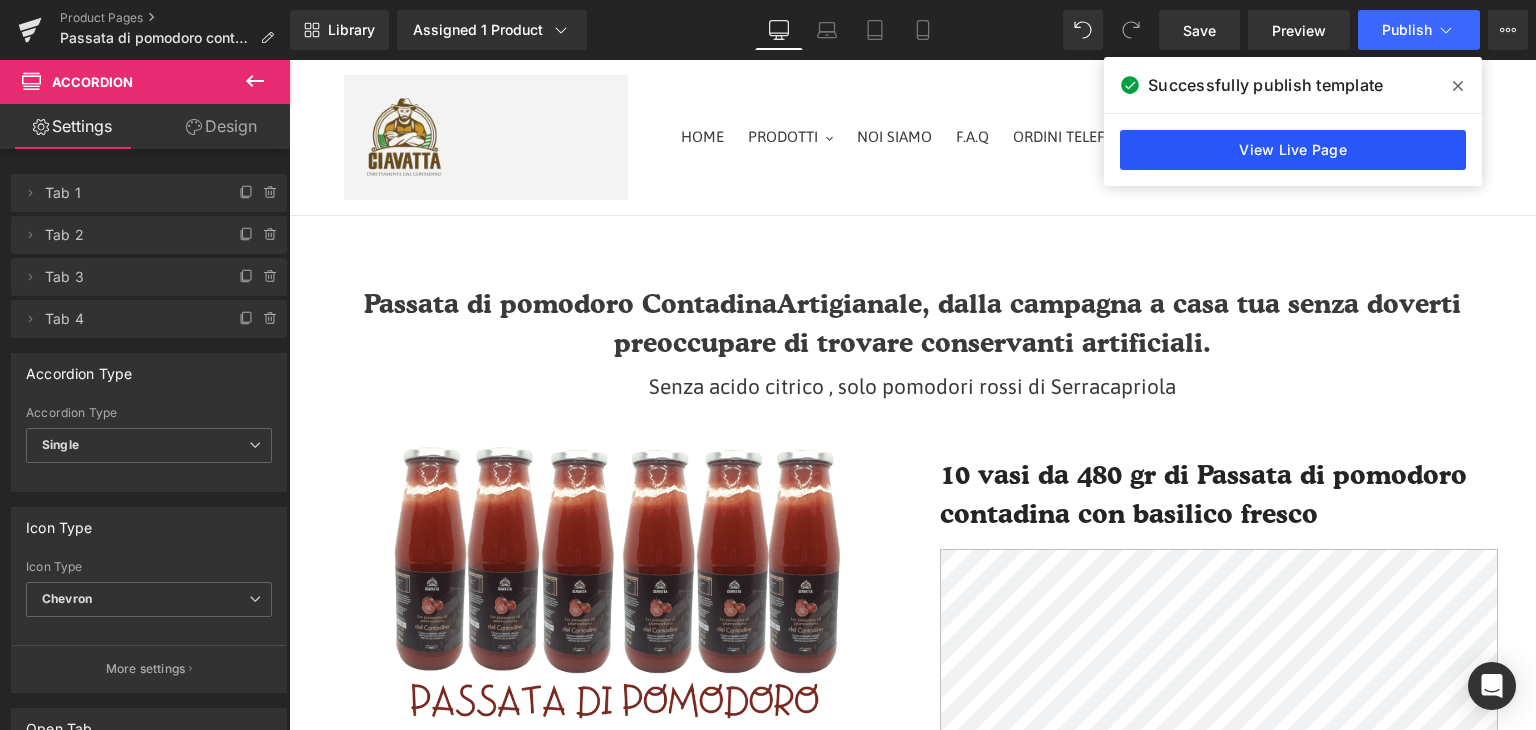 click on "View Live Page" at bounding box center [1293, 150] 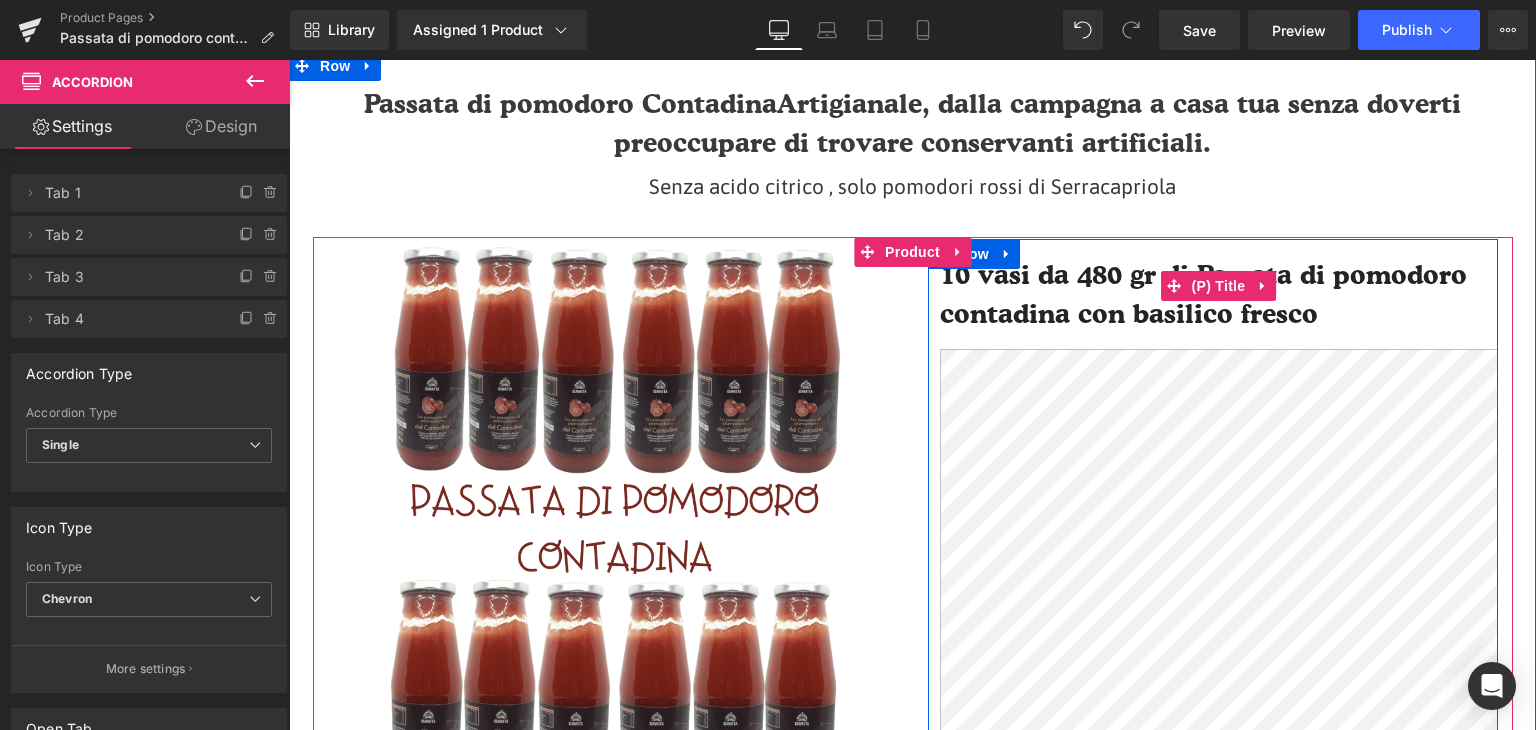 scroll, scrollTop: 0, scrollLeft: 0, axis: both 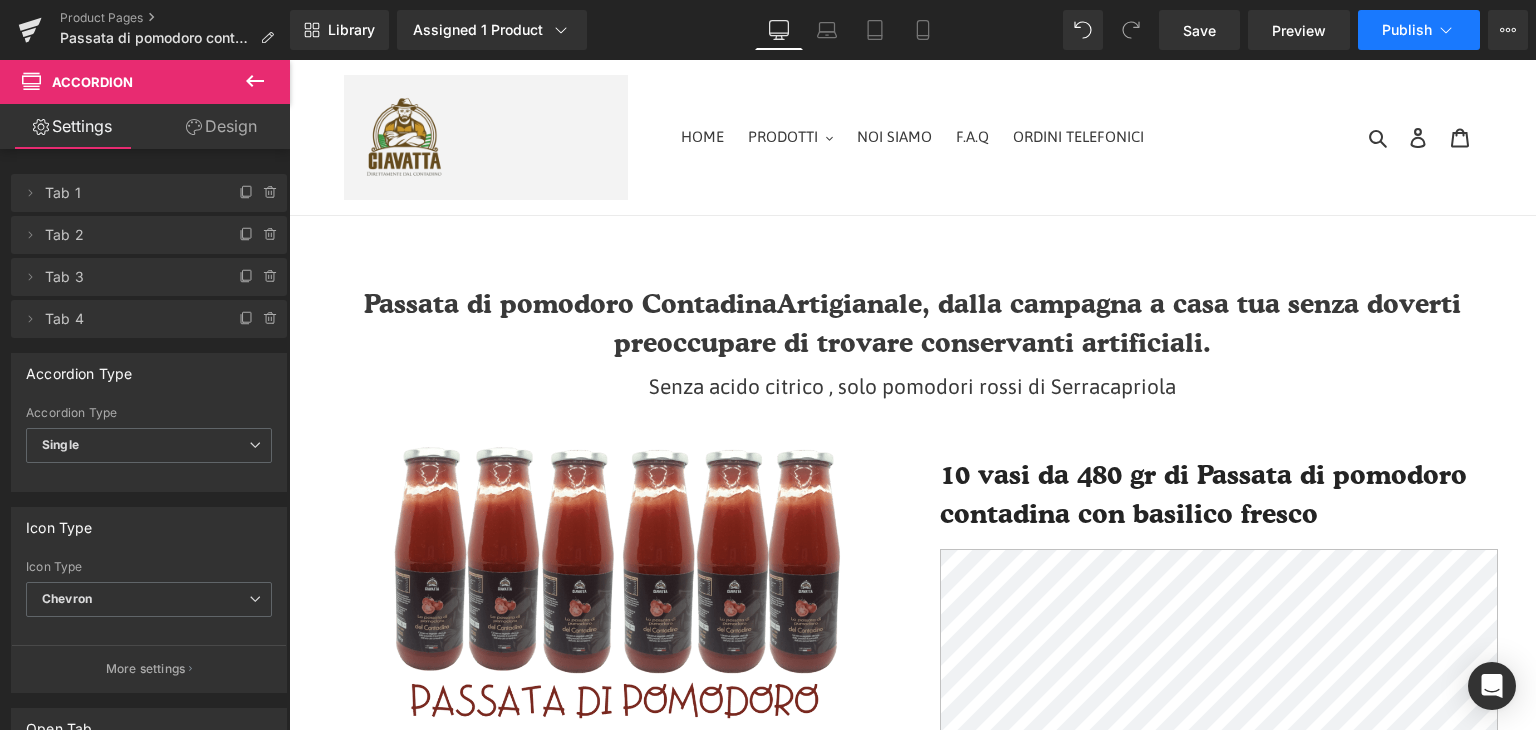 click 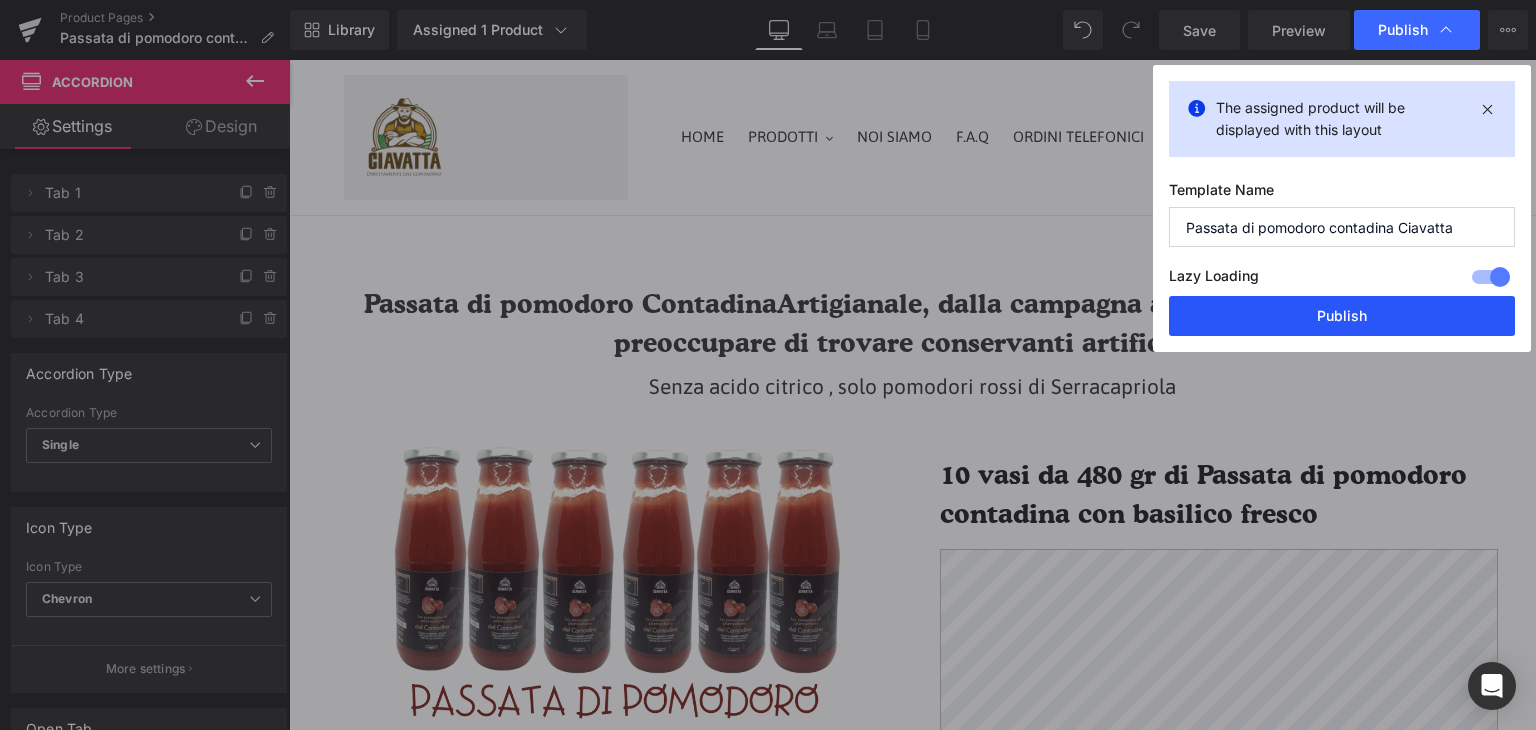click on "Publish" at bounding box center [1342, 316] 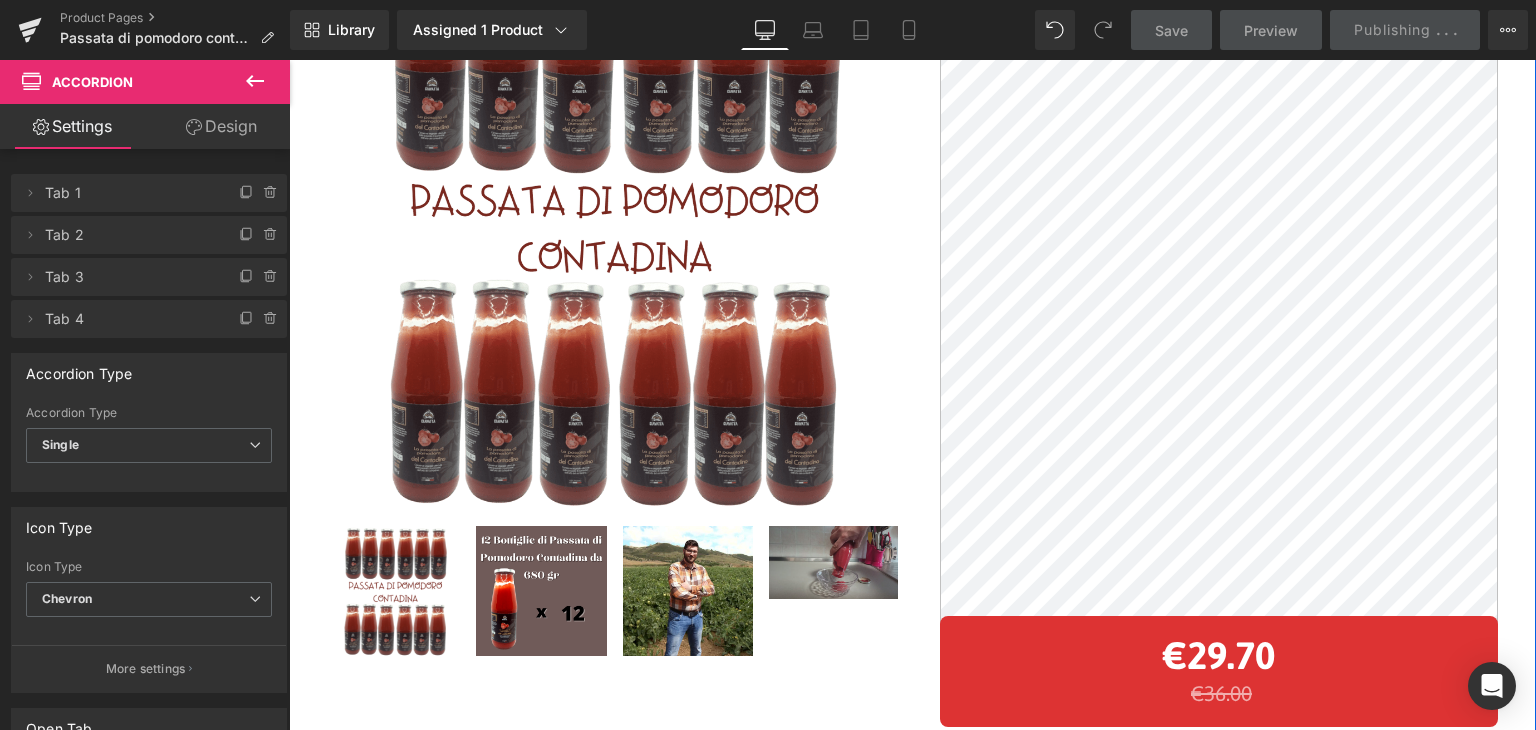 scroll, scrollTop: 700, scrollLeft: 0, axis: vertical 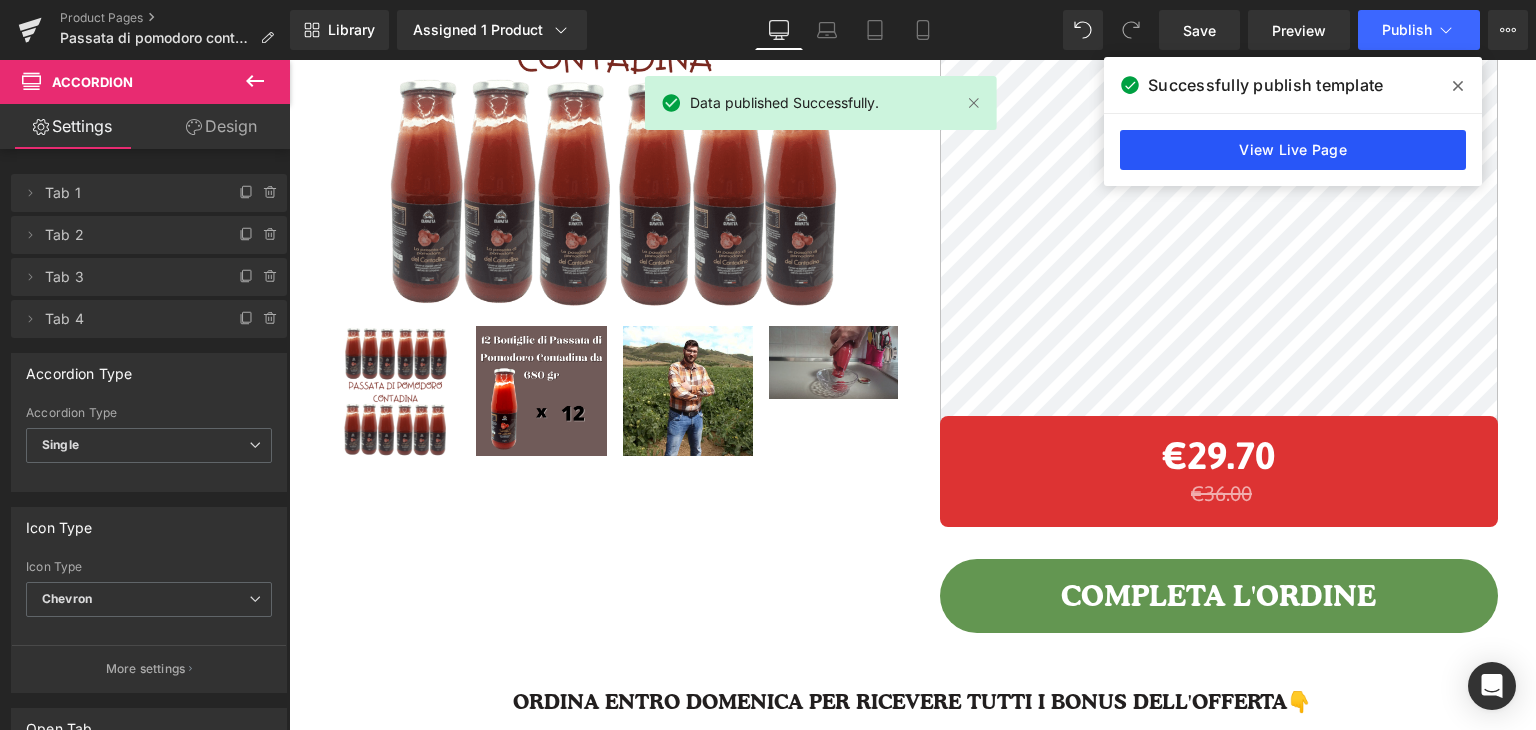 click on "View Live Page" at bounding box center [1293, 150] 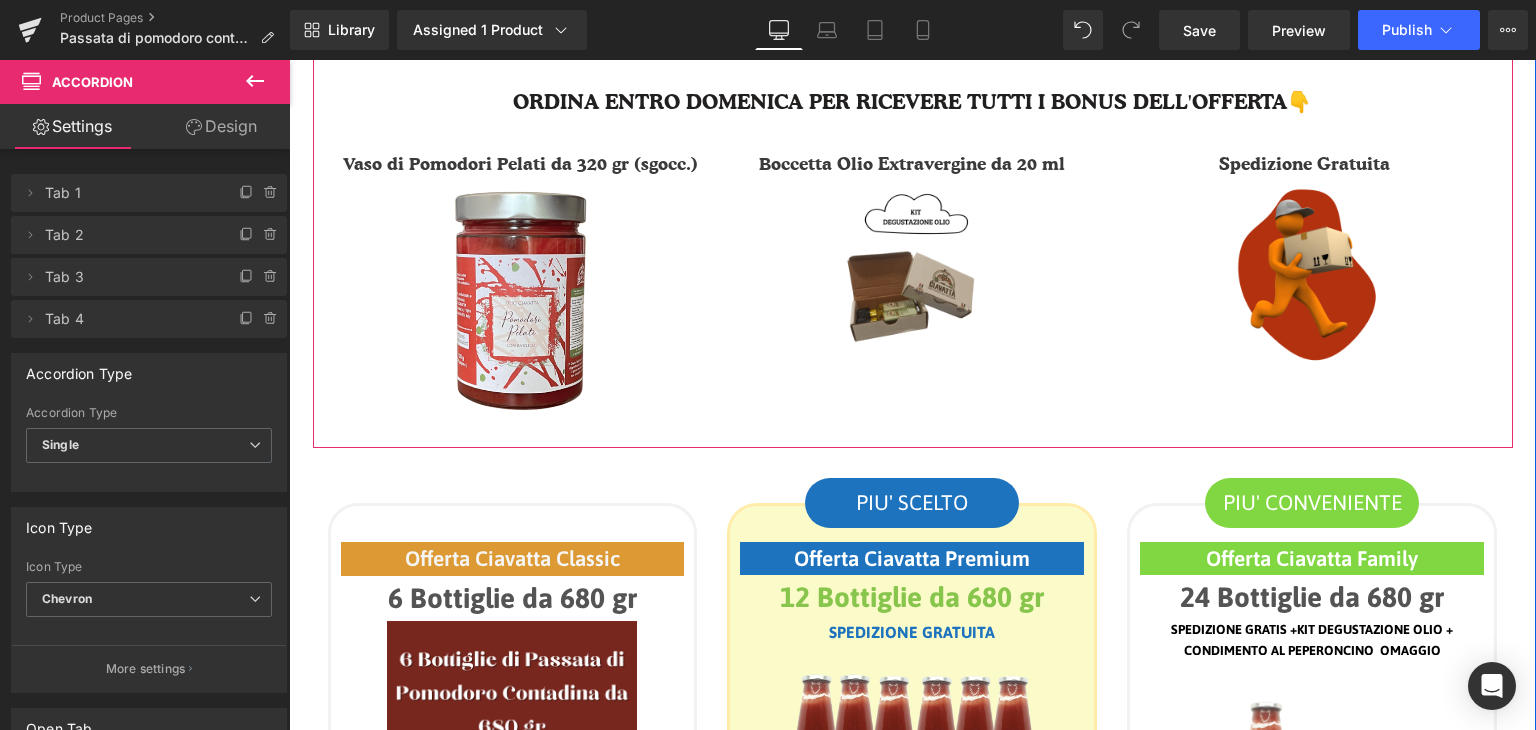 scroll, scrollTop: 1700, scrollLeft: 0, axis: vertical 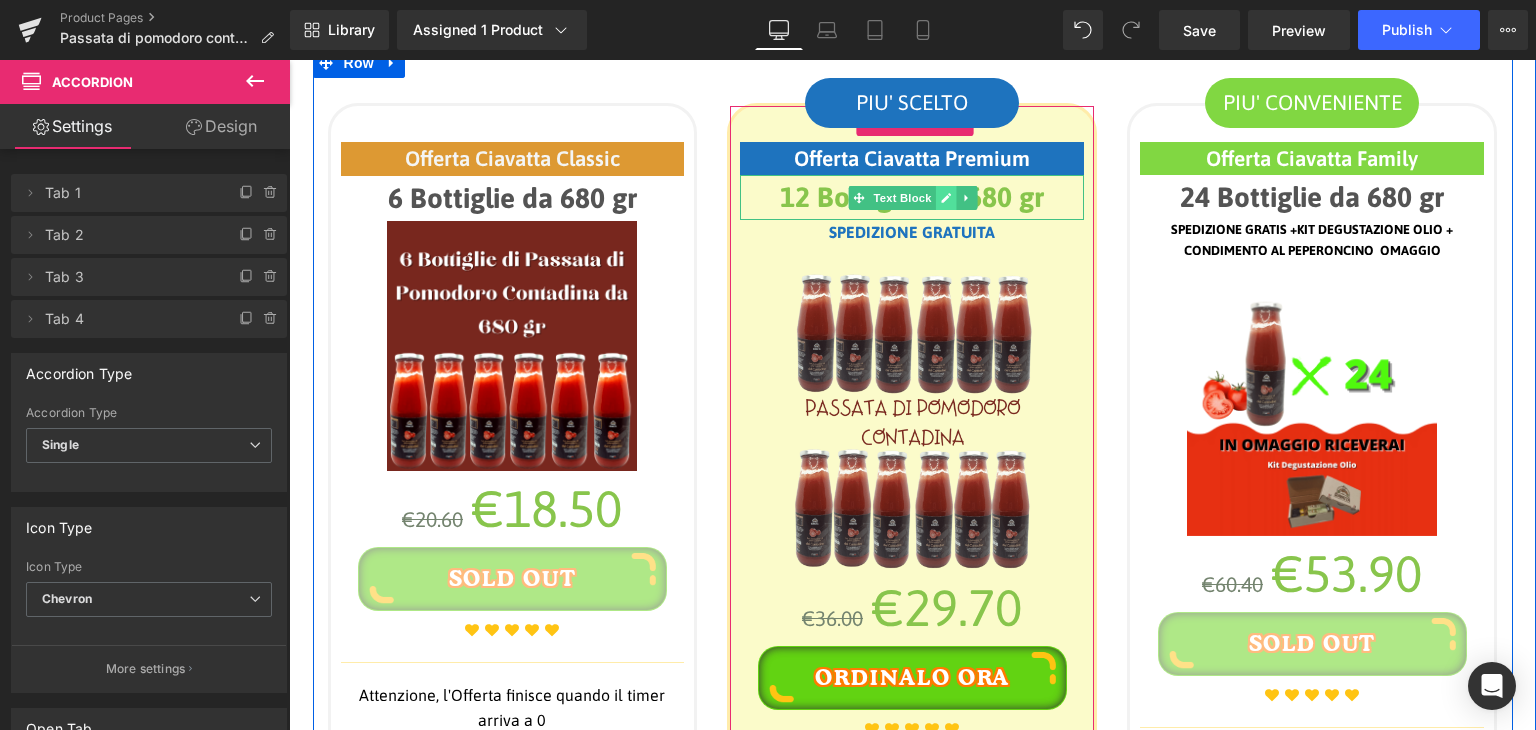 click 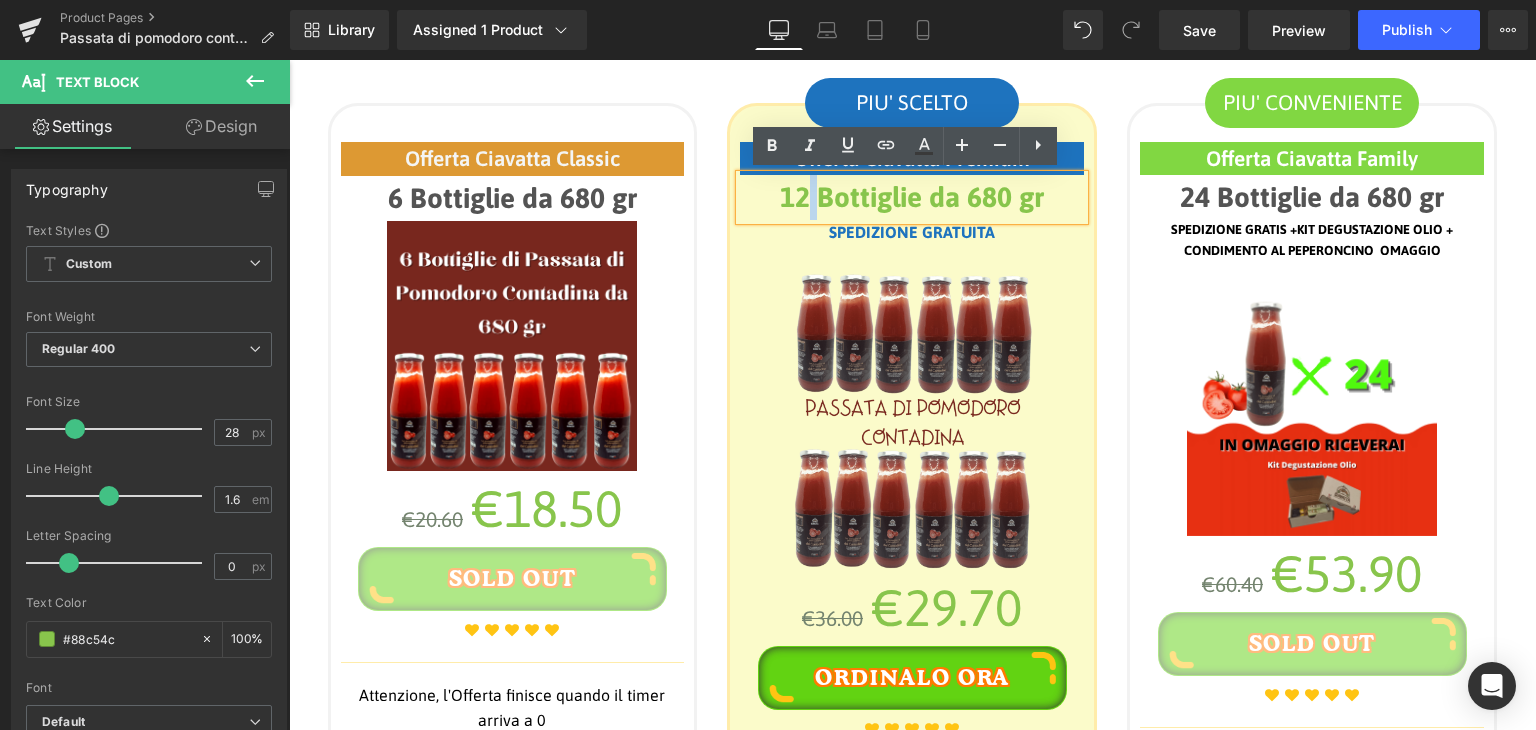 click on "12 Bottiglie da 680 gr" at bounding box center [912, 197] 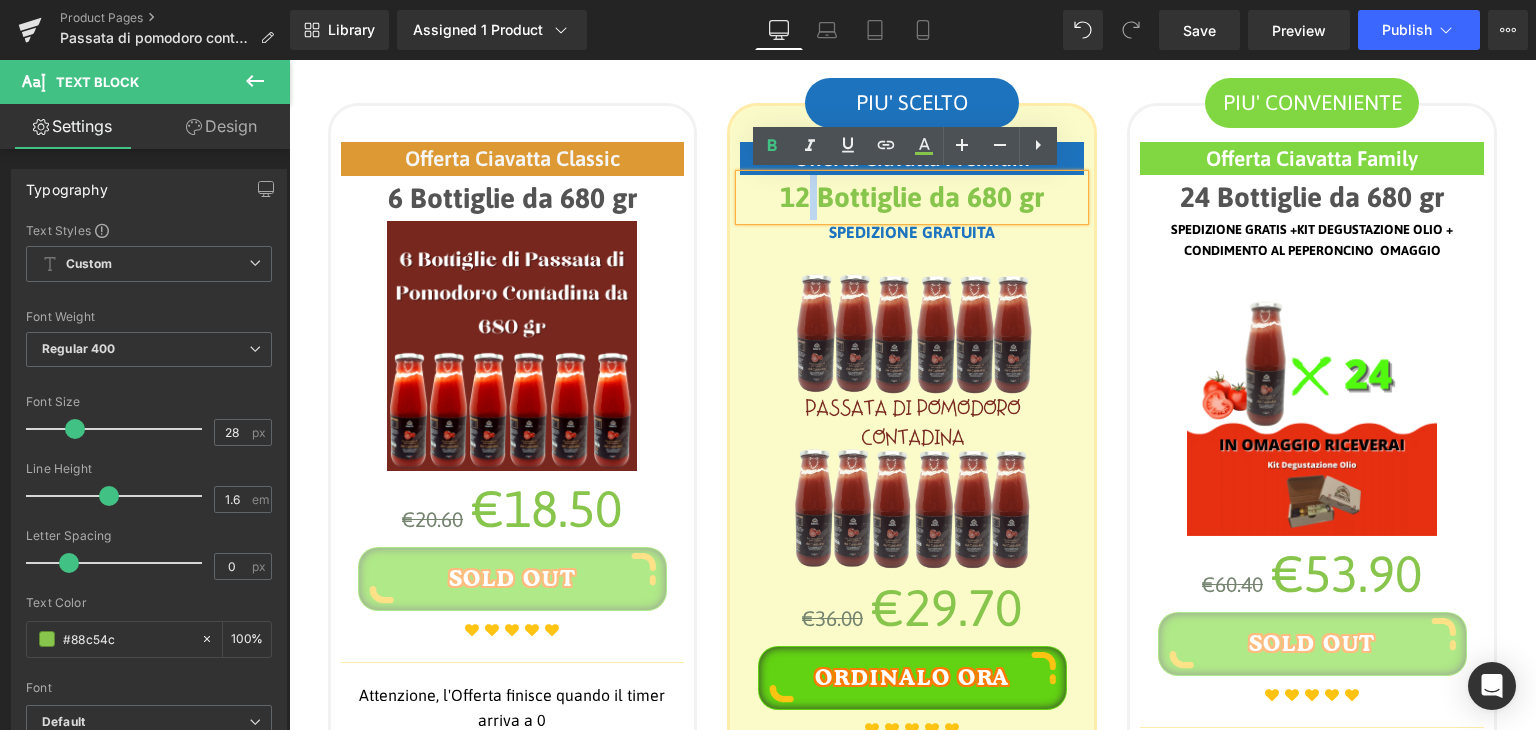 type 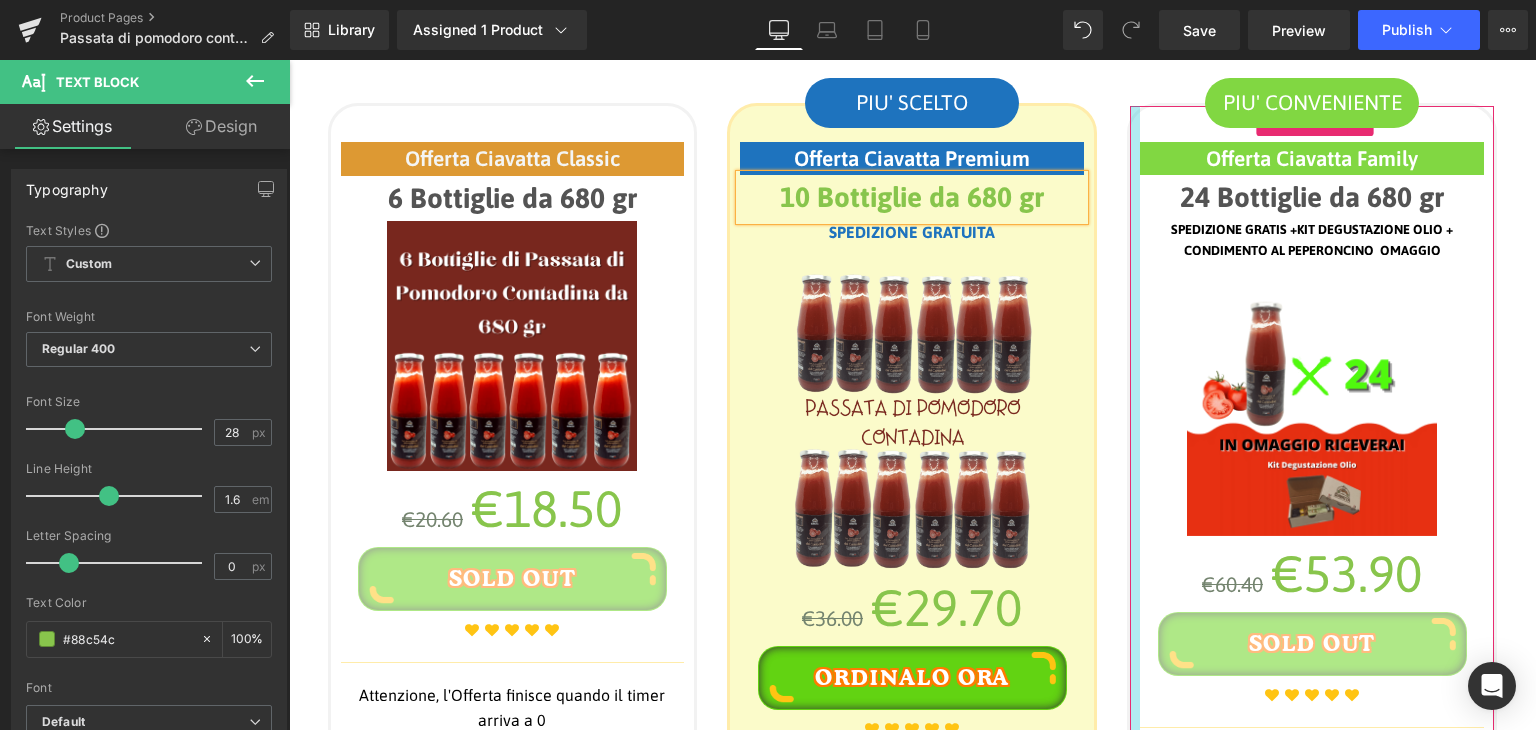 click at bounding box center [1135, 497] 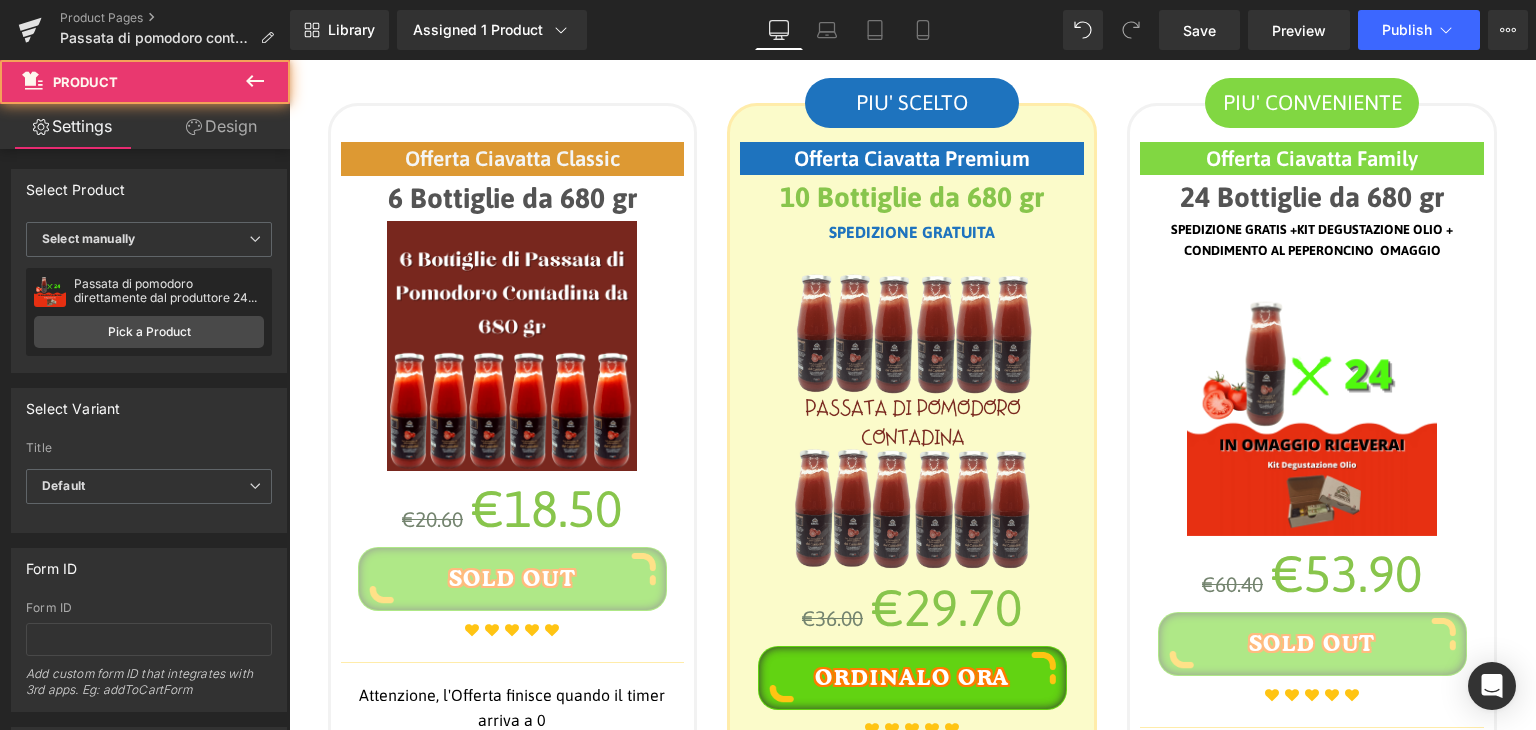 click on "PIU' CONVENIENTE Text Block
Offerta Ciavatta Family
Text Block          24 Bottiglie da 680 gr Text Block         SPEDIZIONE GRATIS +KIT DEGUSTAZIONE OLIO + CONDIMENTO AL PEPERONCINO  OMAGGIO Text Block
(P) Image
€60.40
€53.90
(P) Price
Sold Out
(P) Cart Button
Icon
Icon" at bounding box center [1312, 485] 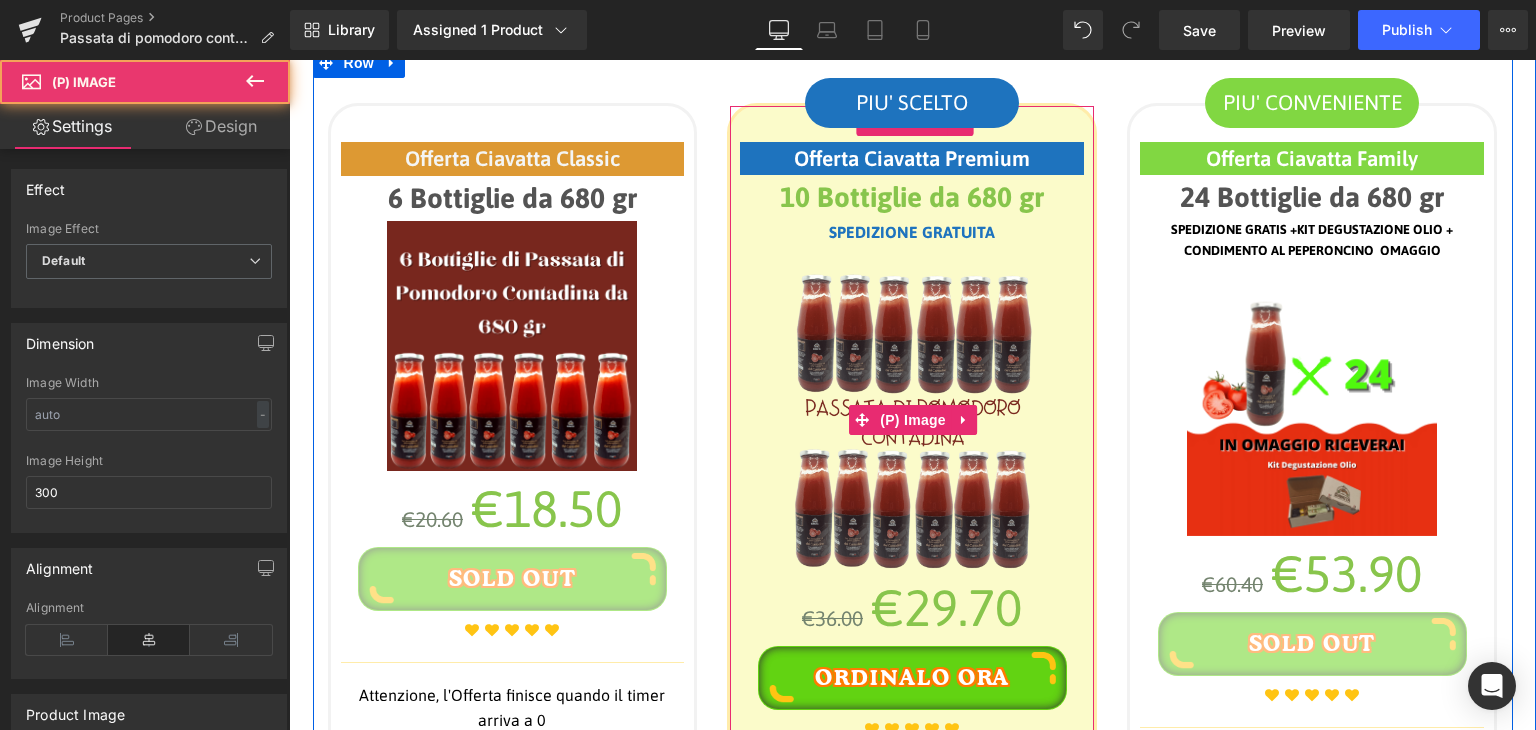 click at bounding box center [912, 420] 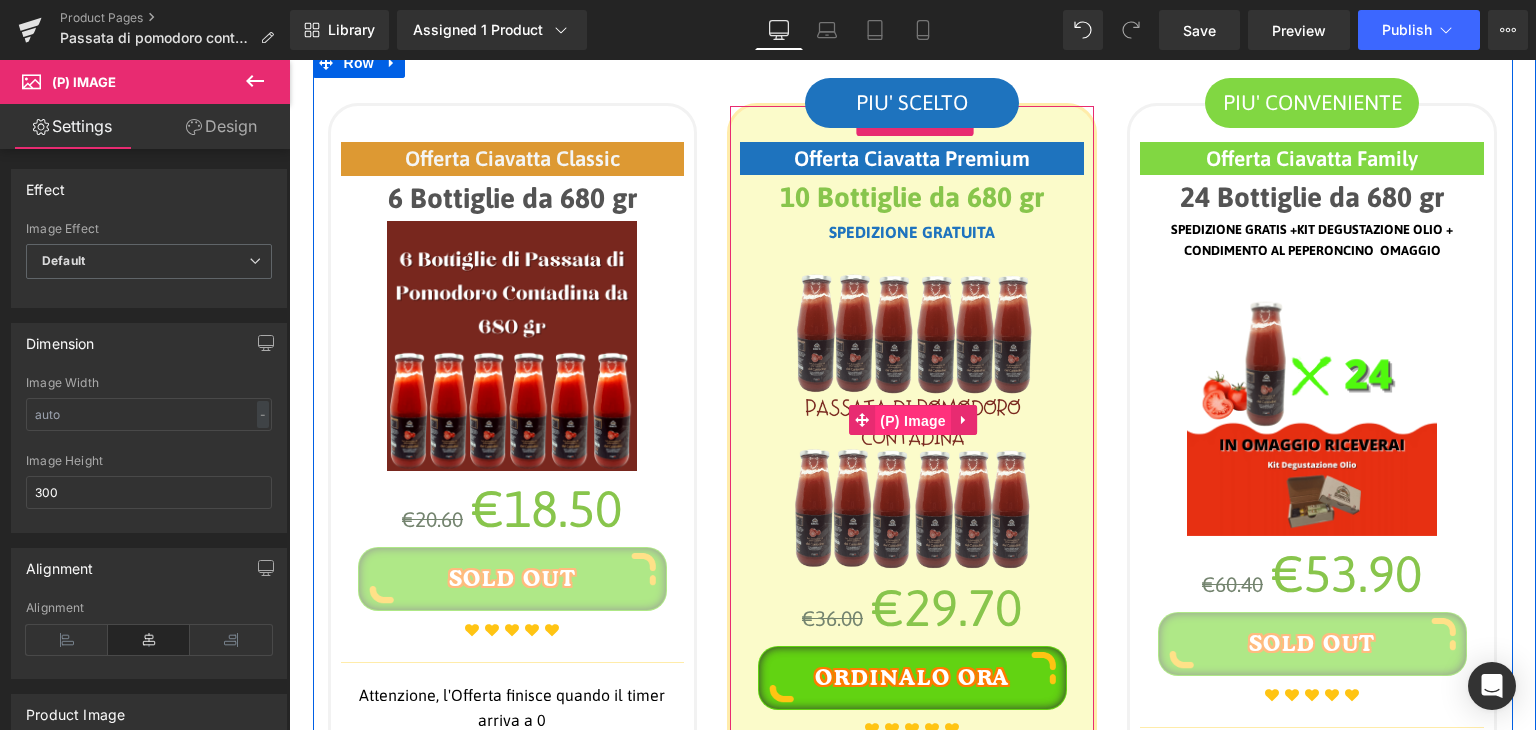 click on "(P) Image" at bounding box center (913, 421) 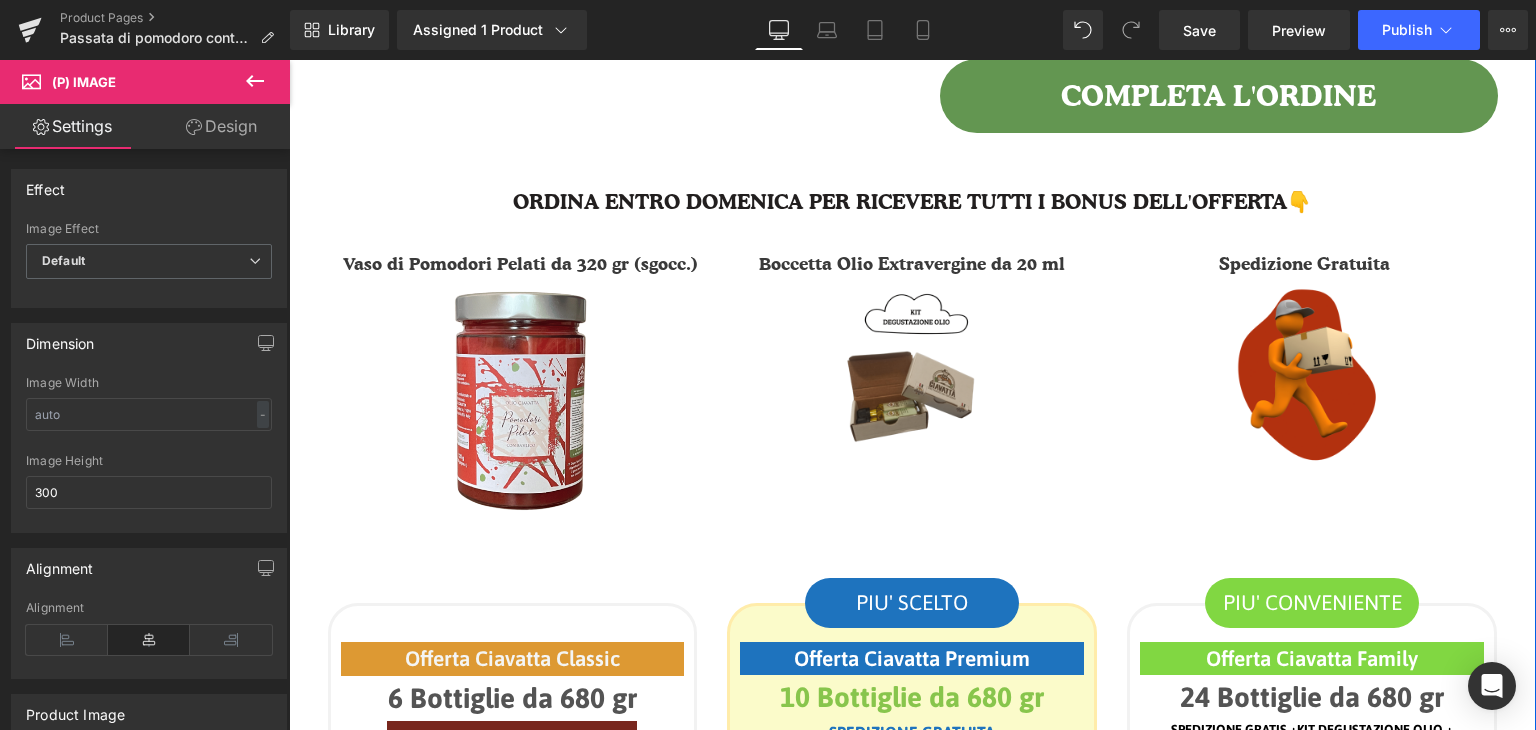 scroll, scrollTop: 1700, scrollLeft: 0, axis: vertical 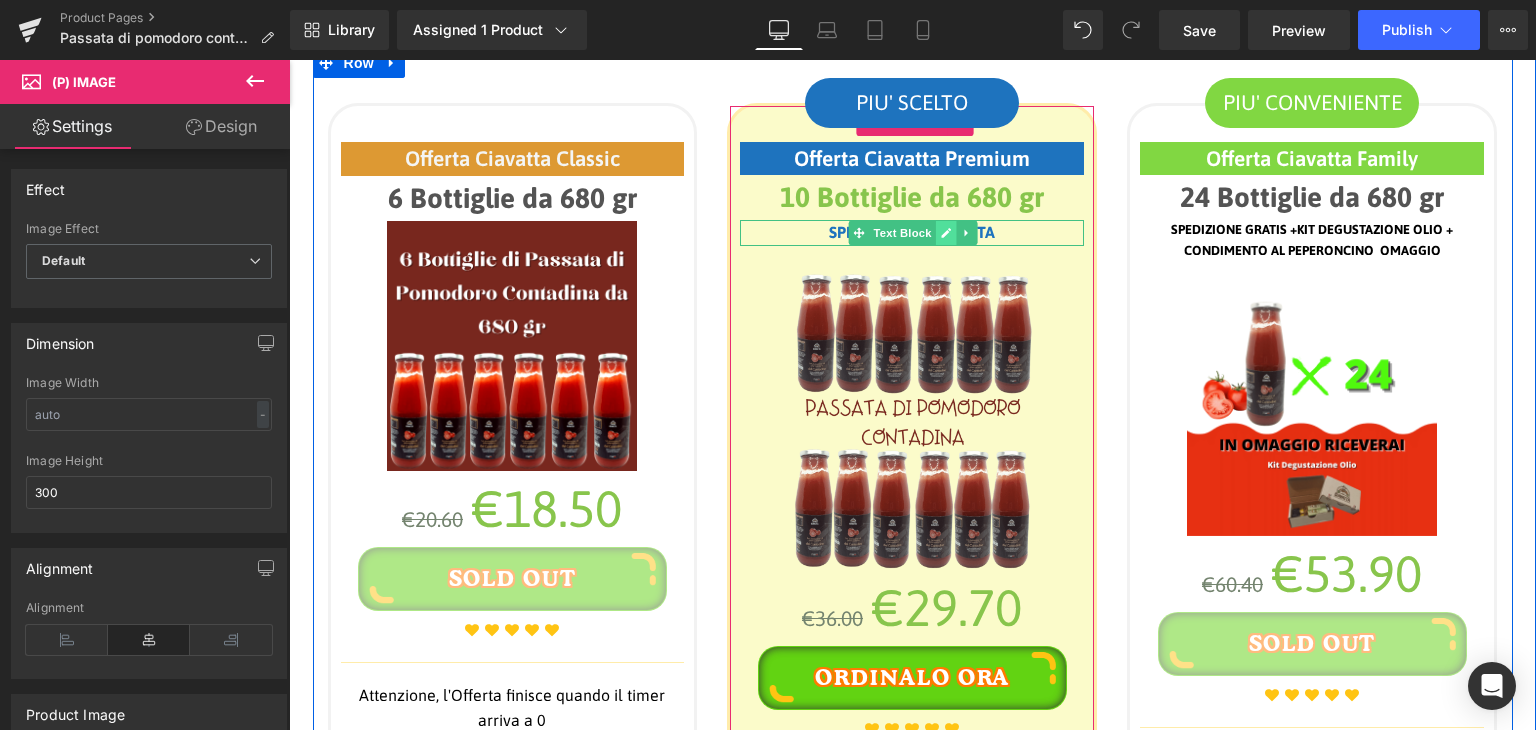 click 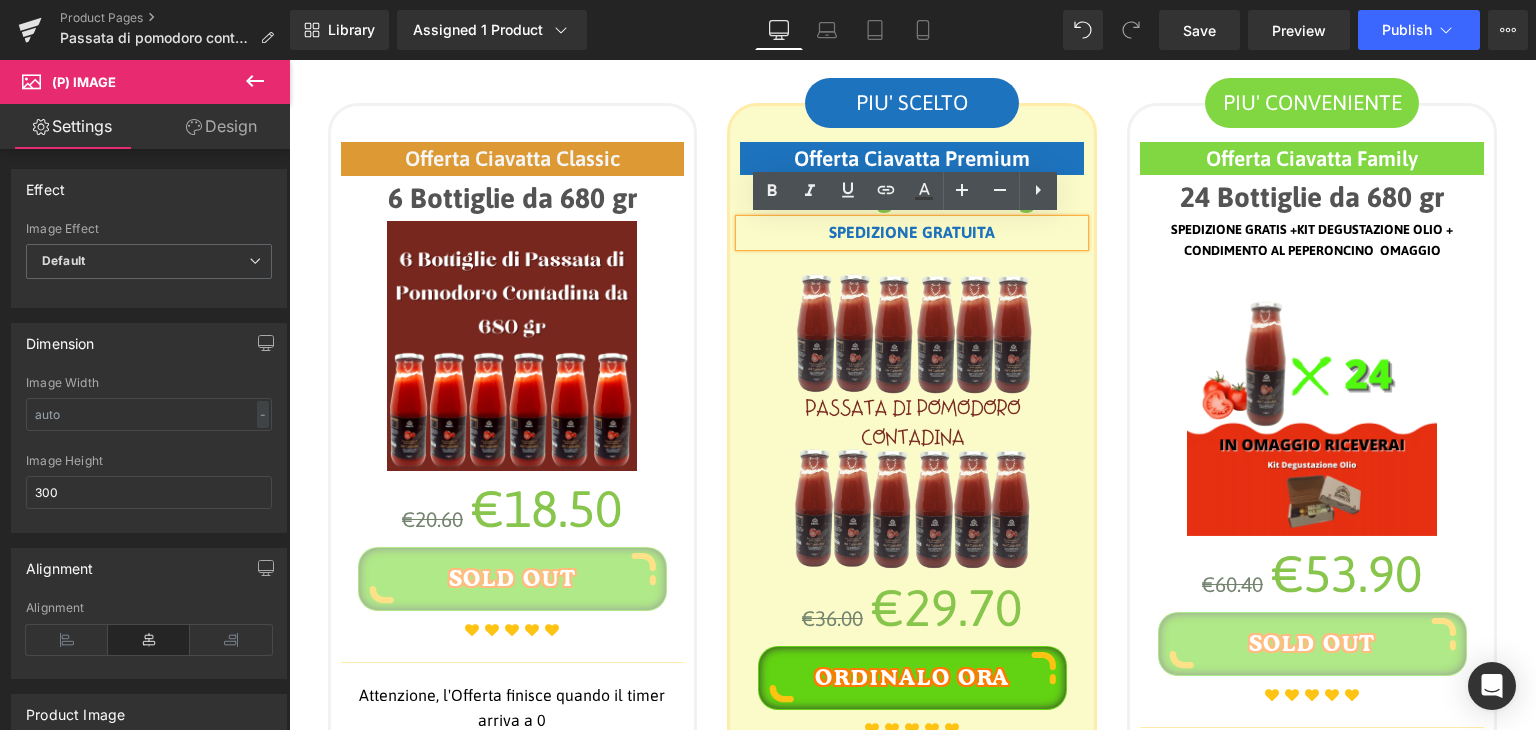click on "spedizione gratuita" at bounding box center (912, 233) 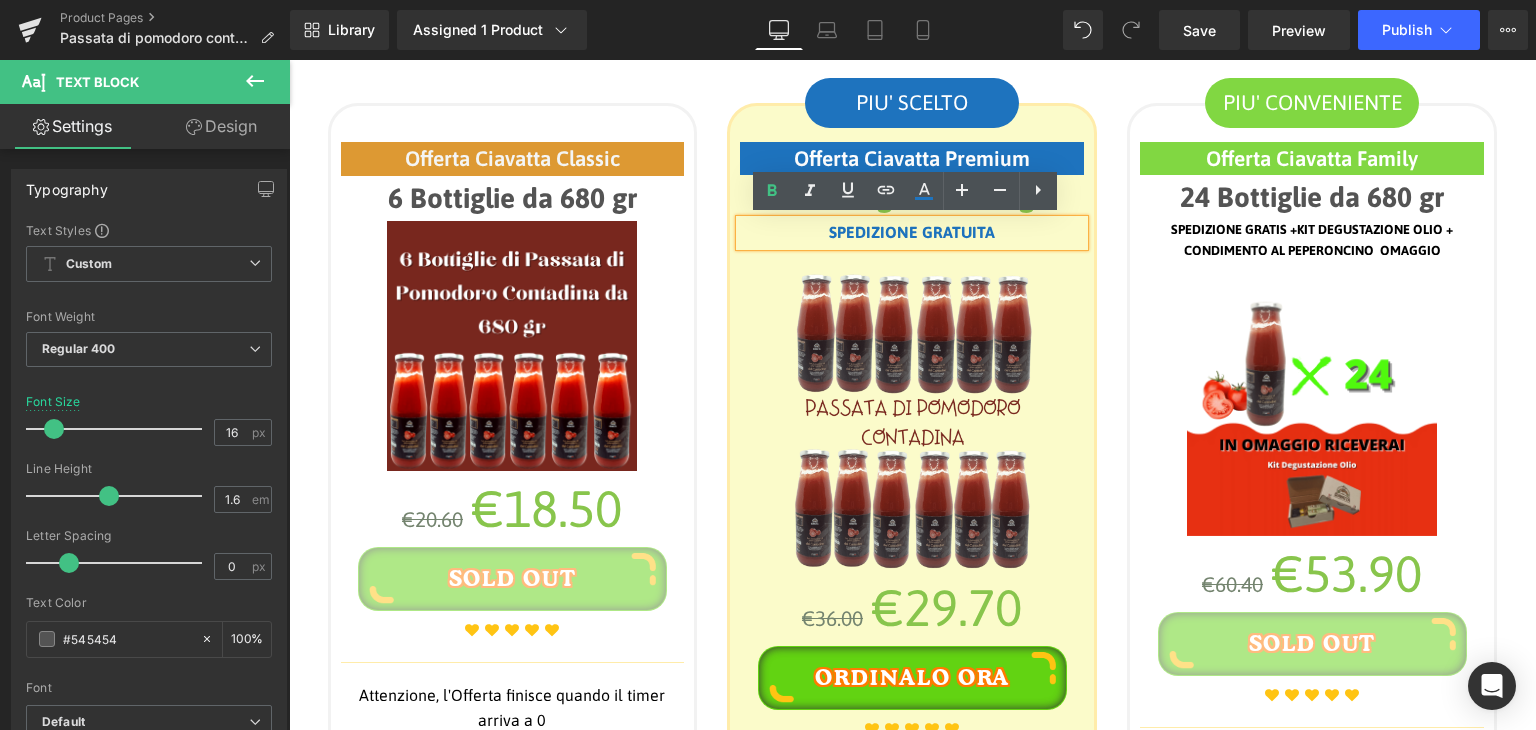 type 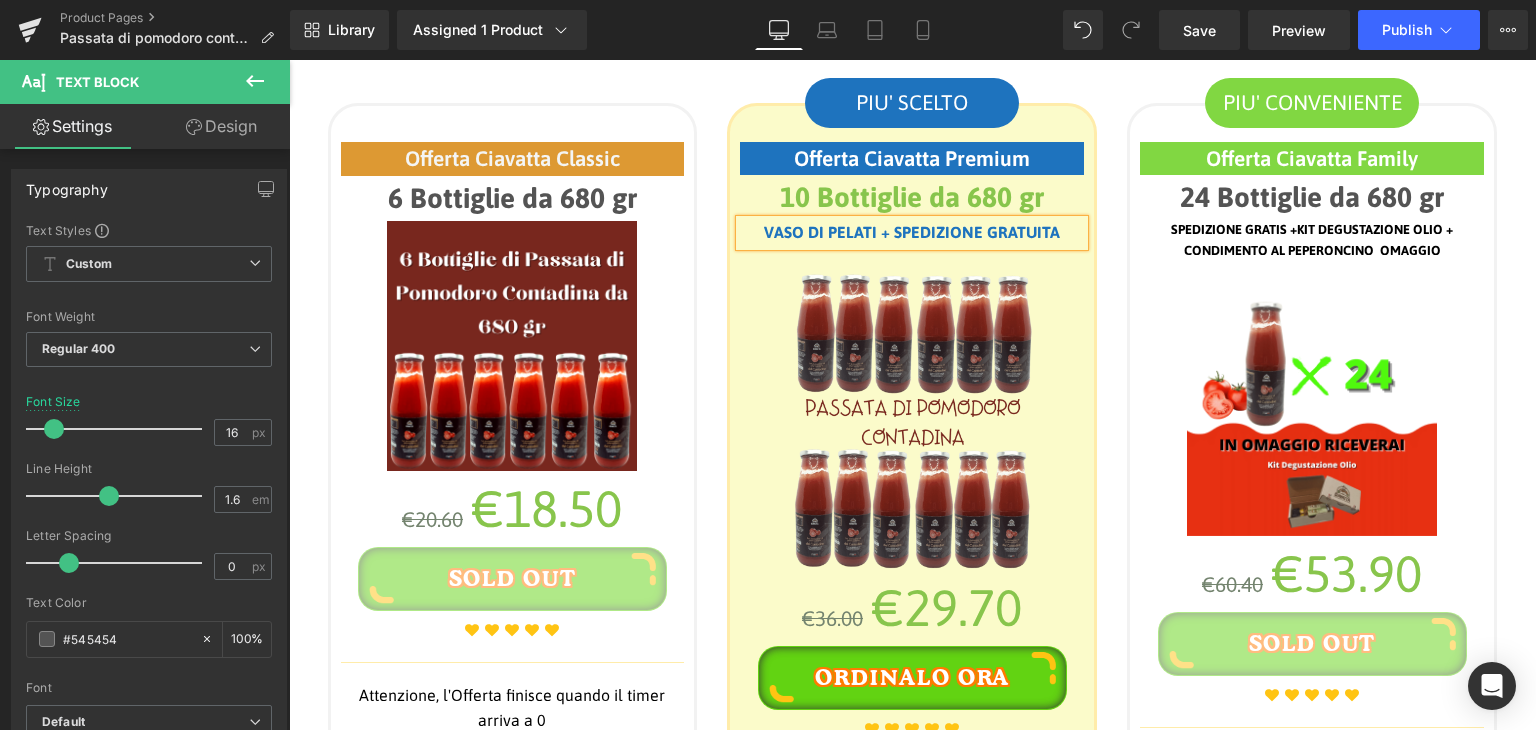 click on "PIU' SCELTO Text Block
Offerta Ciavatta Premium
Text Block          10 Bottiglie da 680 gr Text Block         VASO DI PELATI + spedizione gratuita Text Block
(P) Image
€36.00
€29.70
(P) Price
ORDINALO ORA
(P) Cart Button
Icon
Icon
Icon" at bounding box center [912, 502] 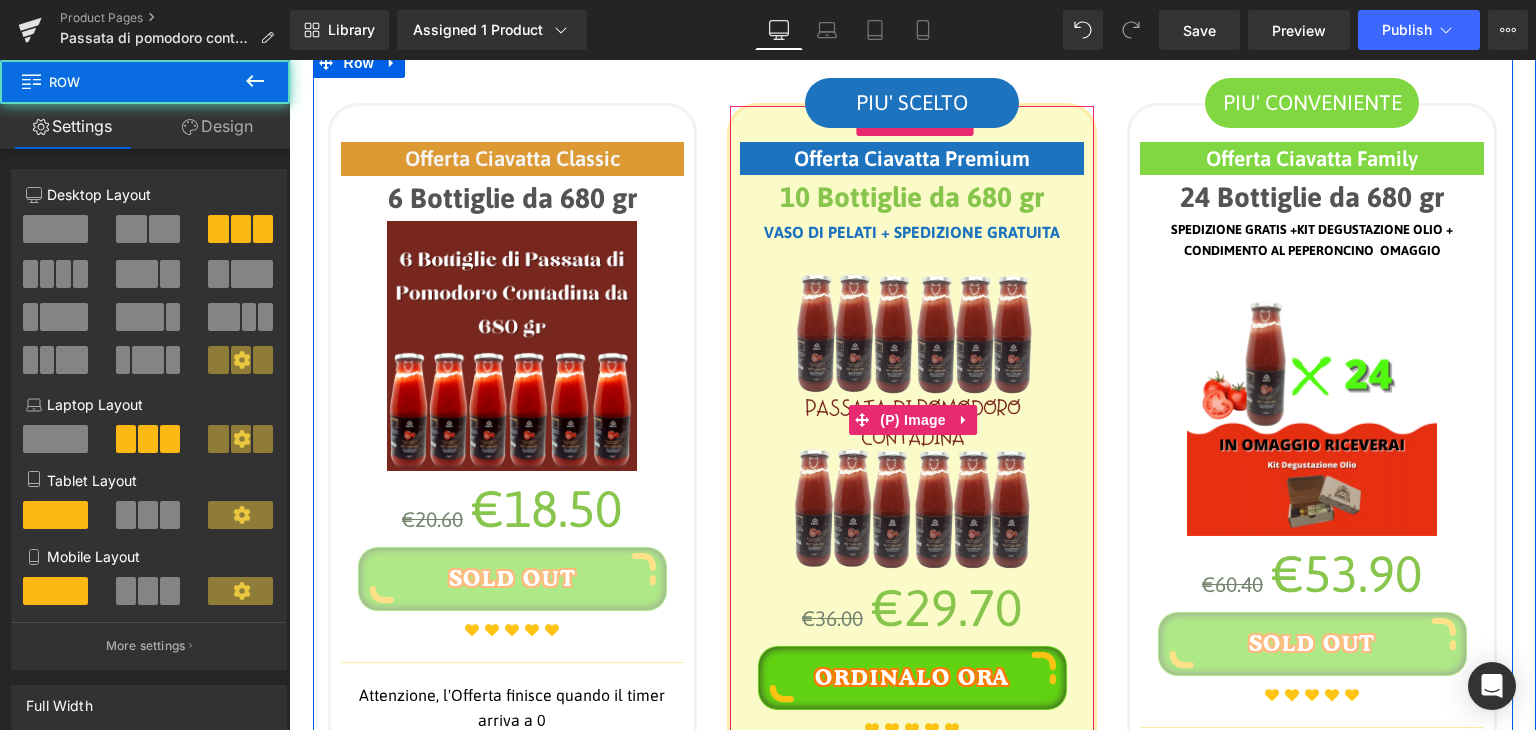 scroll, scrollTop: 1900, scrollLeft: 0, axis: vertical 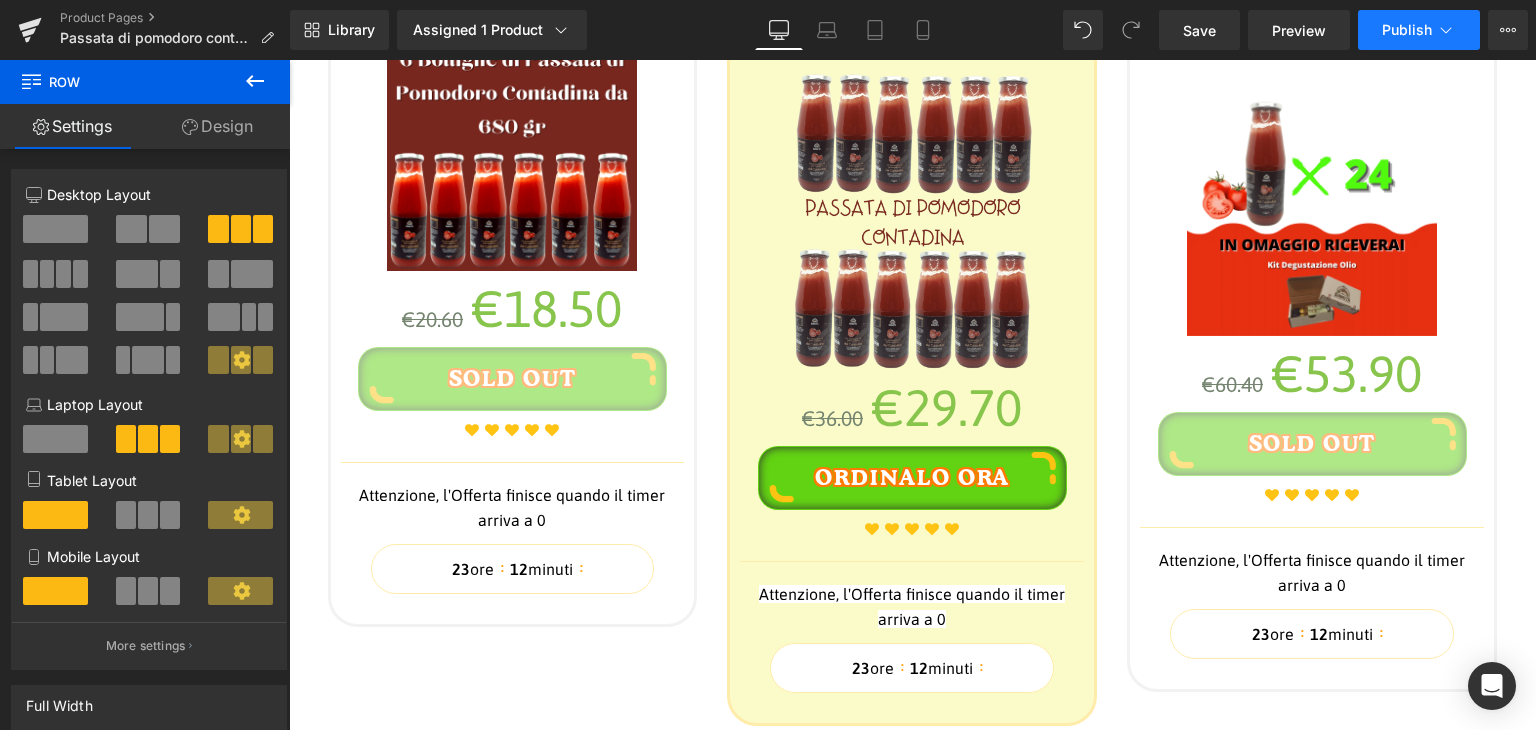 click on "Publish" at bounding box center (1419, 30) 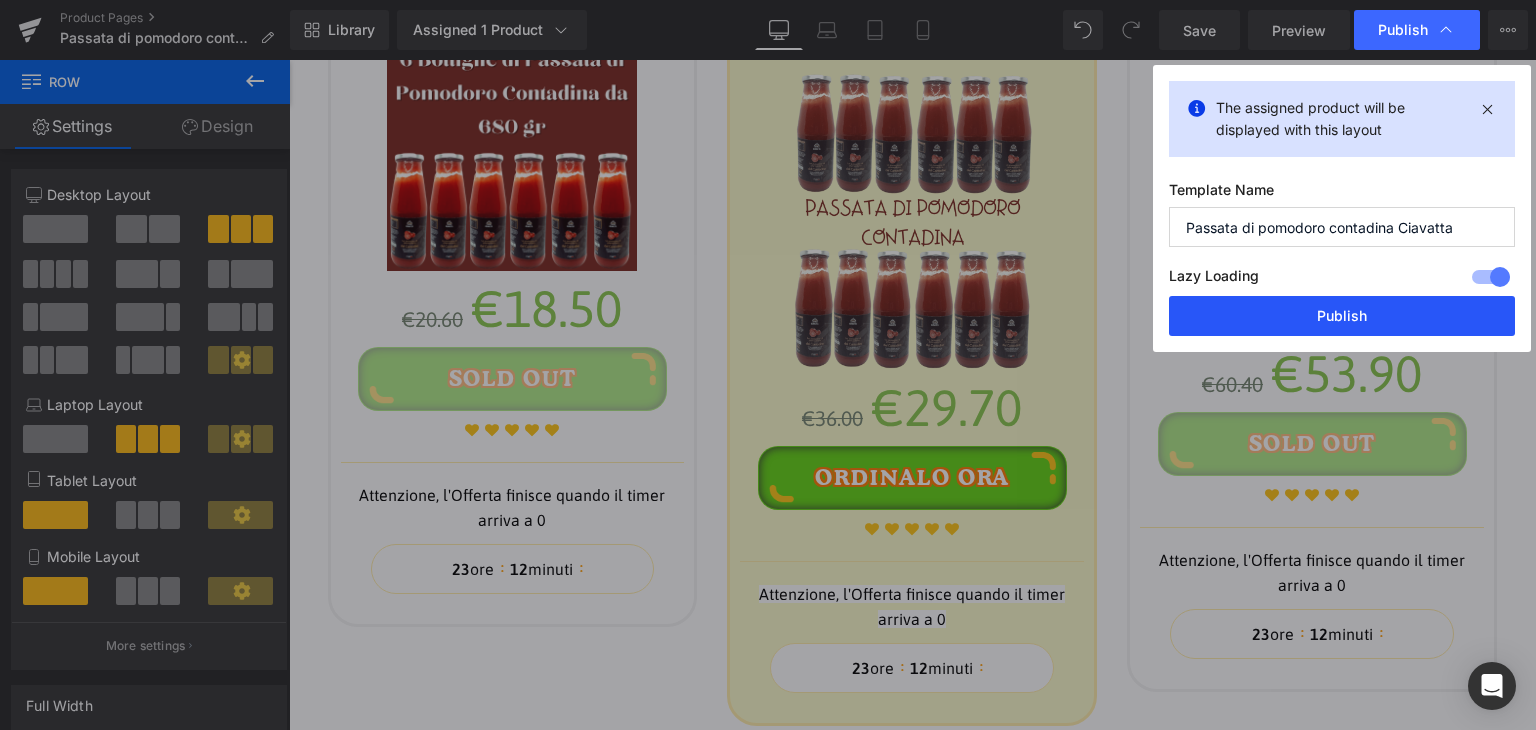click on "Publish" at bounding box center (1342, 316) 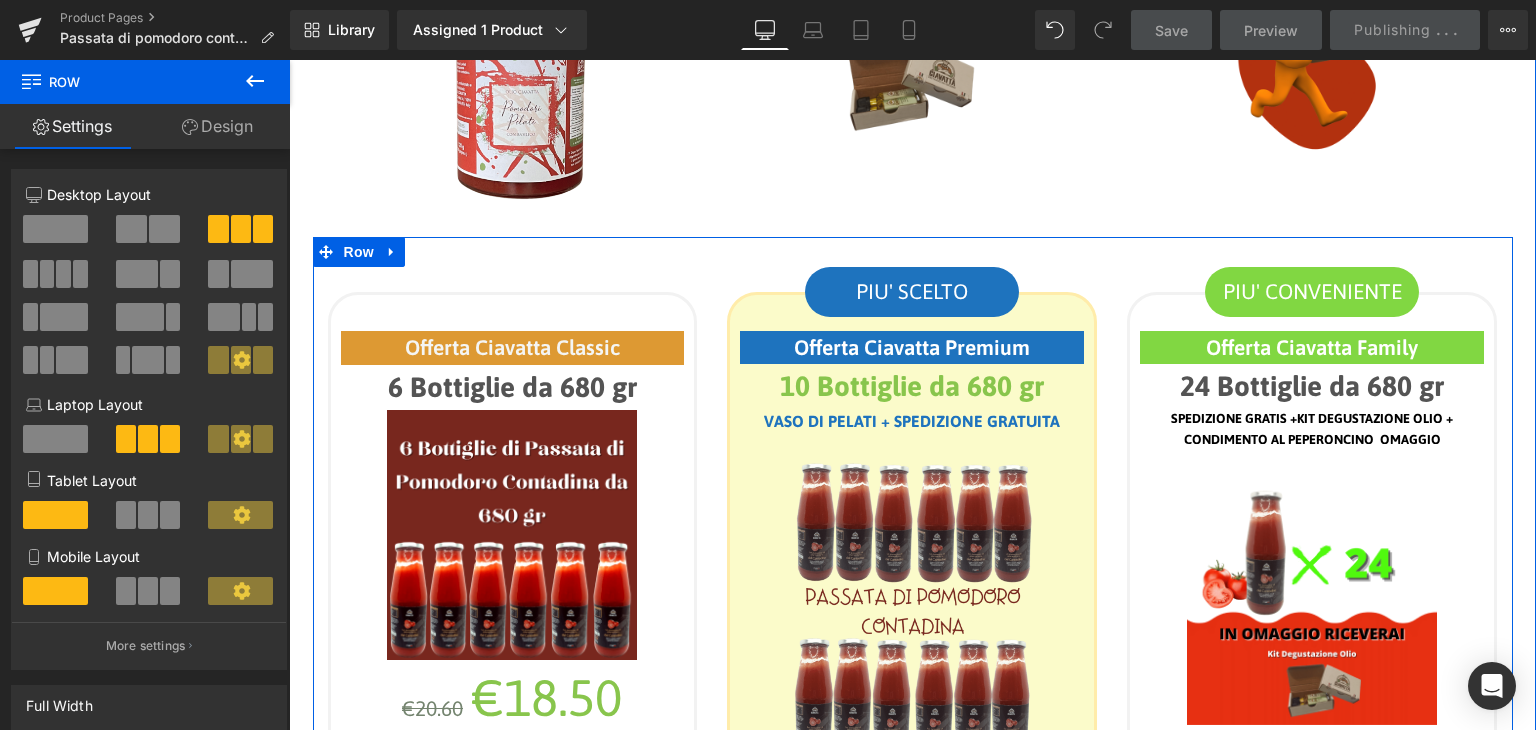 scroll, scrollTop: 1500, scrollLeft: 0, axis: vertical 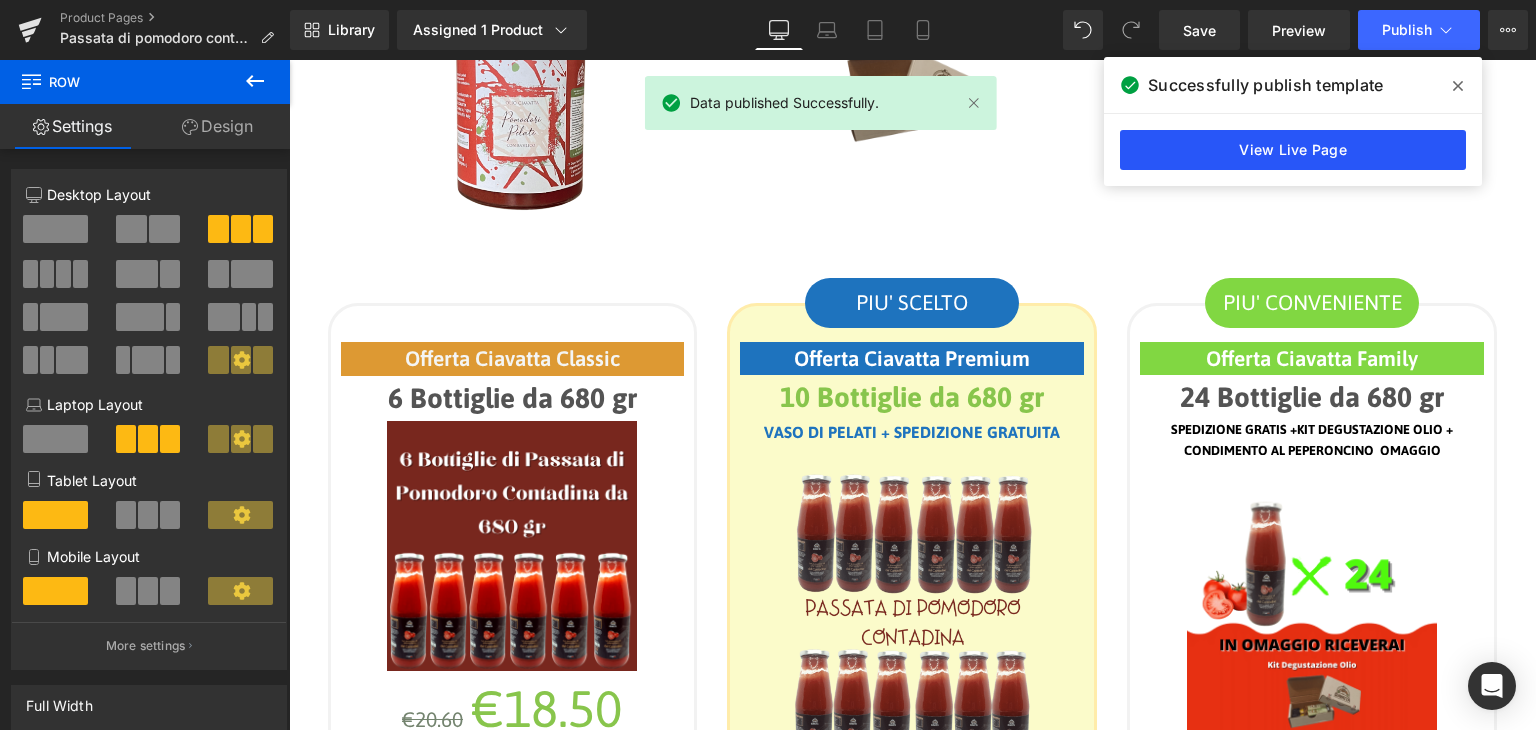click on "View Live Page" at bounding box center (1293, 150) 